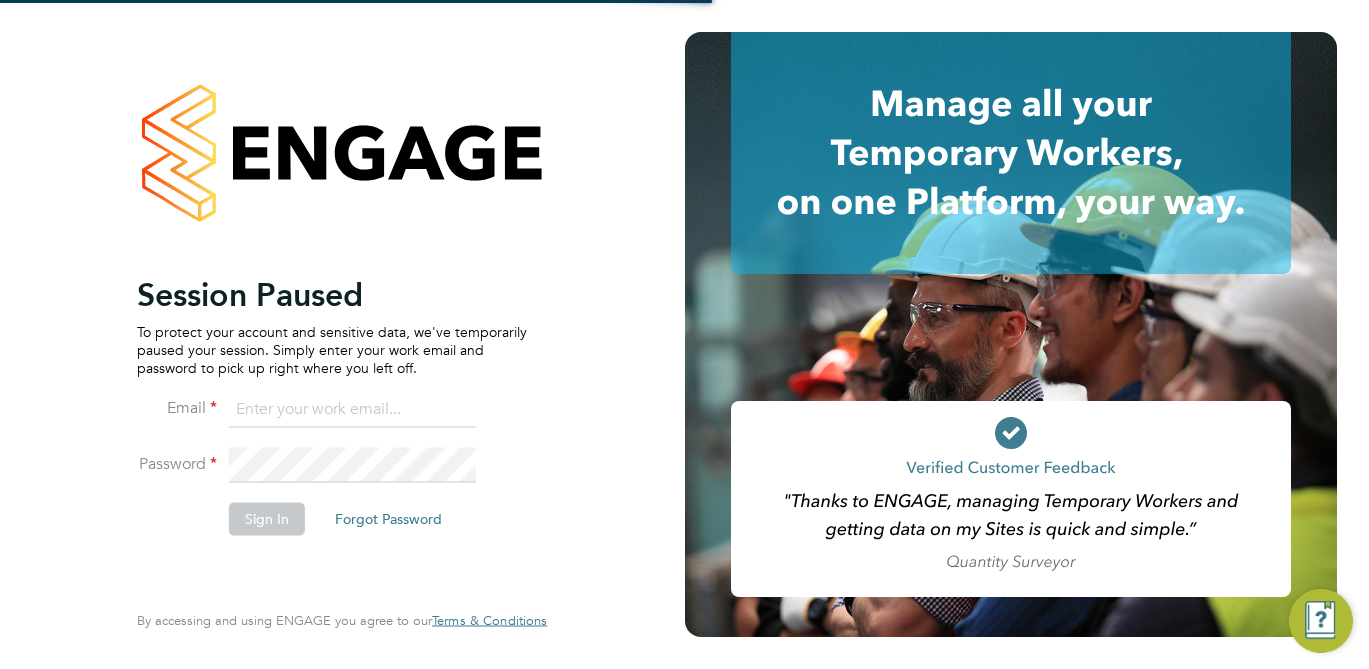 scroll, scrollTop: 0, scrollLeft: 0, axis: both 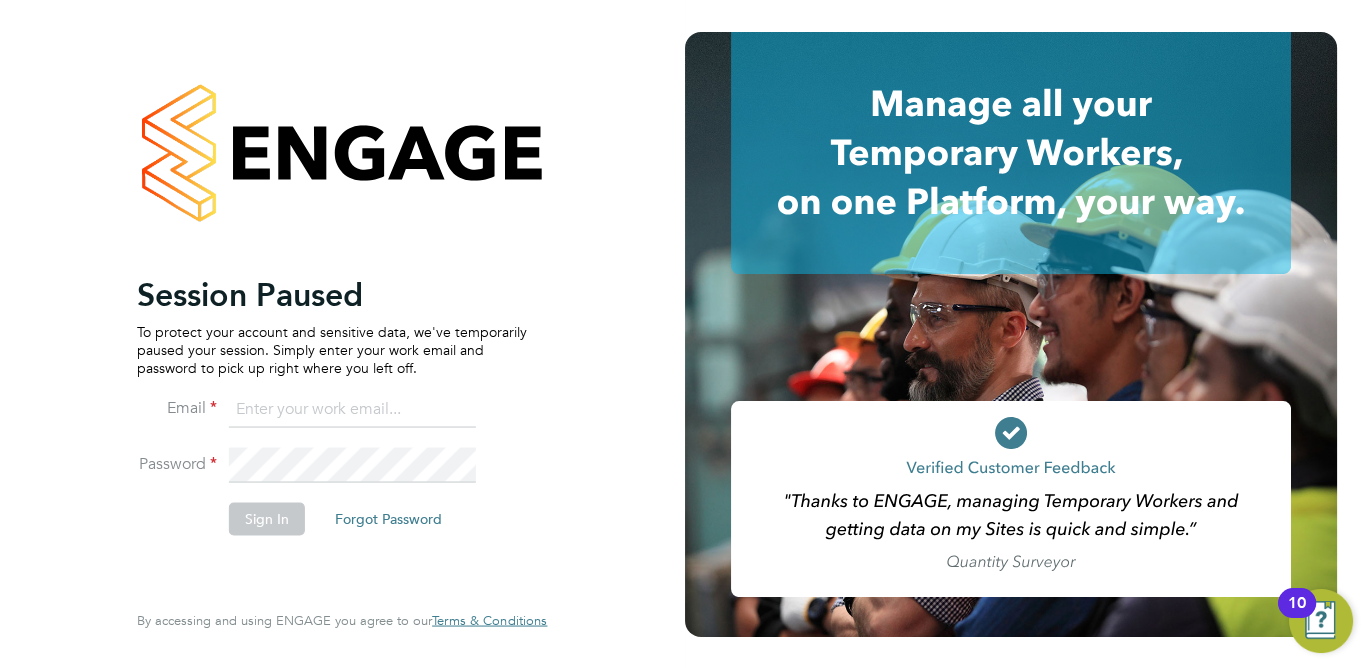 type on "[EMAIL_ADDRESS][DOMAIN_NAME]" 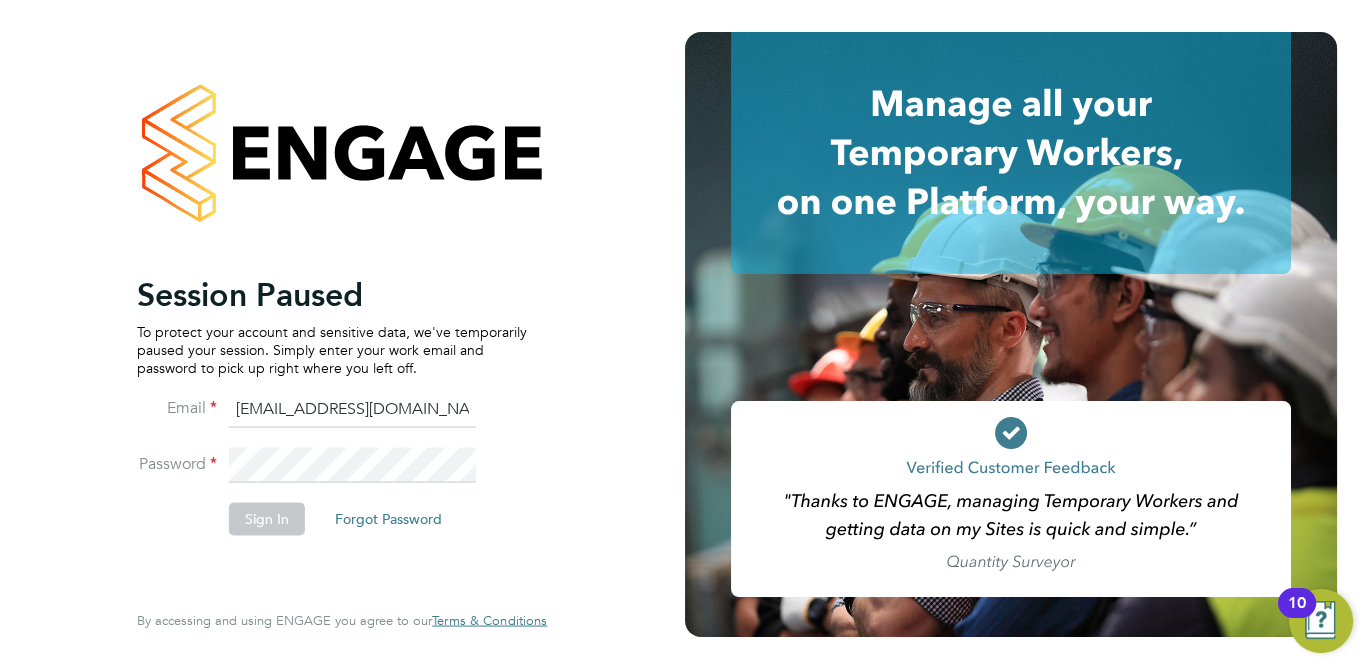click on "Sign In" 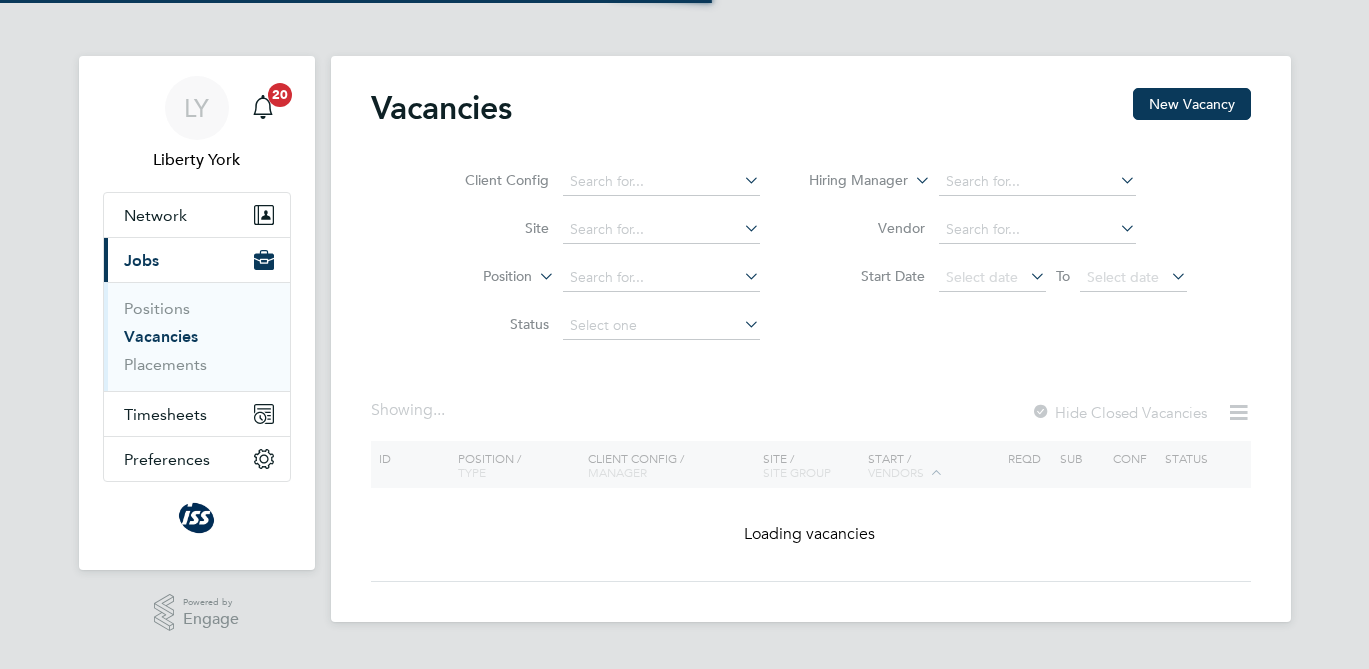 scroll, scrollTop: 0, scrollLeft: 0, axis: both 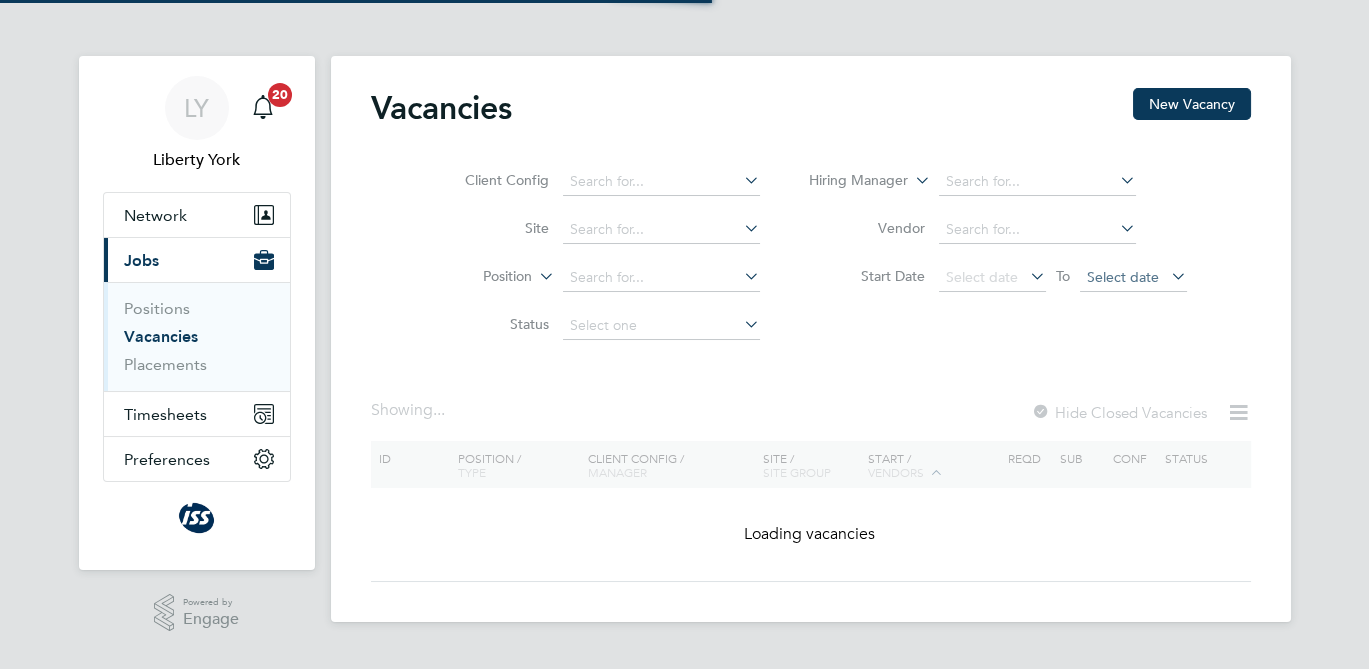 click on "Select date" 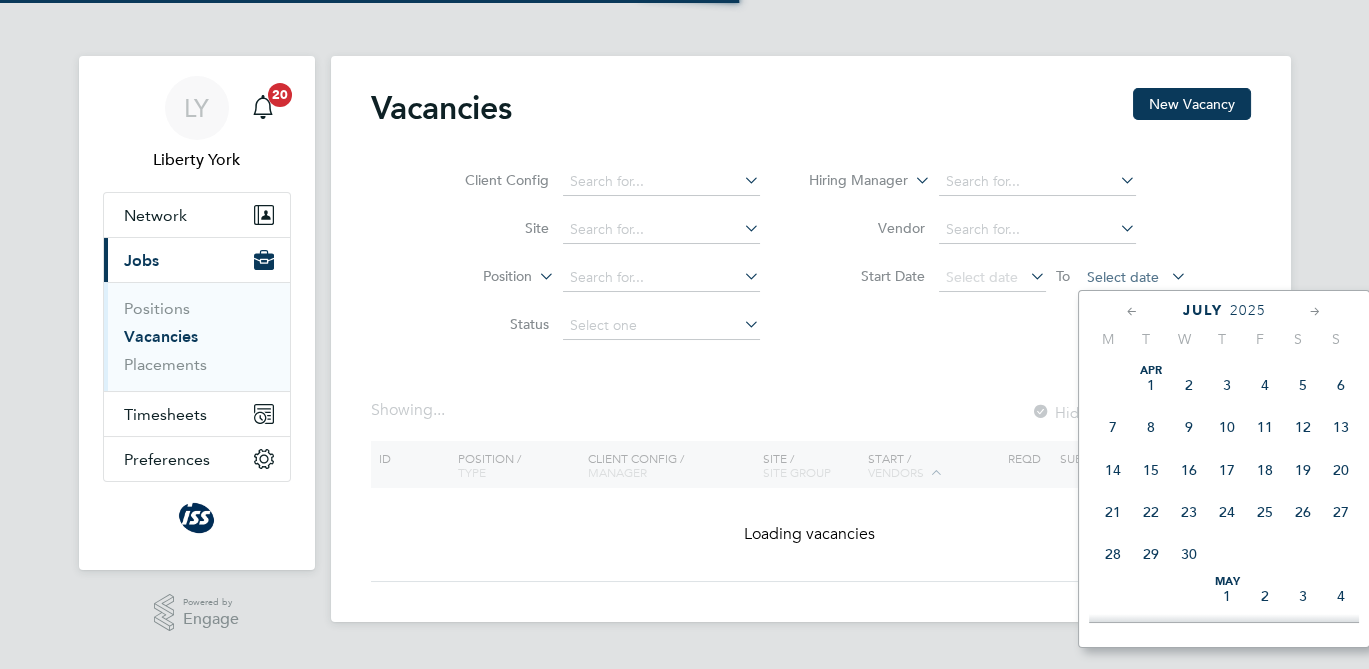 scroll, scrollTop: 643, scrollLeft: 0, axis: vertical 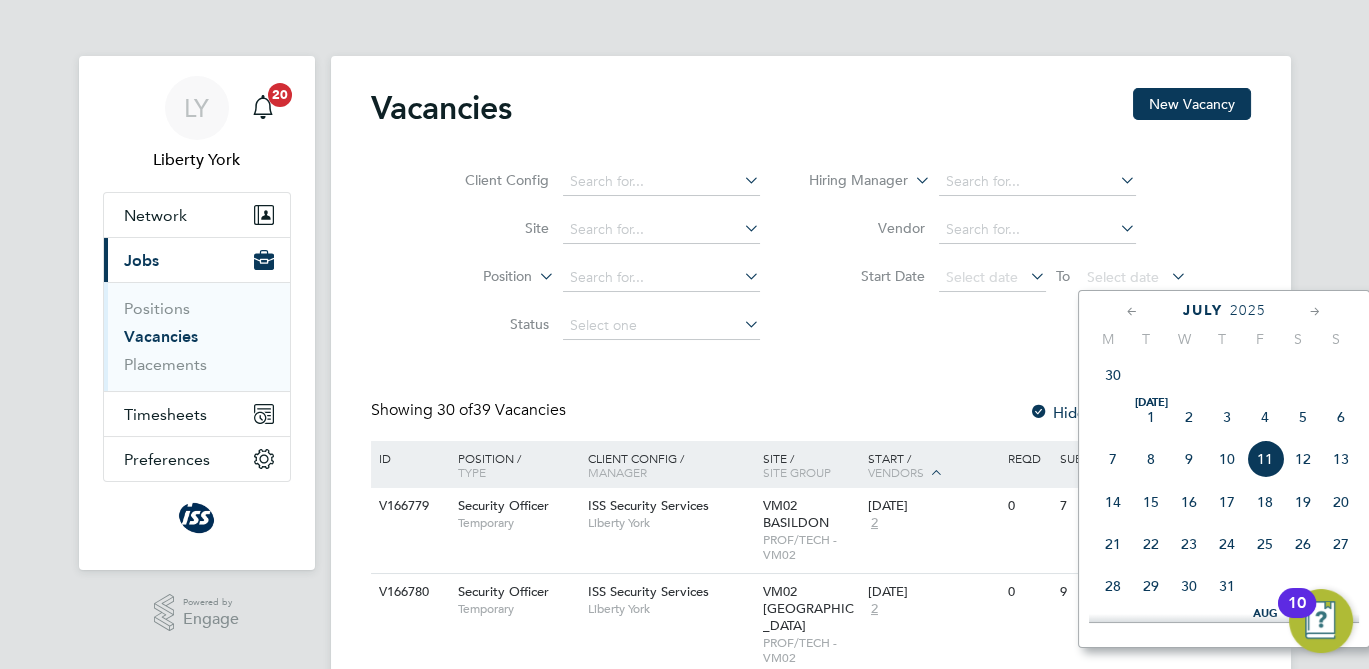 click on "10" 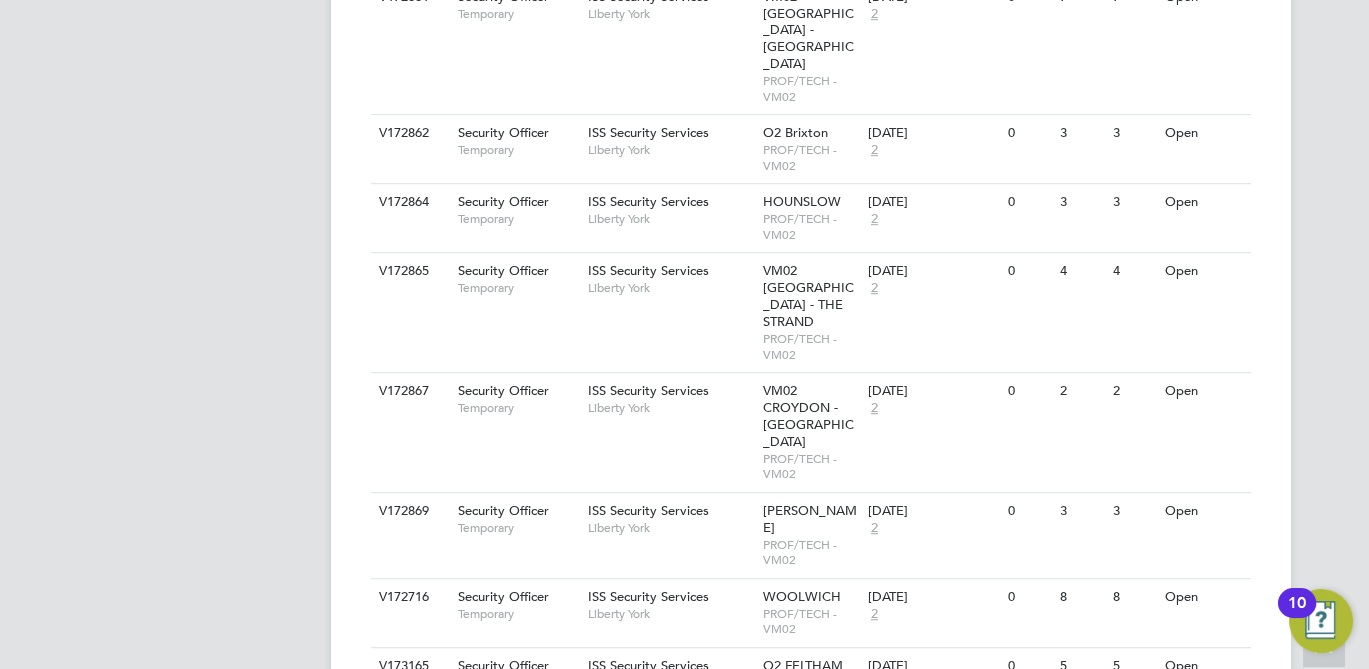 scroll, scrollTop: 2277, scrollLeft: 0, axis: vertical 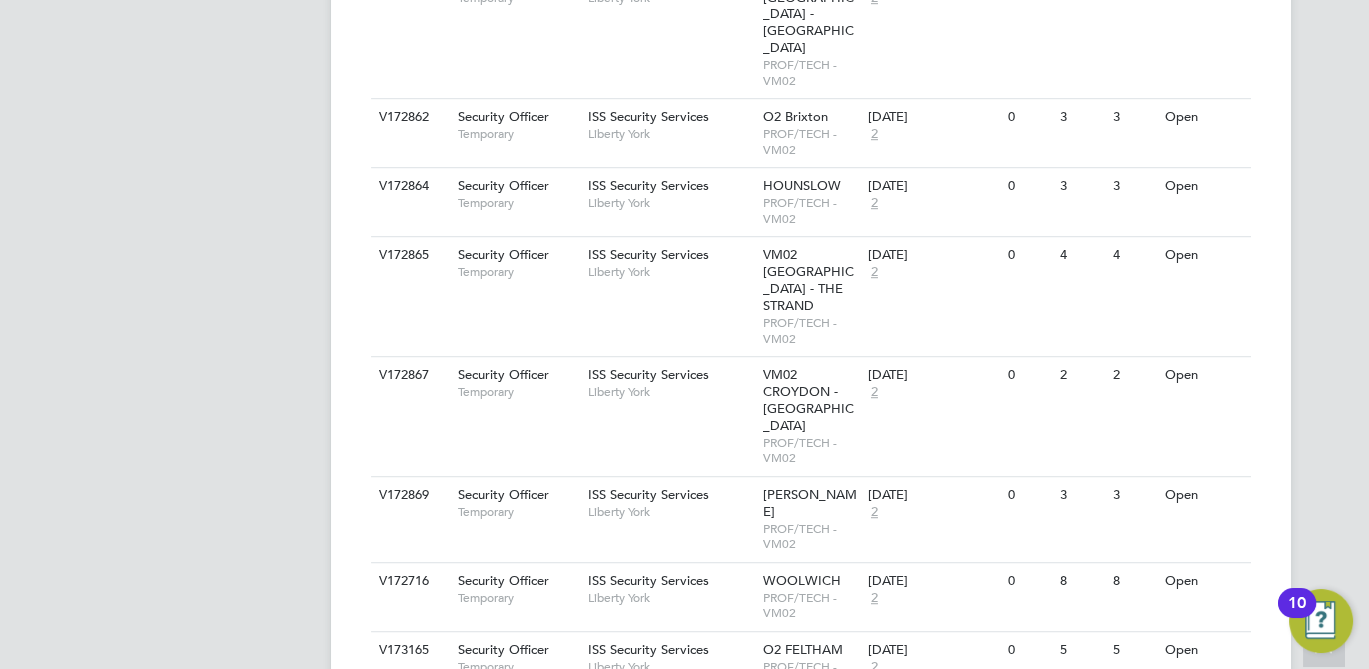 click on "0" 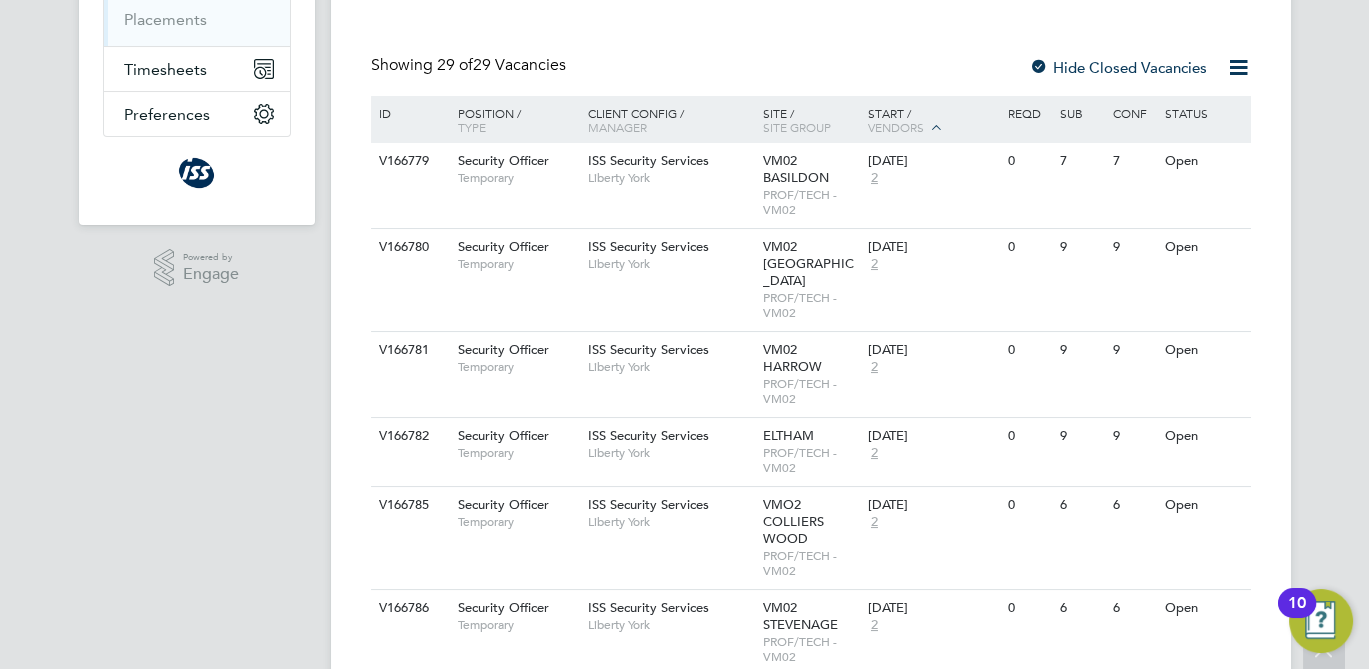 scroll, scrollTop: 0, scrollLeft: 0, axis: both 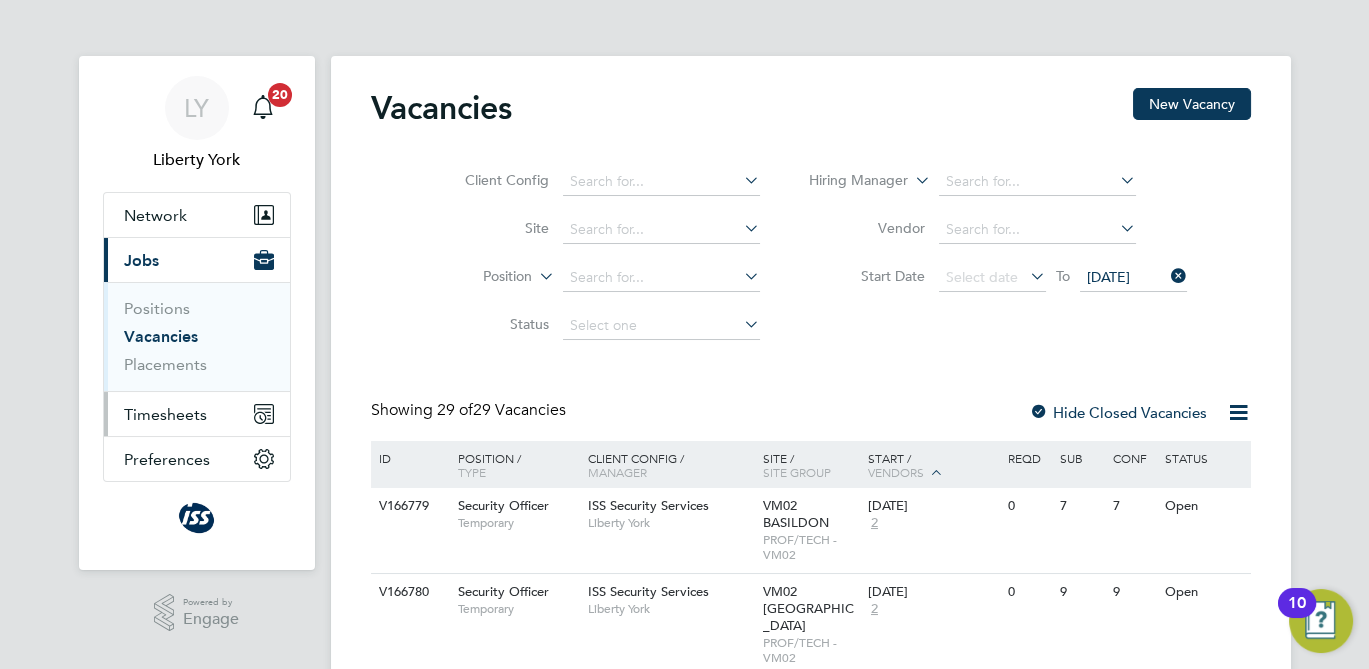 click on "Timesheets" at bounding box center [197, 414] 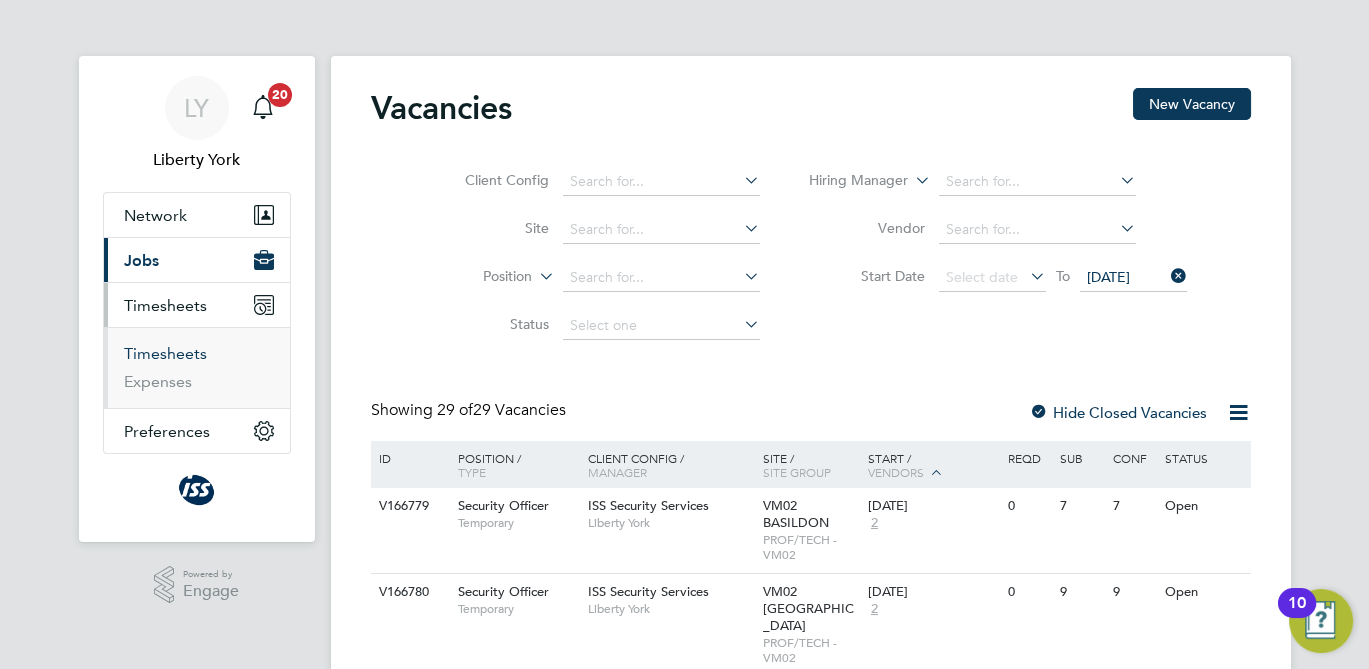 click on "Timesheets" at bounding box center (165, 353) 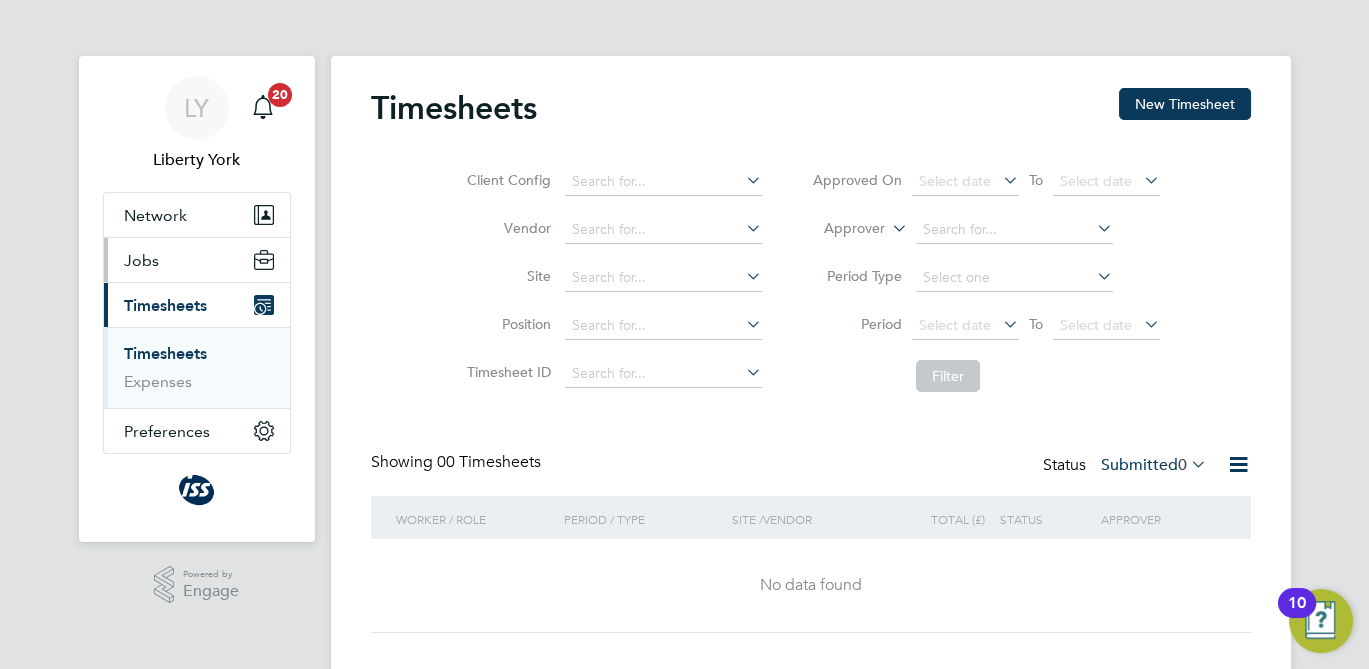 click on "Jobs" at bounding box center (197, 260) 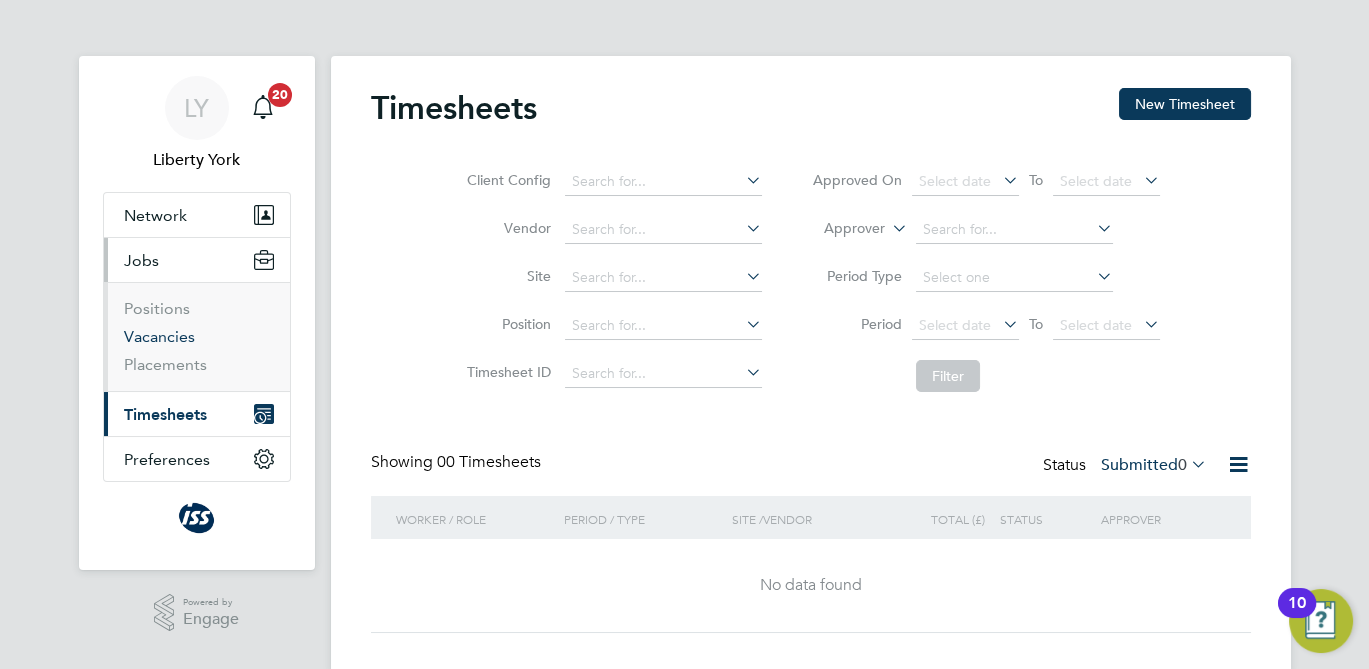 click on "Vacancies" at bounding box center [159, 336] 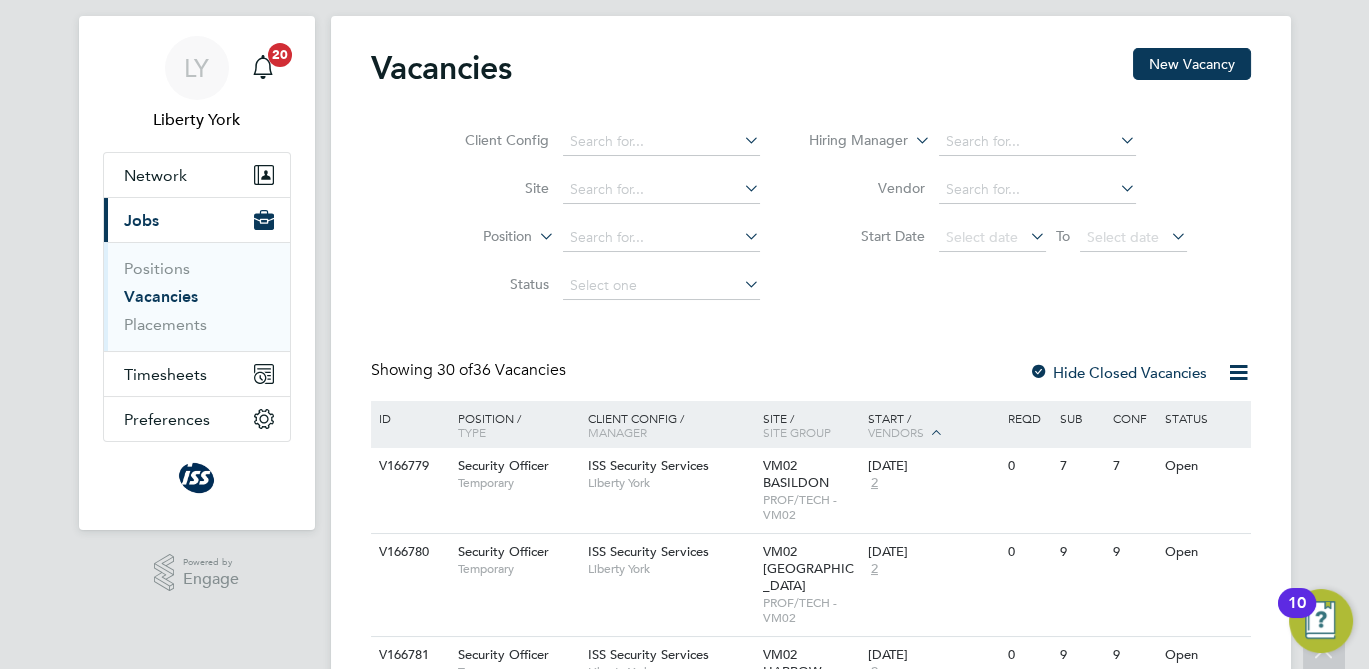 scroll, scrollTop: 37, scrollLeft: 0, axis: vertical 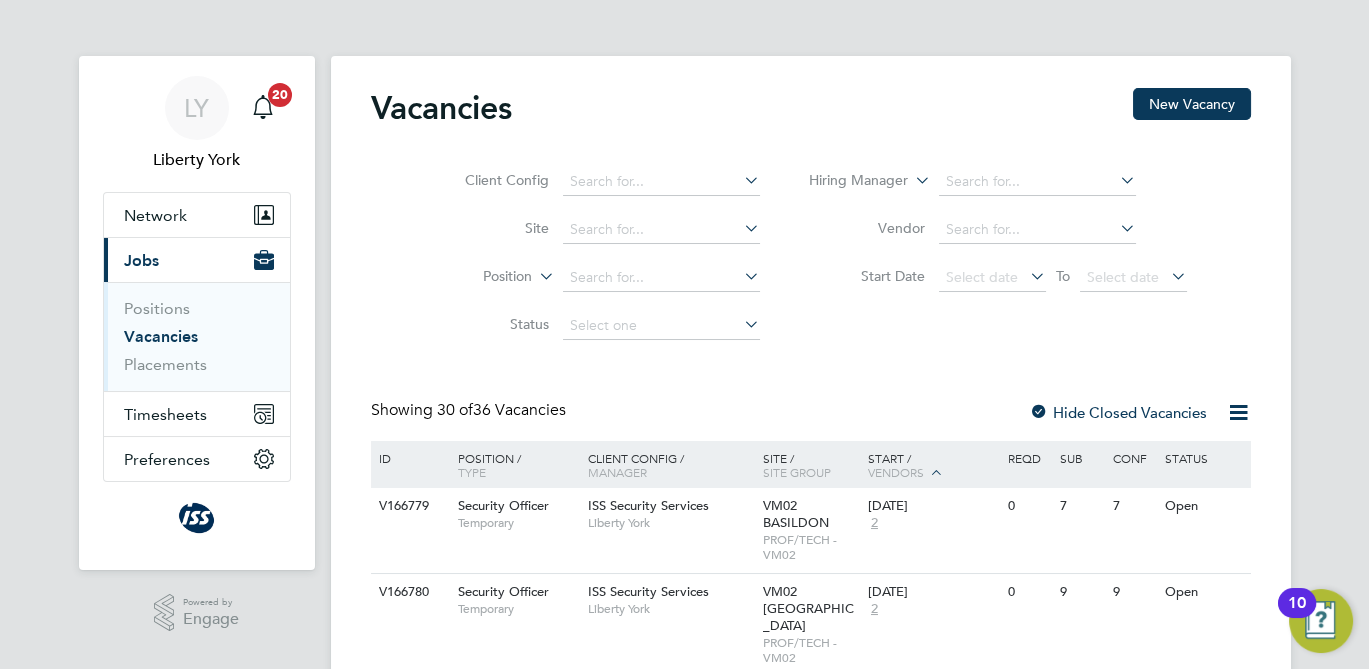 drag, startPoint x: 599, startPoint y: 414, endPoint x: 385, endPoint y: 392, distance: 215.12787 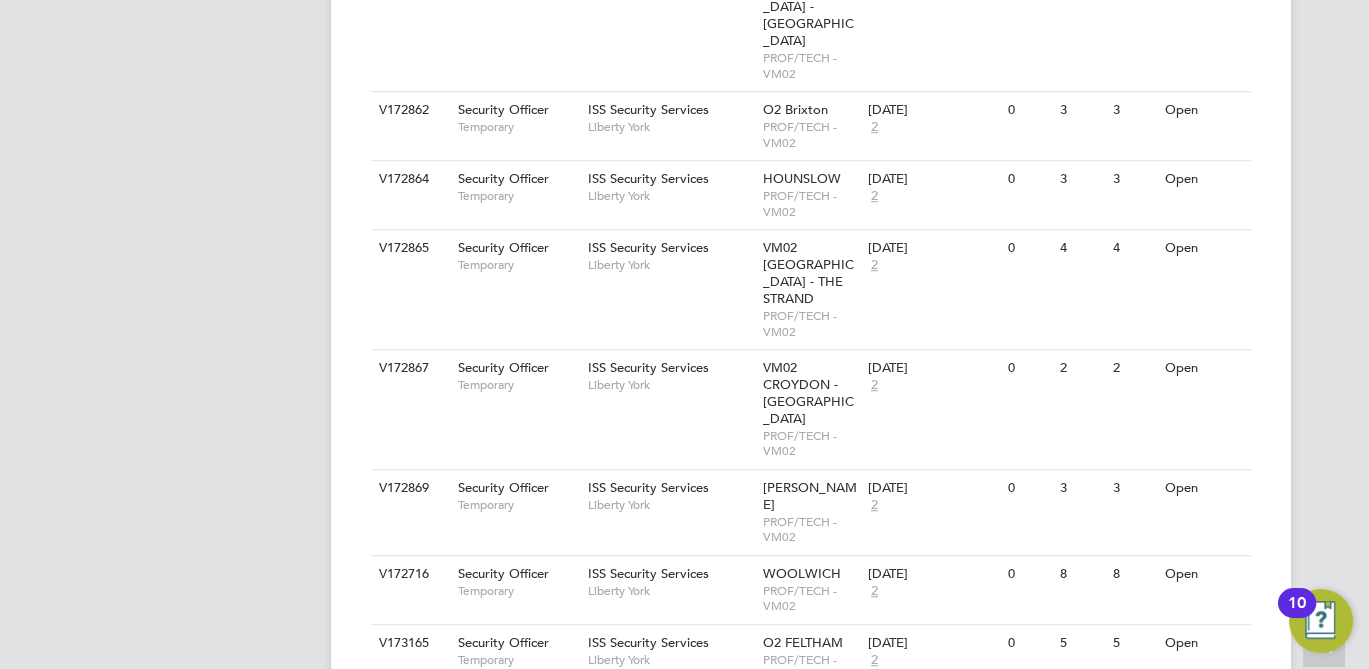 scroll, scrollTop: 2422, scrollLeft: 0, axis: vertical 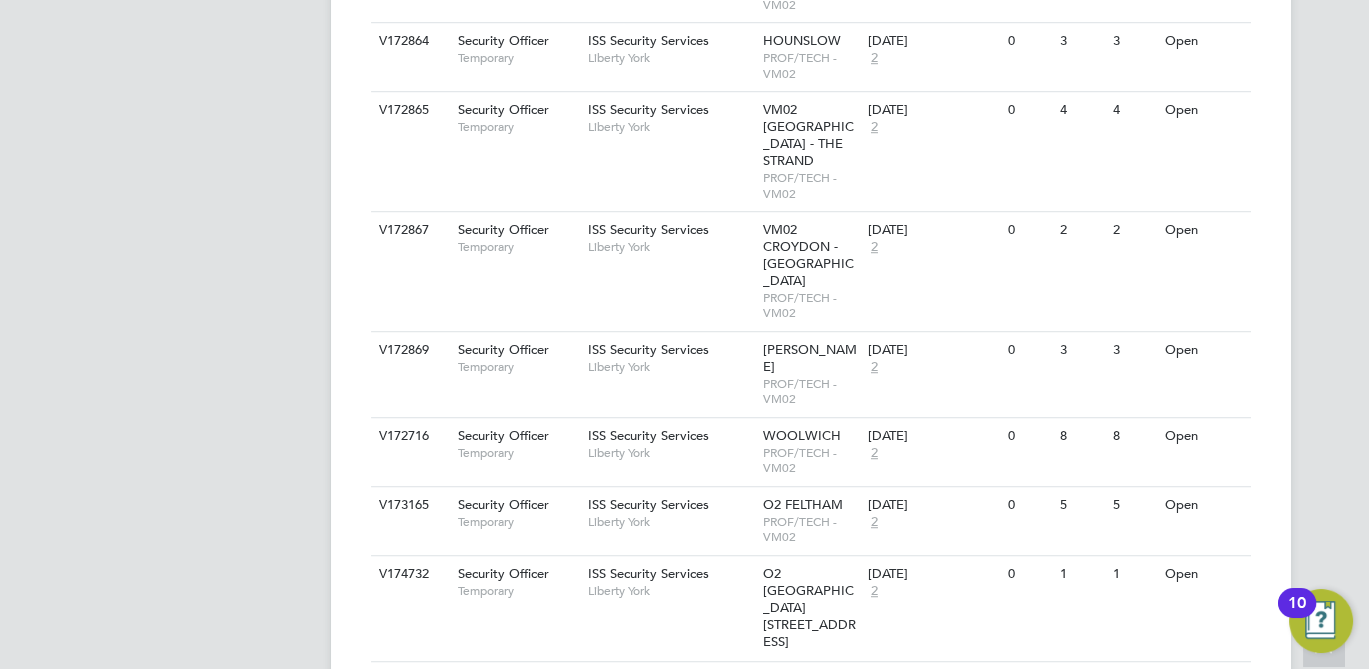 click on "Show  6  more" 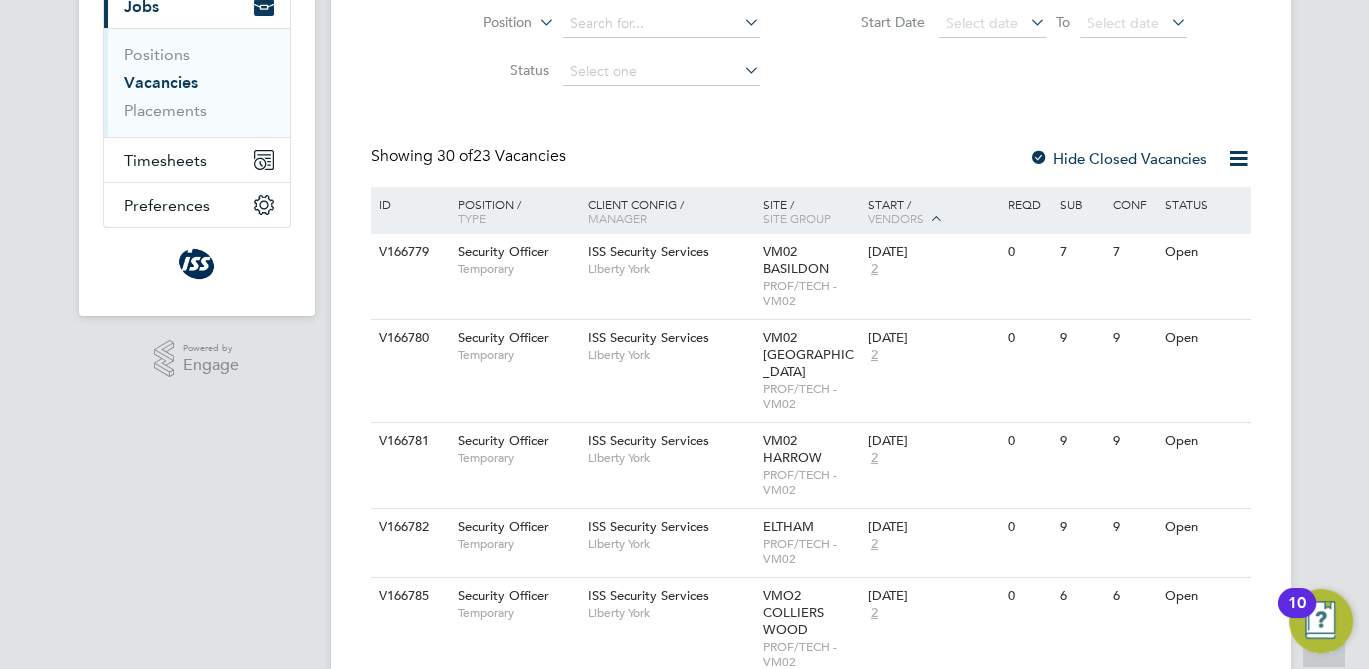 scroll, scrollTop: 0, scrollLeft: 0, axis: both 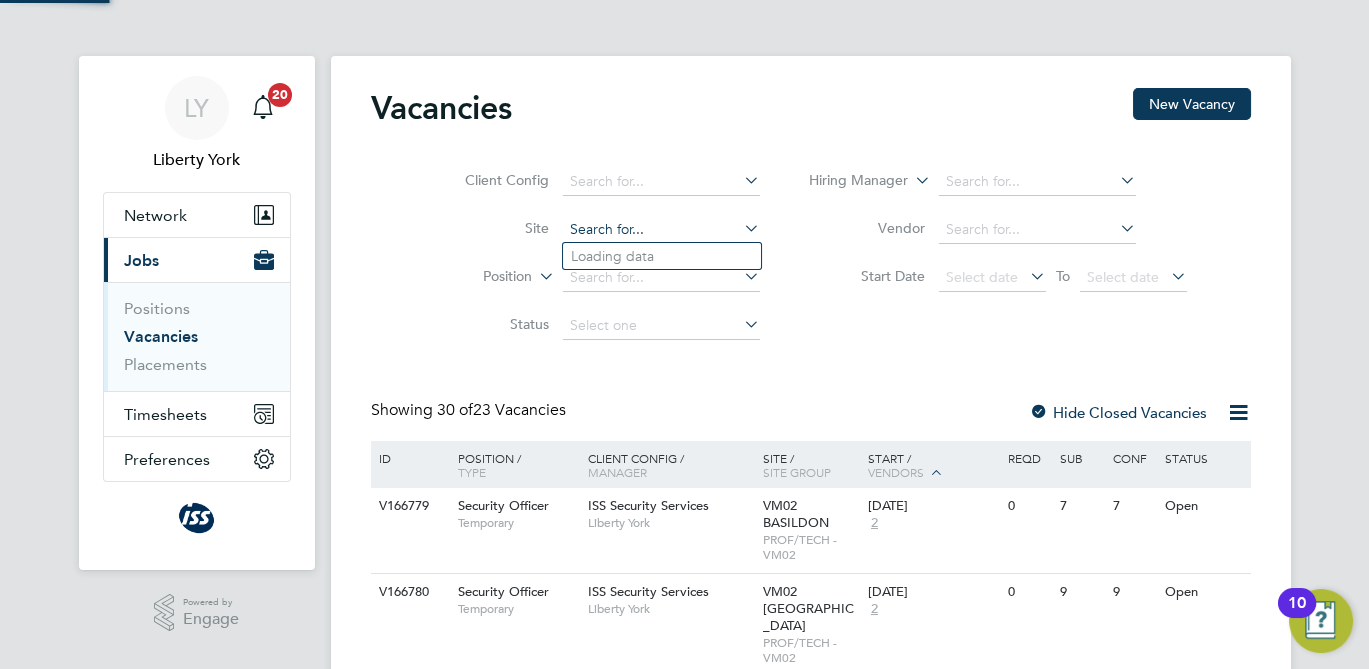 click 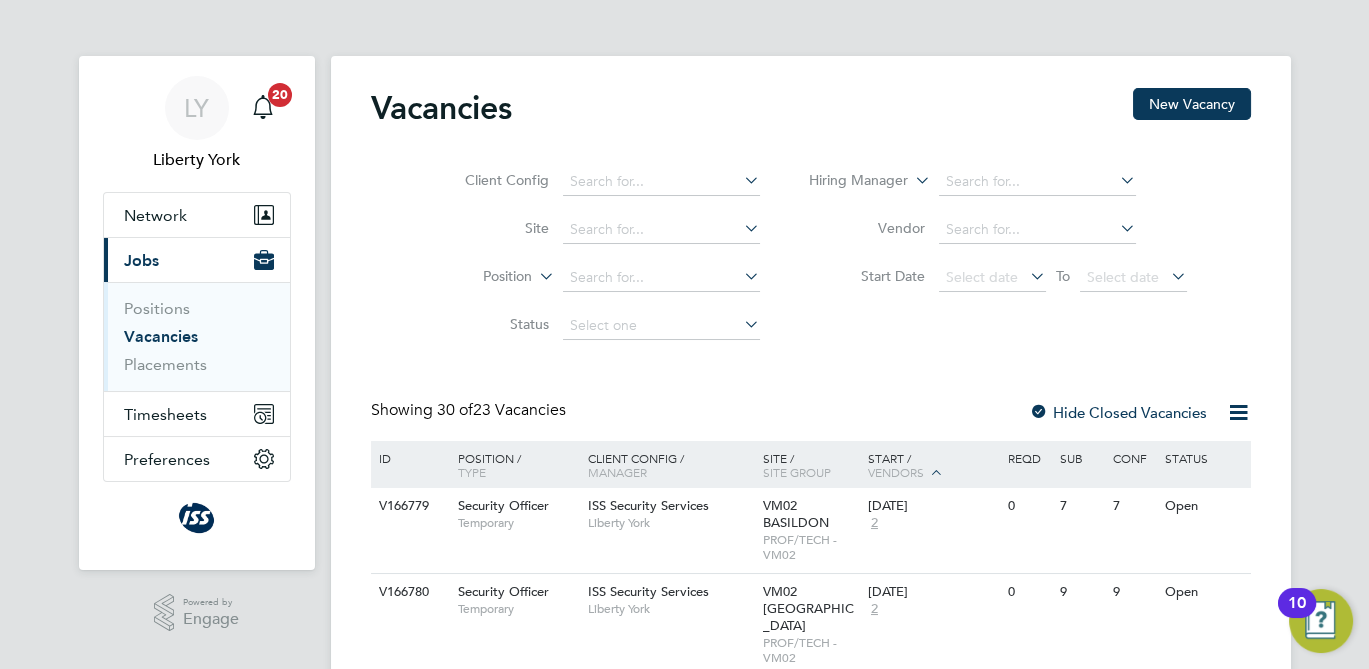 click on "Client Config     Site     Position     Status   Hiring Manager     Vendor   Start Date
Select date
To
Select date" 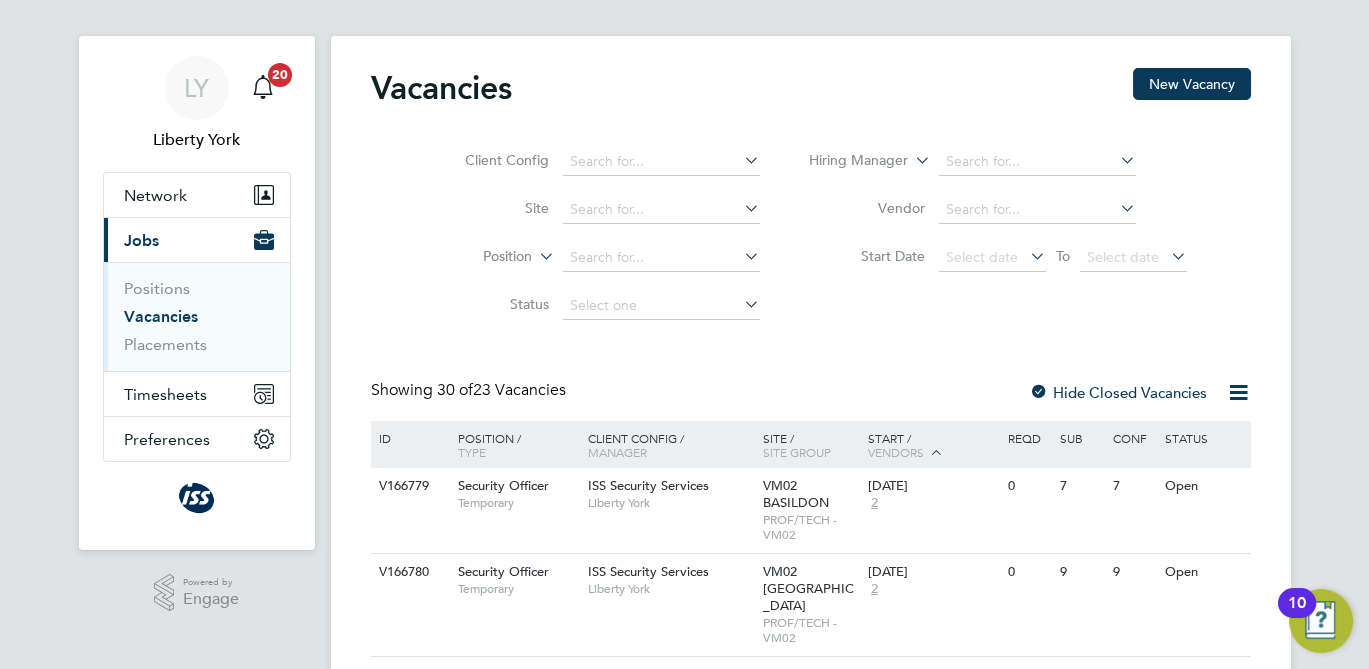scroll, scrollTop: 0, scrollLeft: 0, axis: both 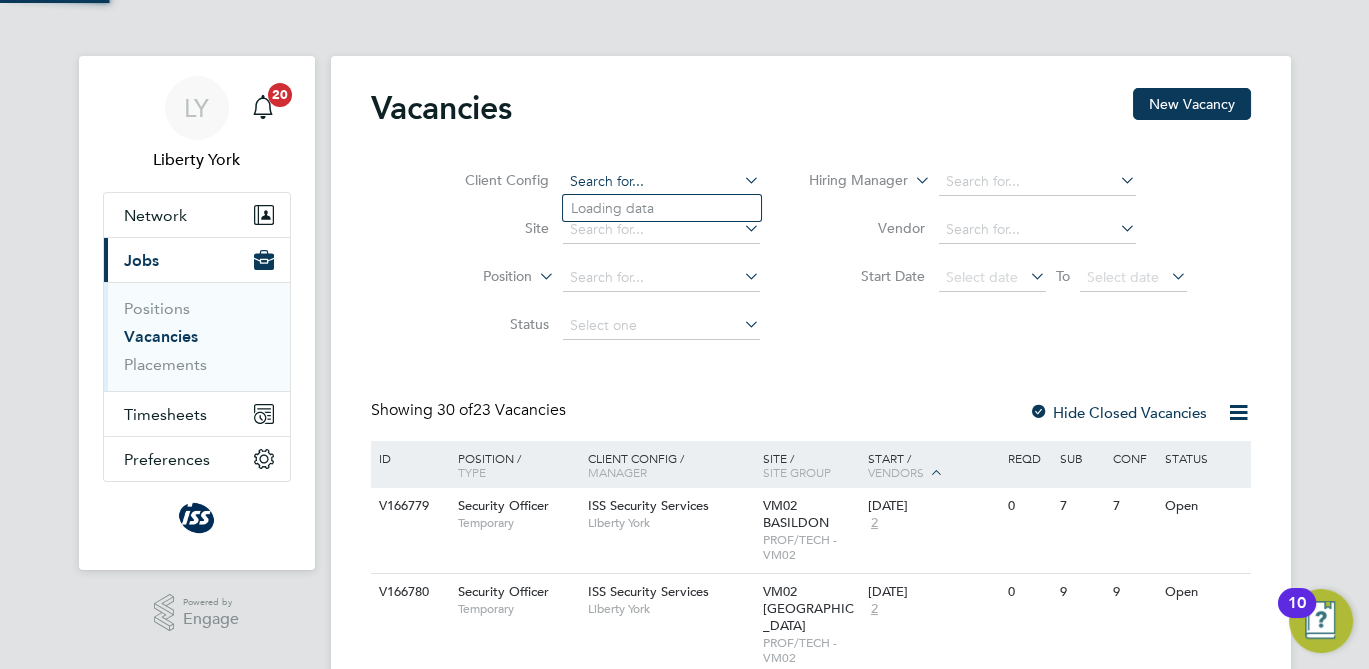 click 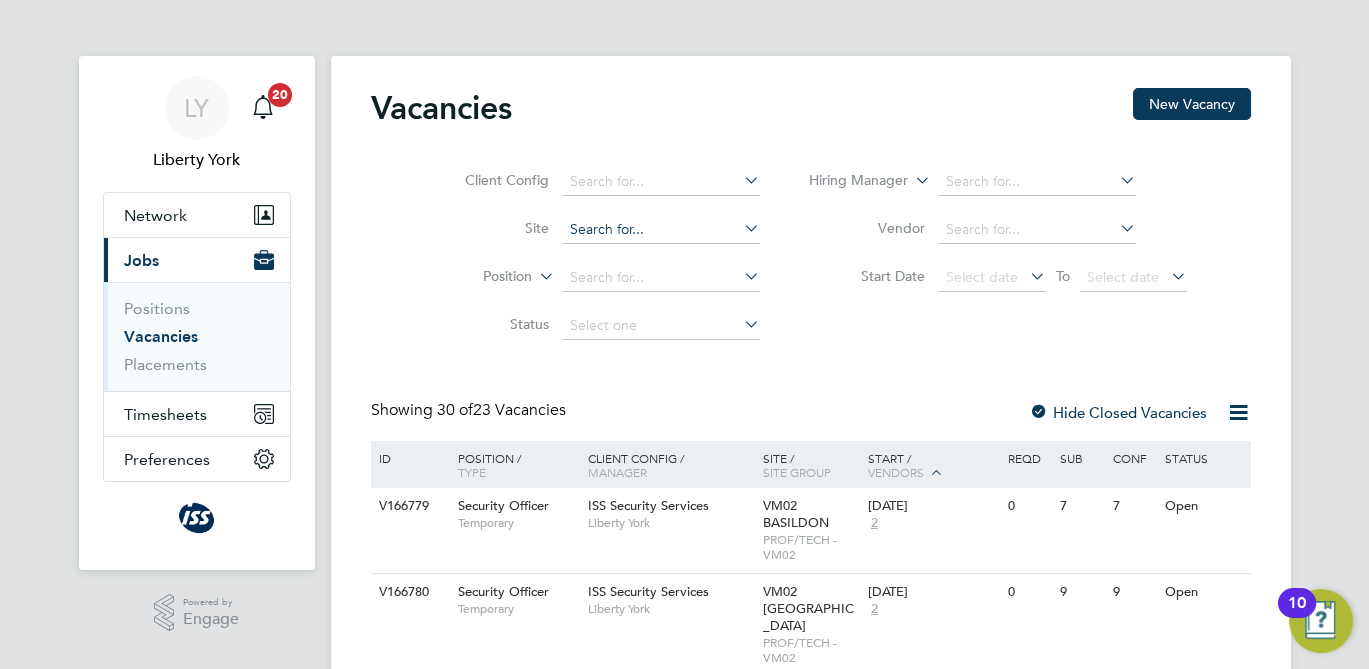 click 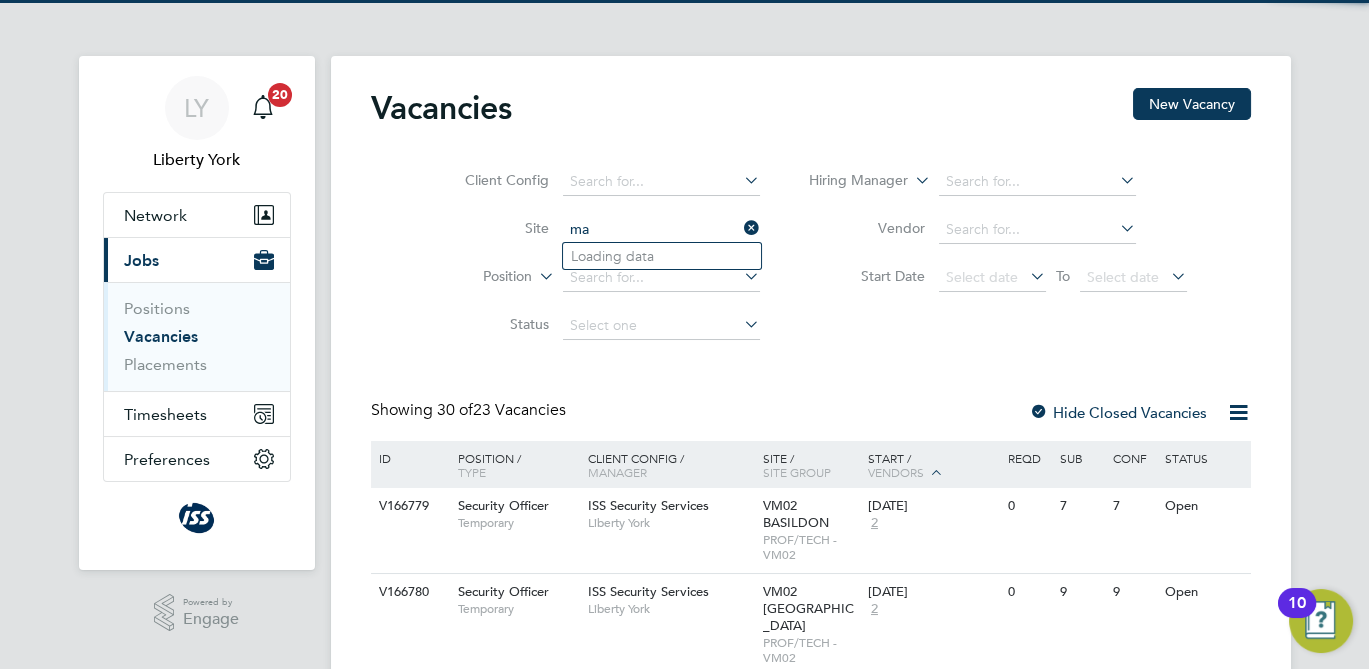 type on "m" 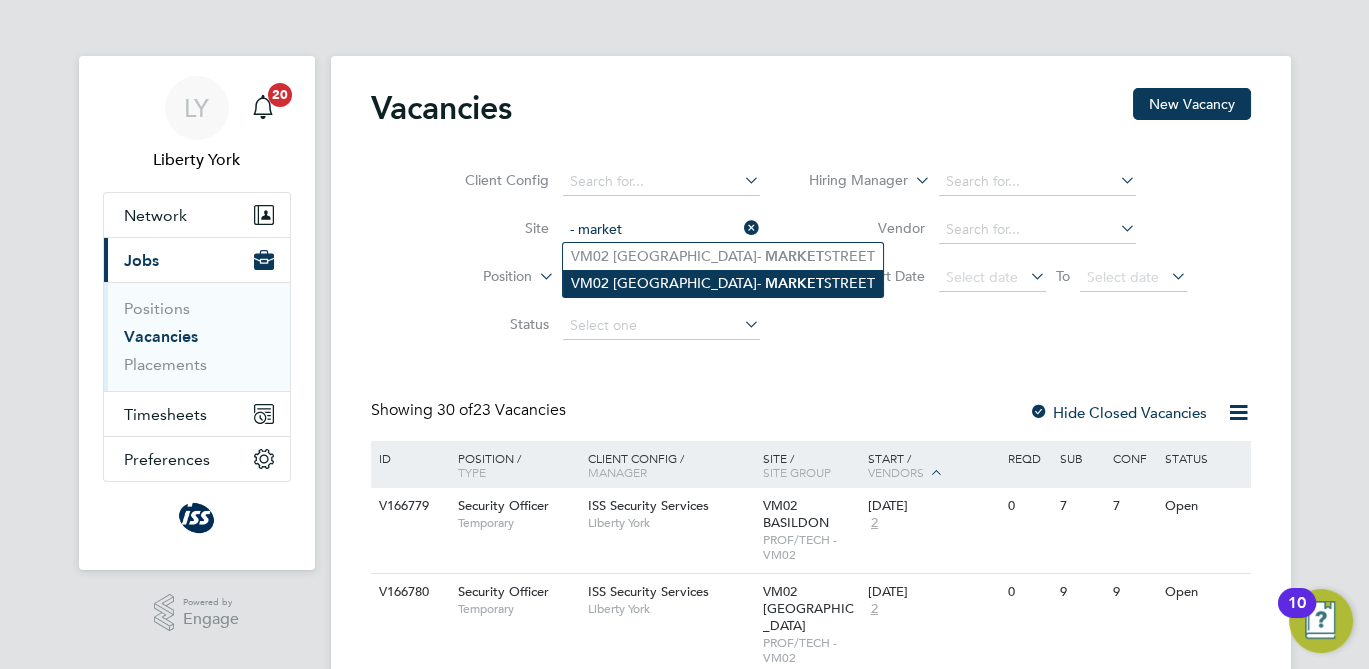 click on "VM02 MANCHESTER  -   MARKET  STREET" 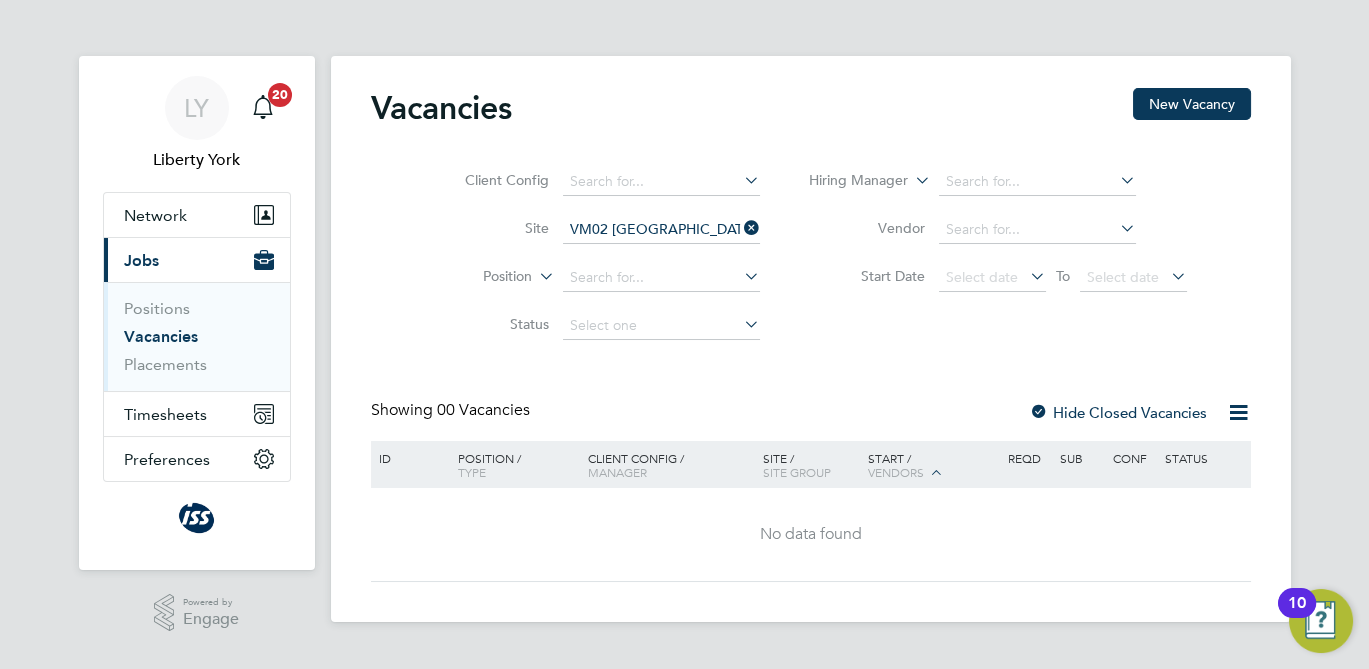 click 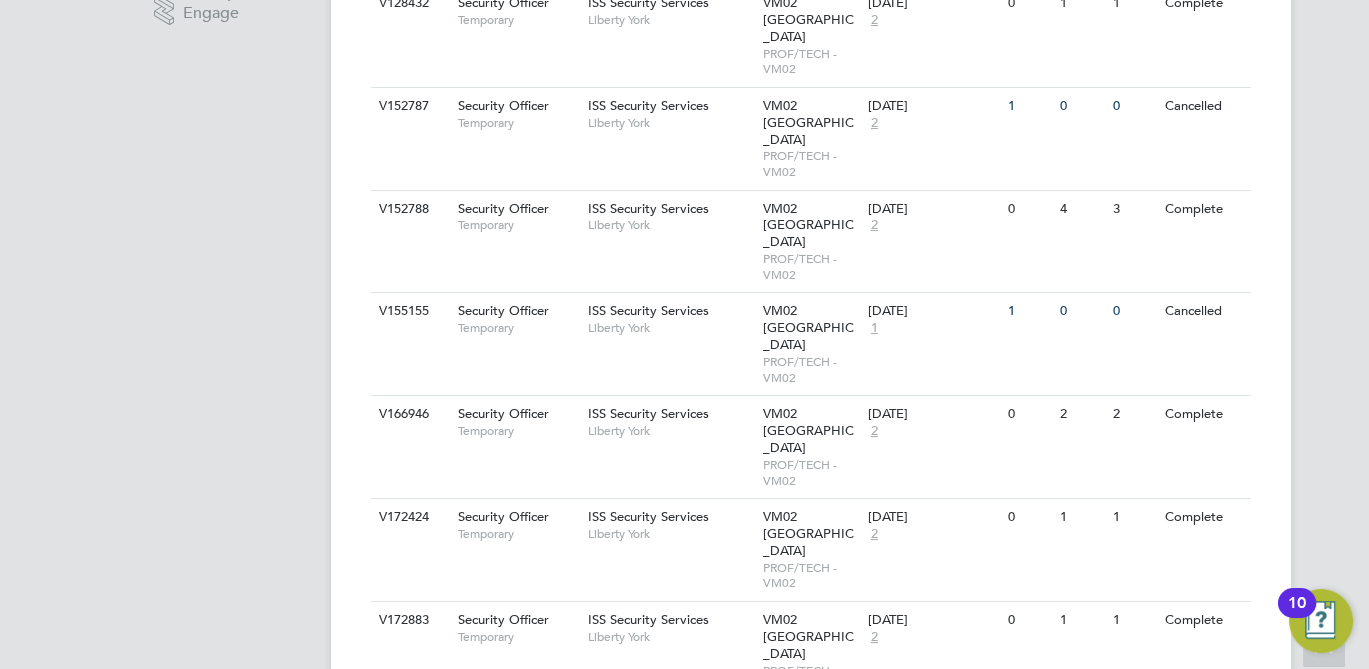 scroll, scrollTop: 608, scrollLeft: 0, axis: vertical 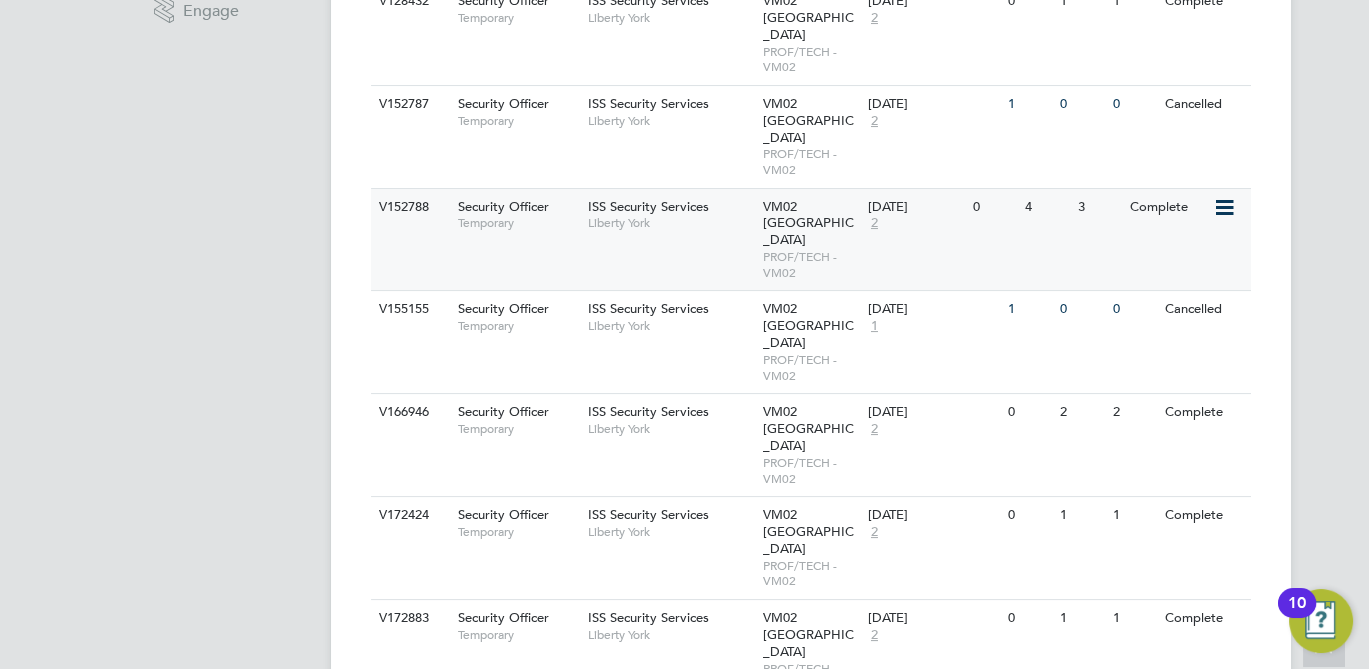 click on "0" 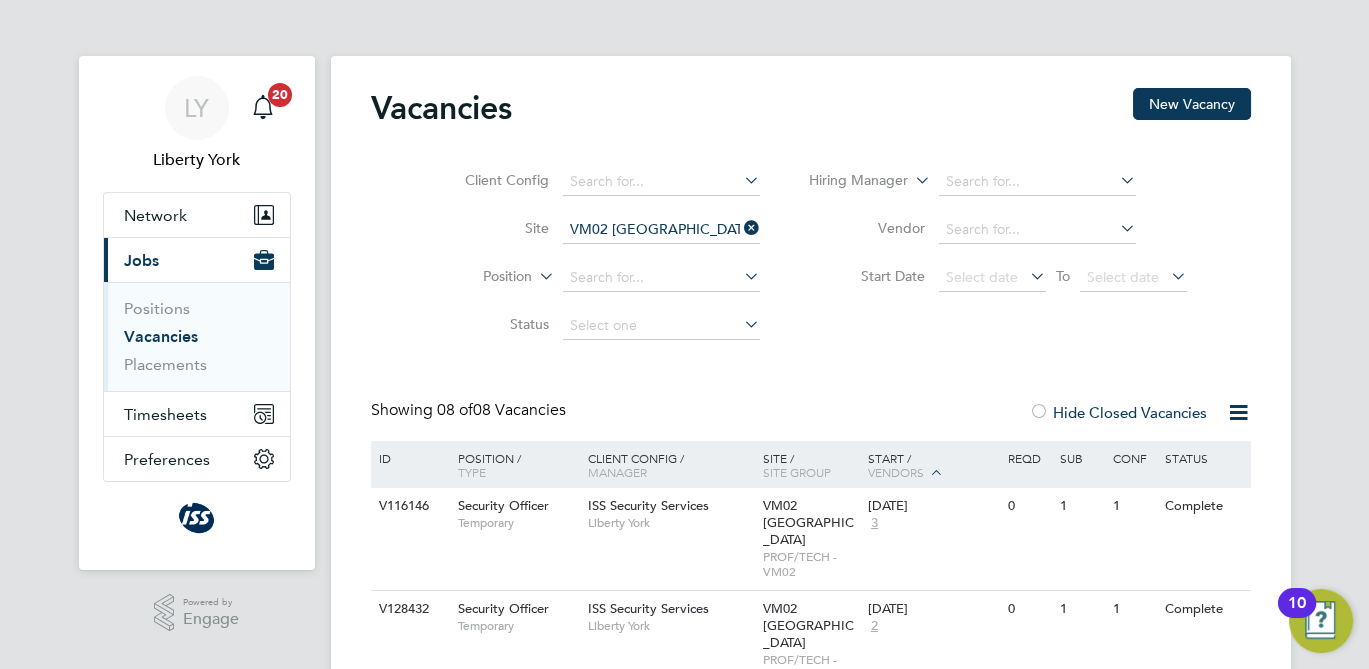 click 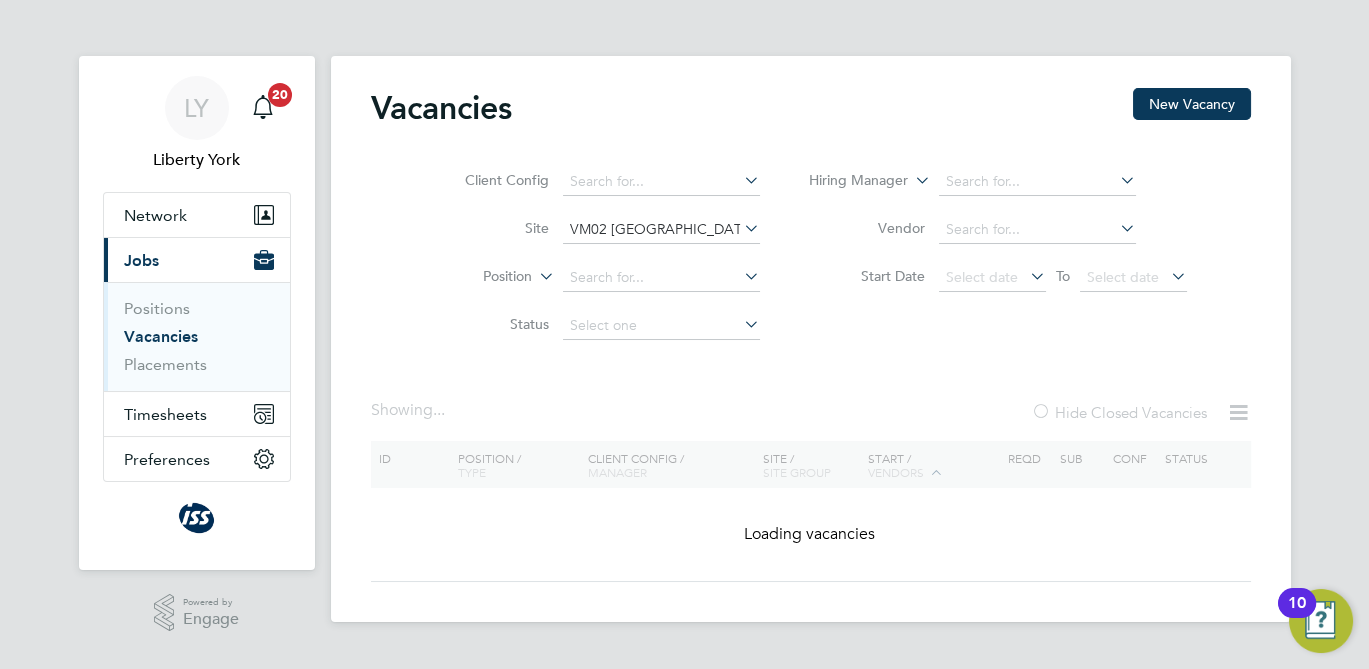 type 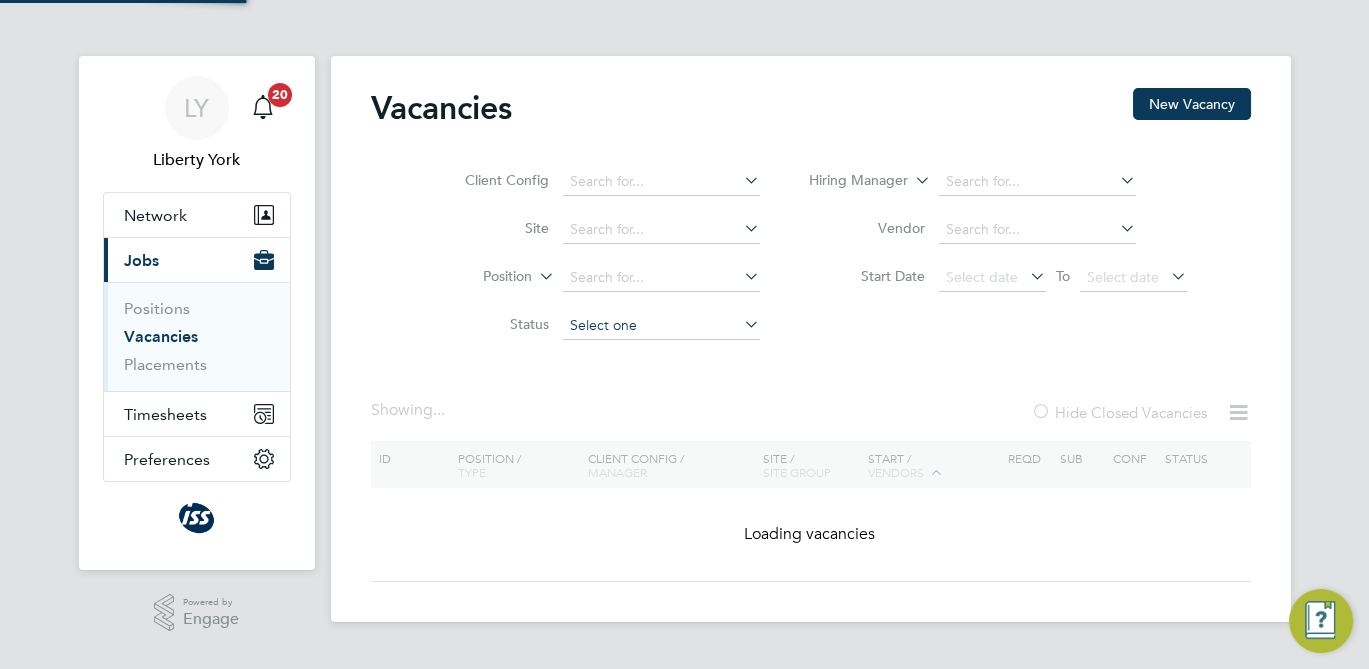 click 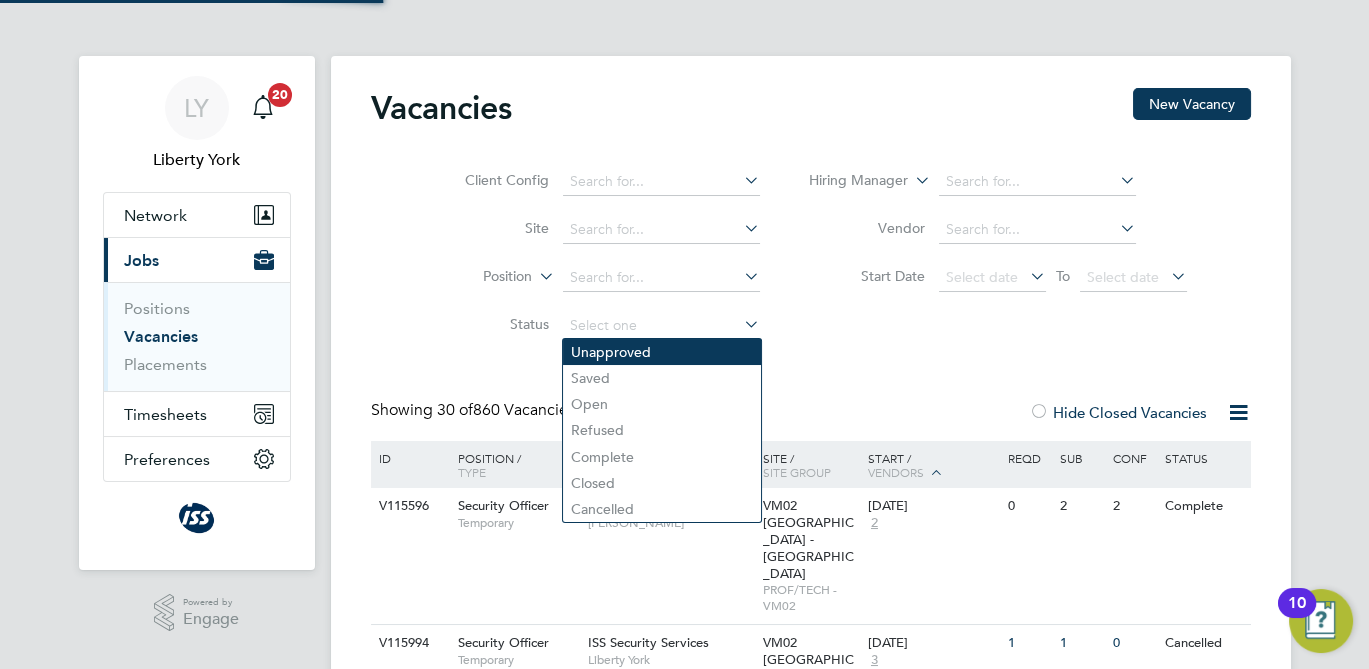 click on "Unapproved" 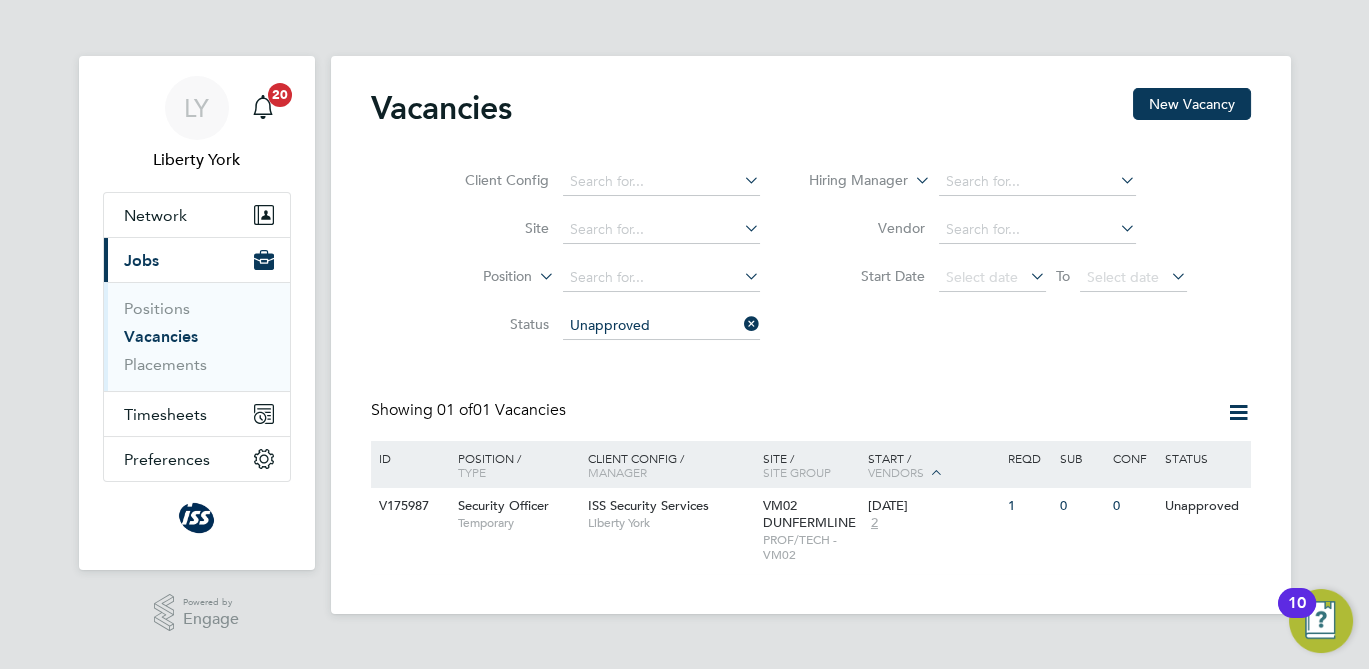 click 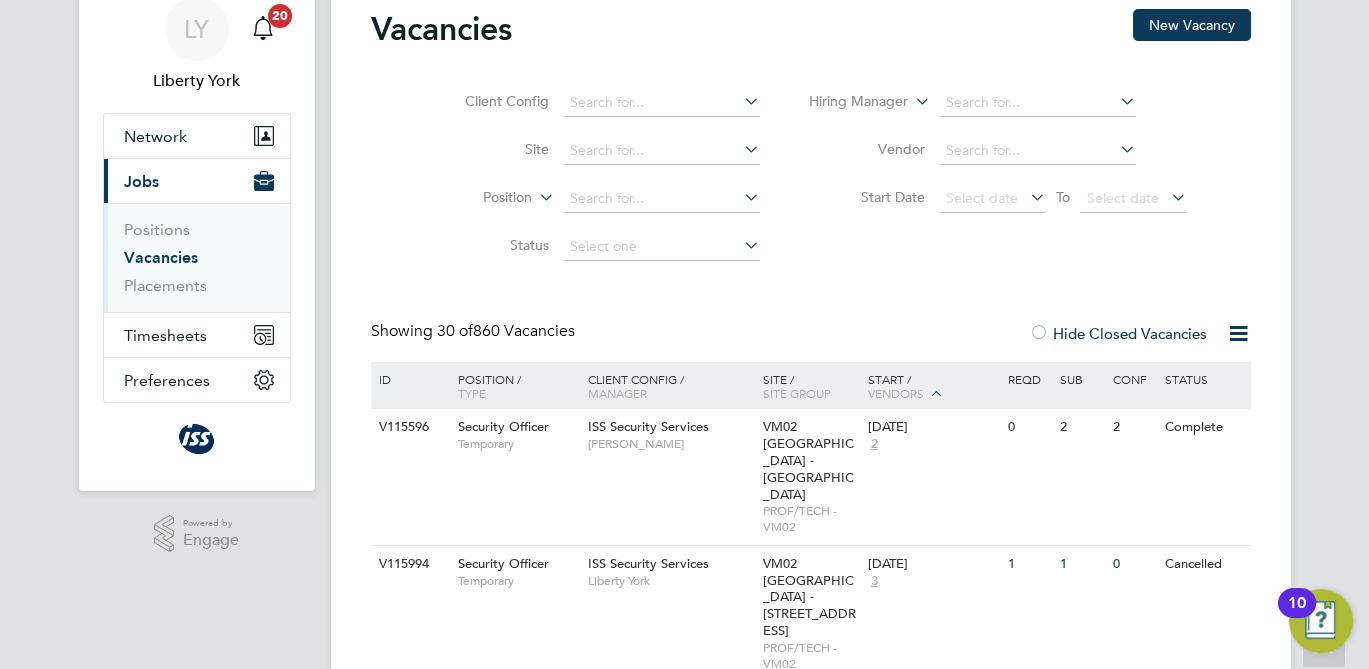 scroll, scrollTop: 0, scrollLeft: 0, axis: both 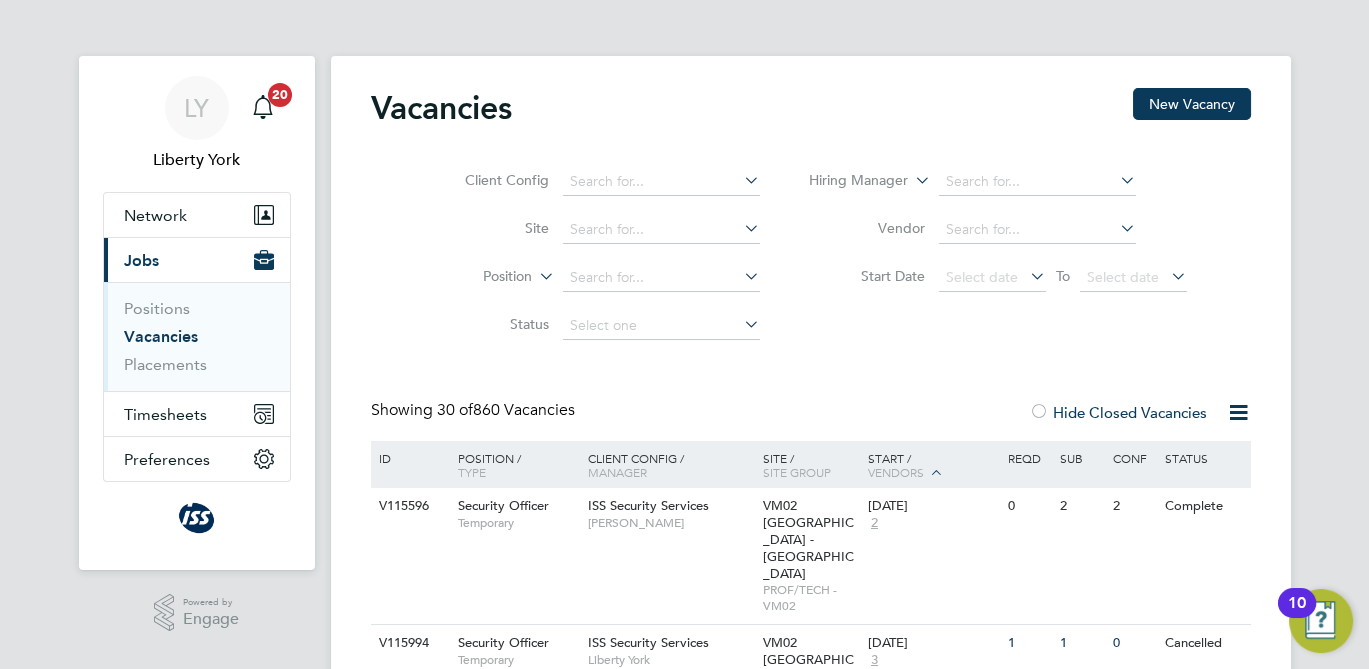 click on "Hide Closed Vacancies" 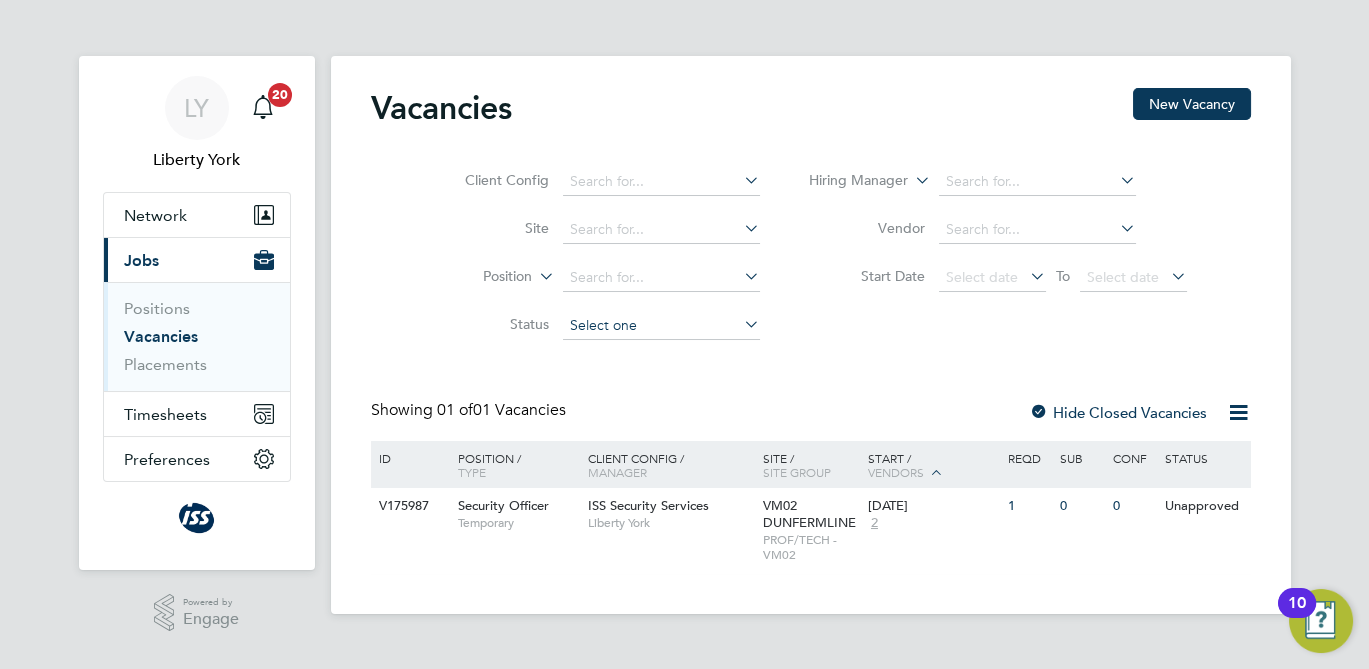 click 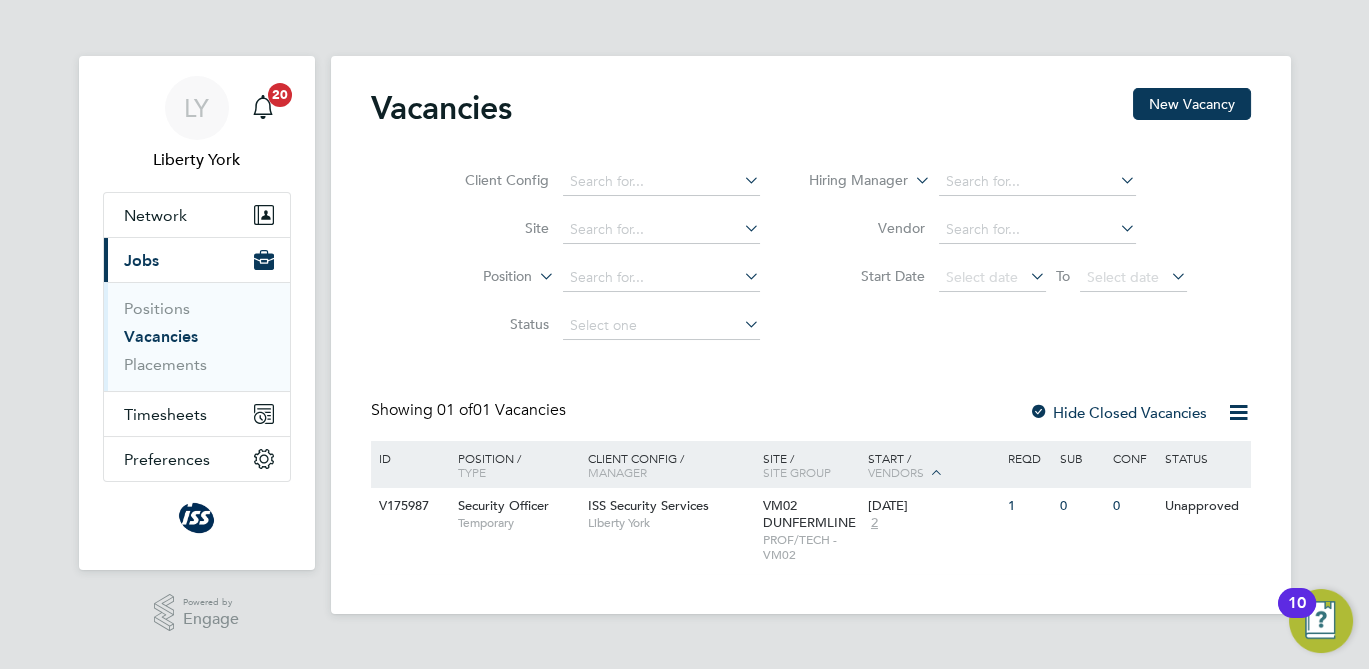 click on "Unapproved" 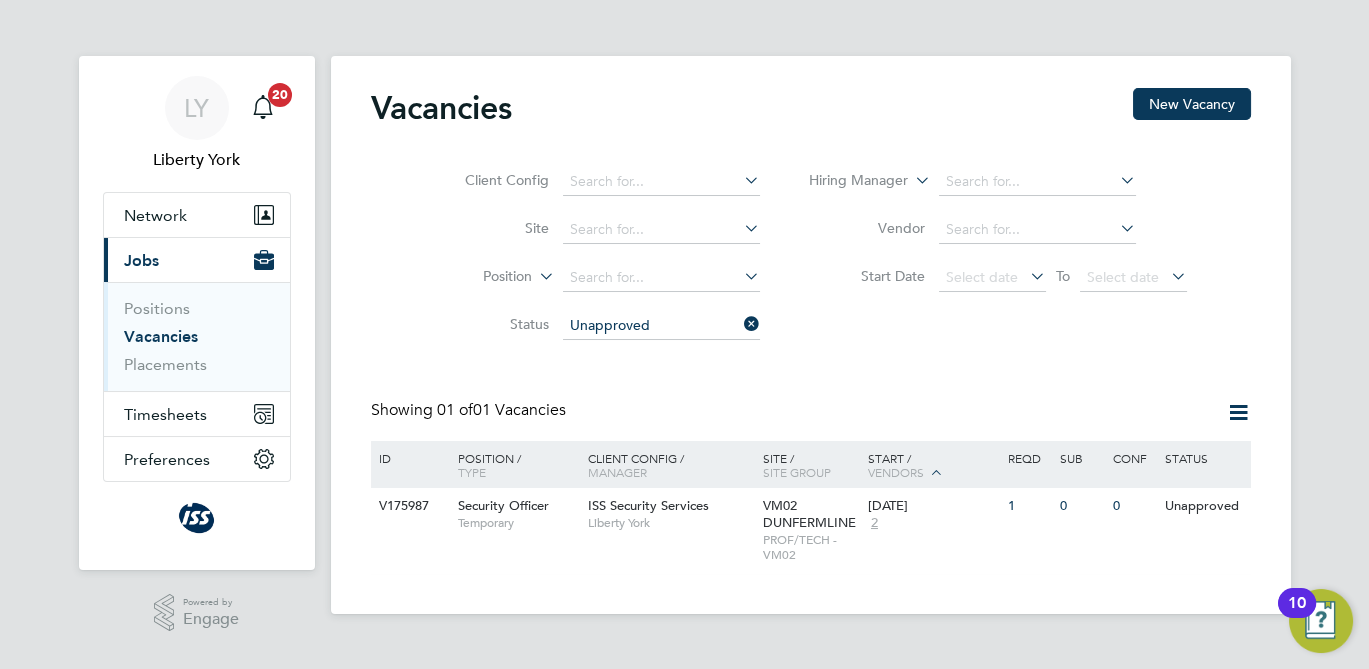 click 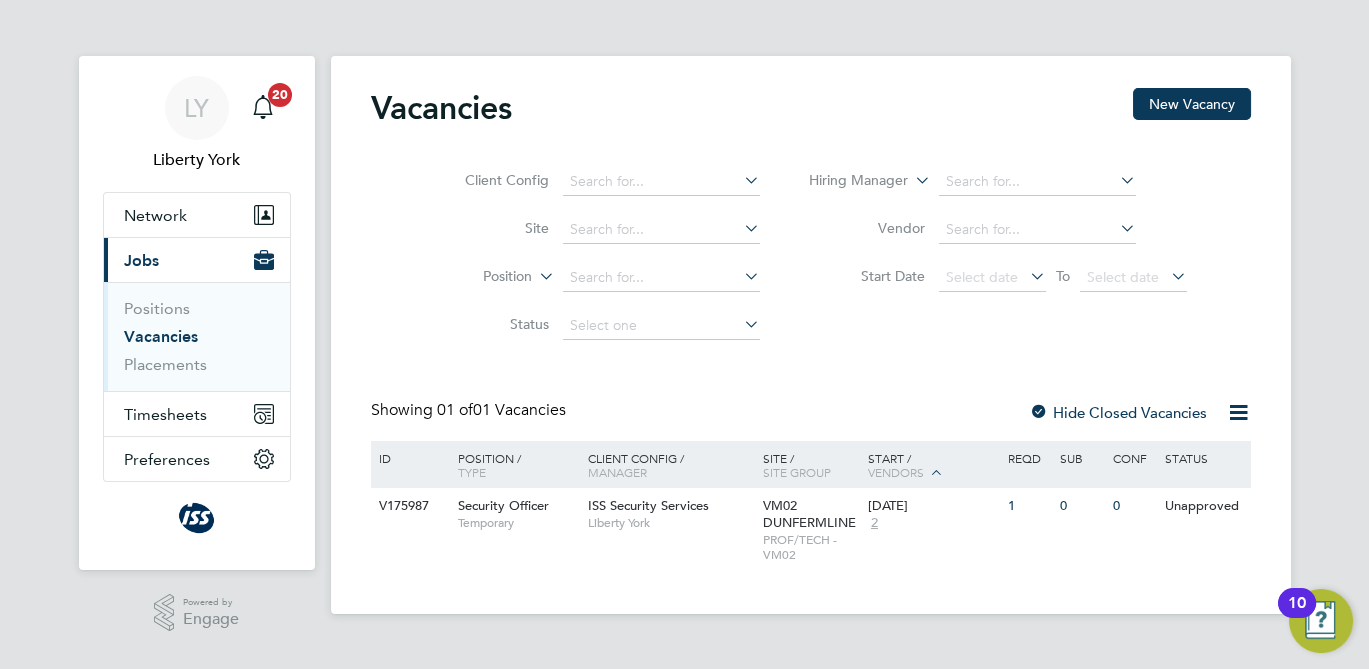 click on "Vacancies" at bounding box center (161, 336) 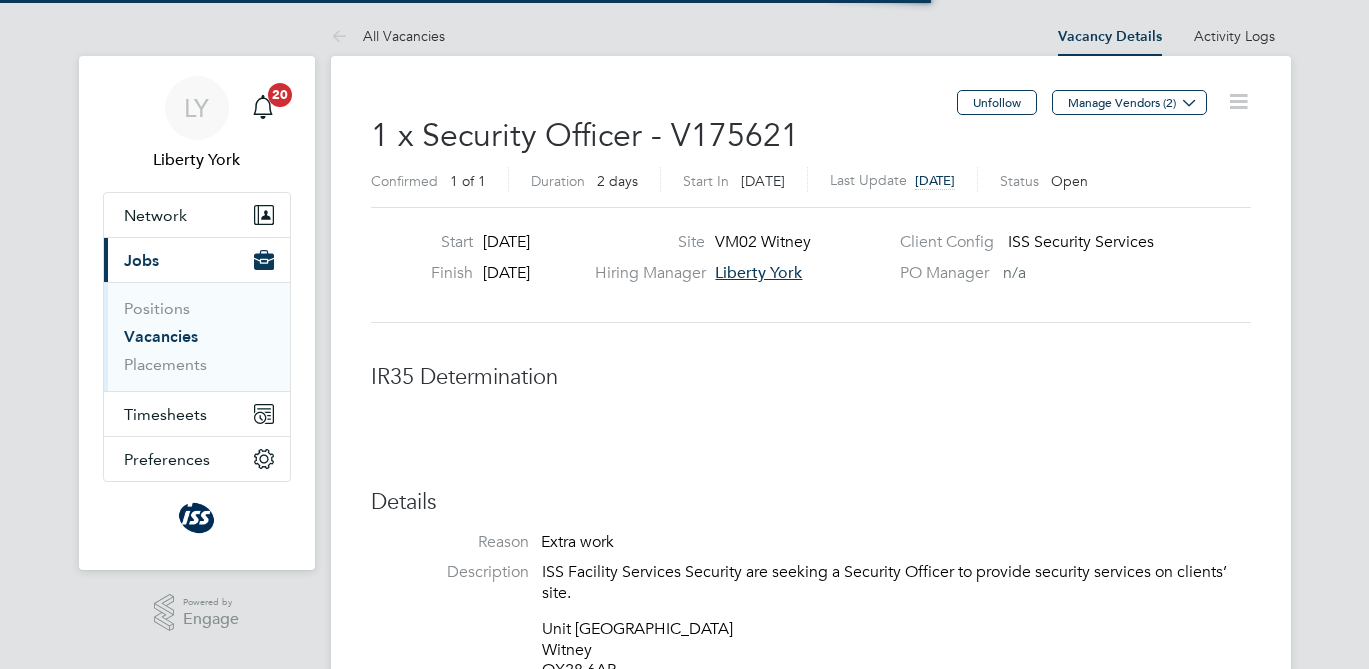 scroll, scrollTop: 0, scrollLeft: 0, axis: both 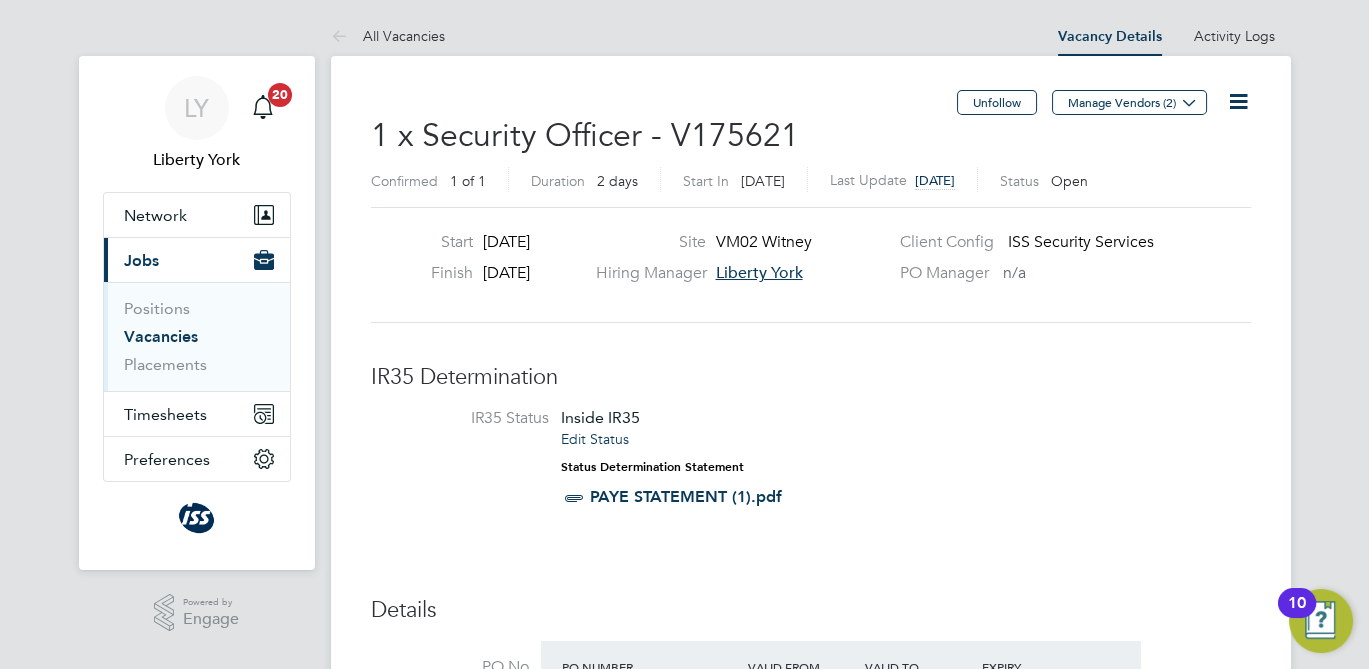 click 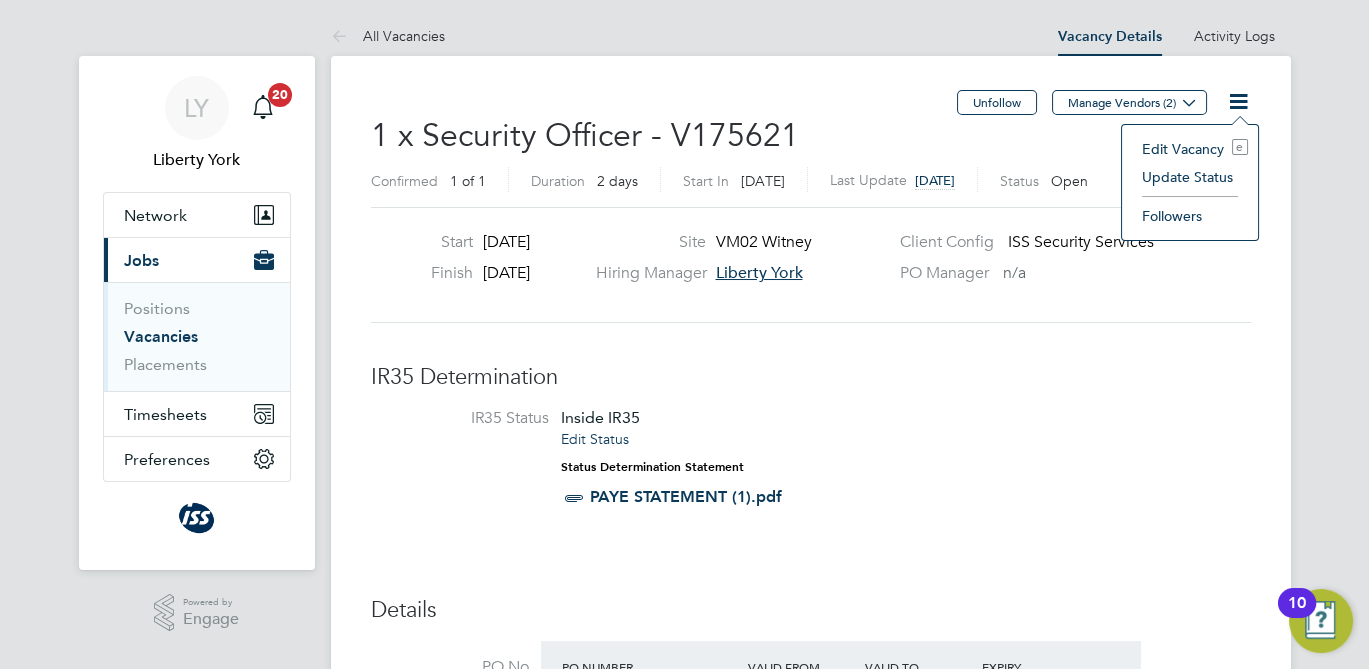 click on "Update Status" 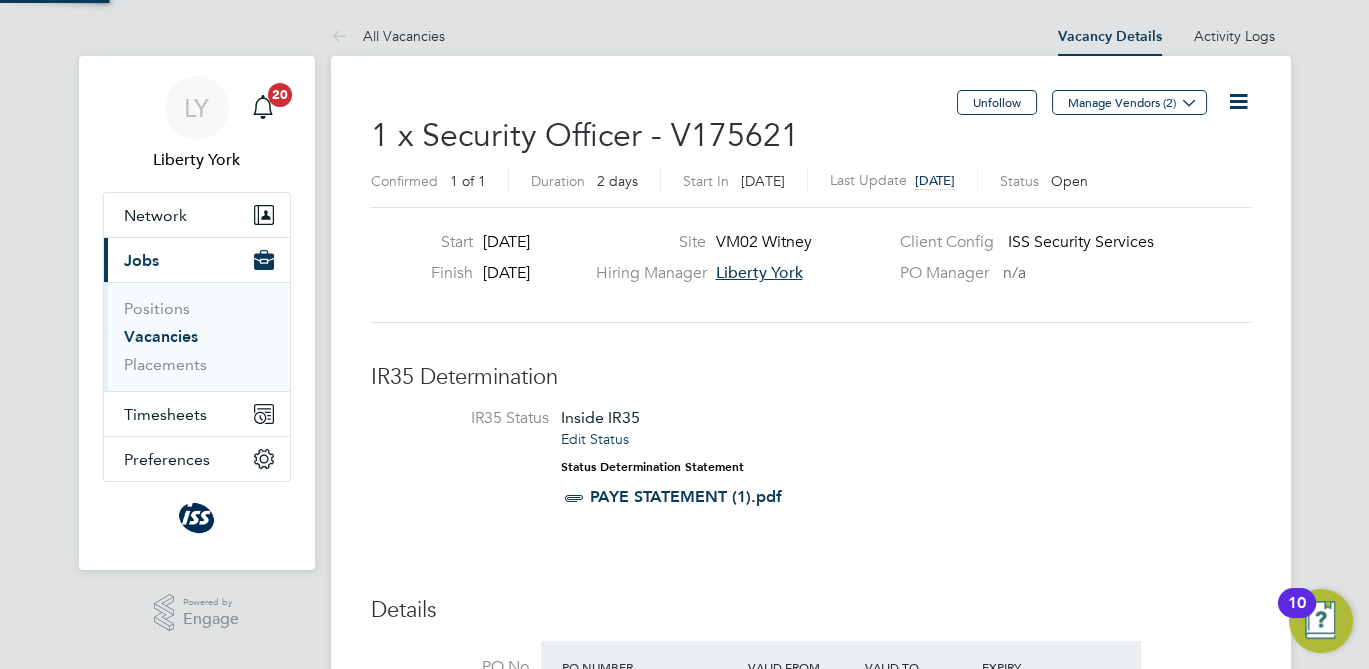 scroll, scrollTop: 10, scrollLeft: 9, axis: both 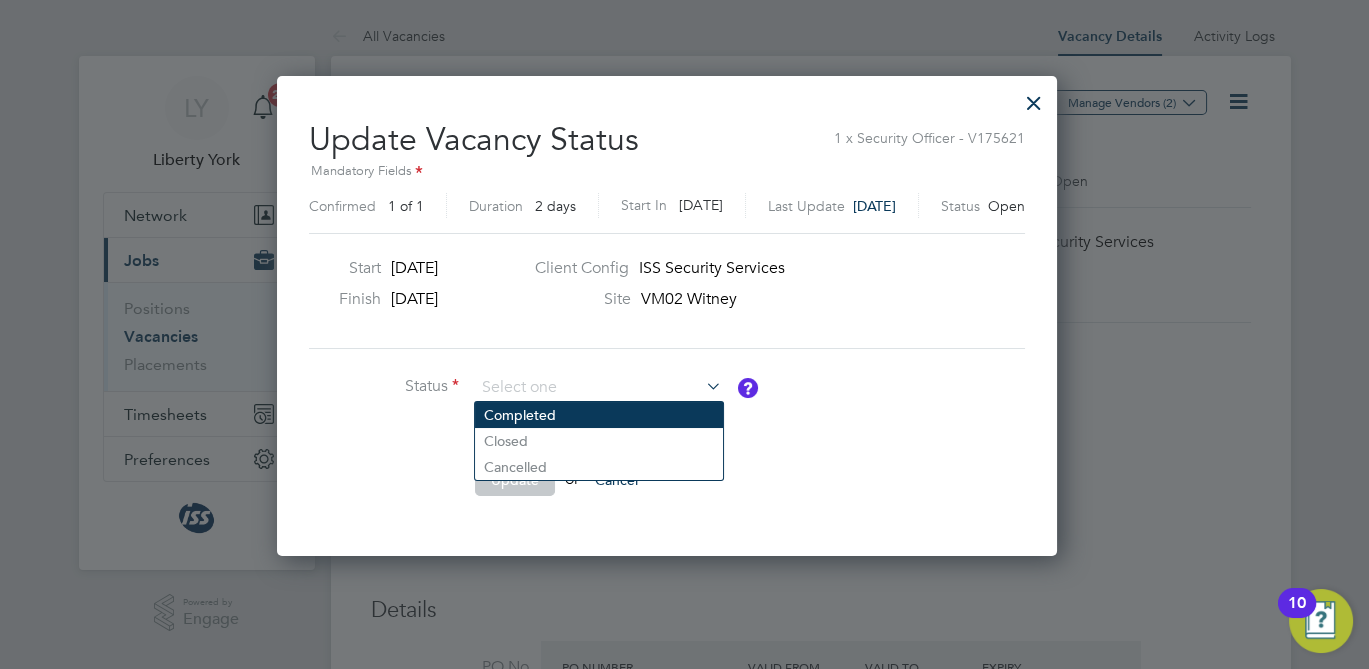 click on "Completed" 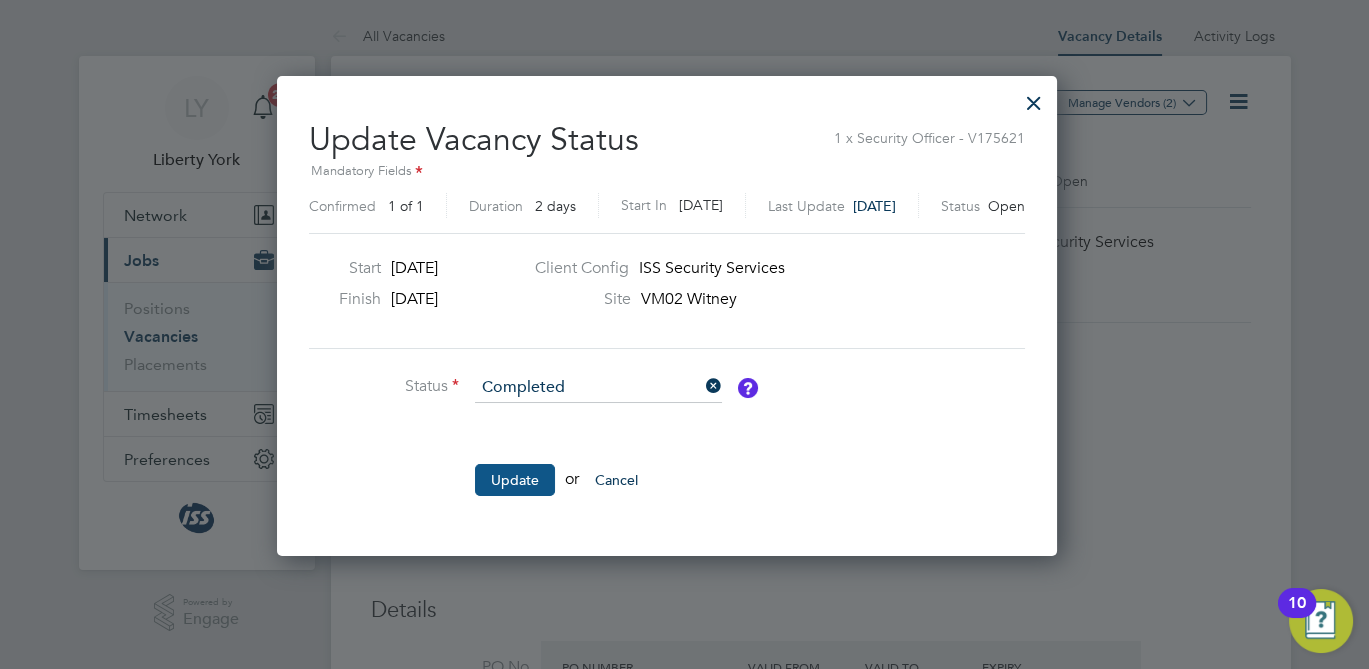 click on "Update" at bounding box center [515, 480] 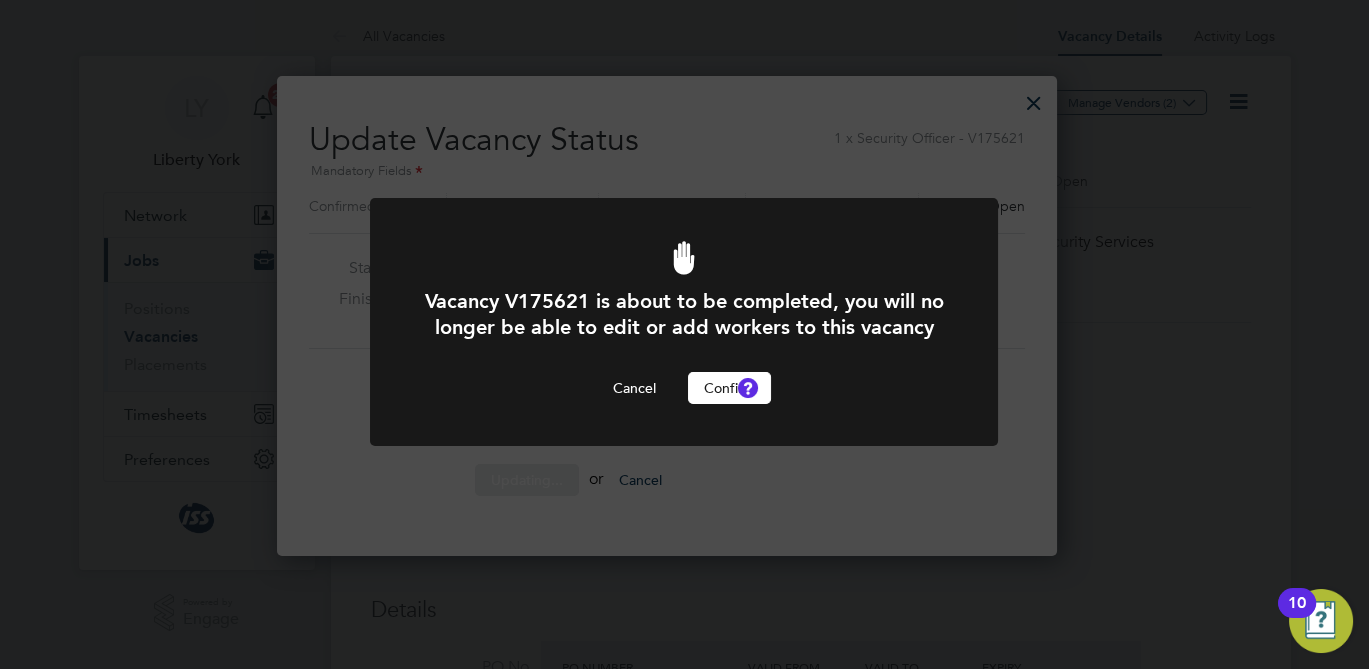 click on "Confirm" at bounding box center (729, 388) 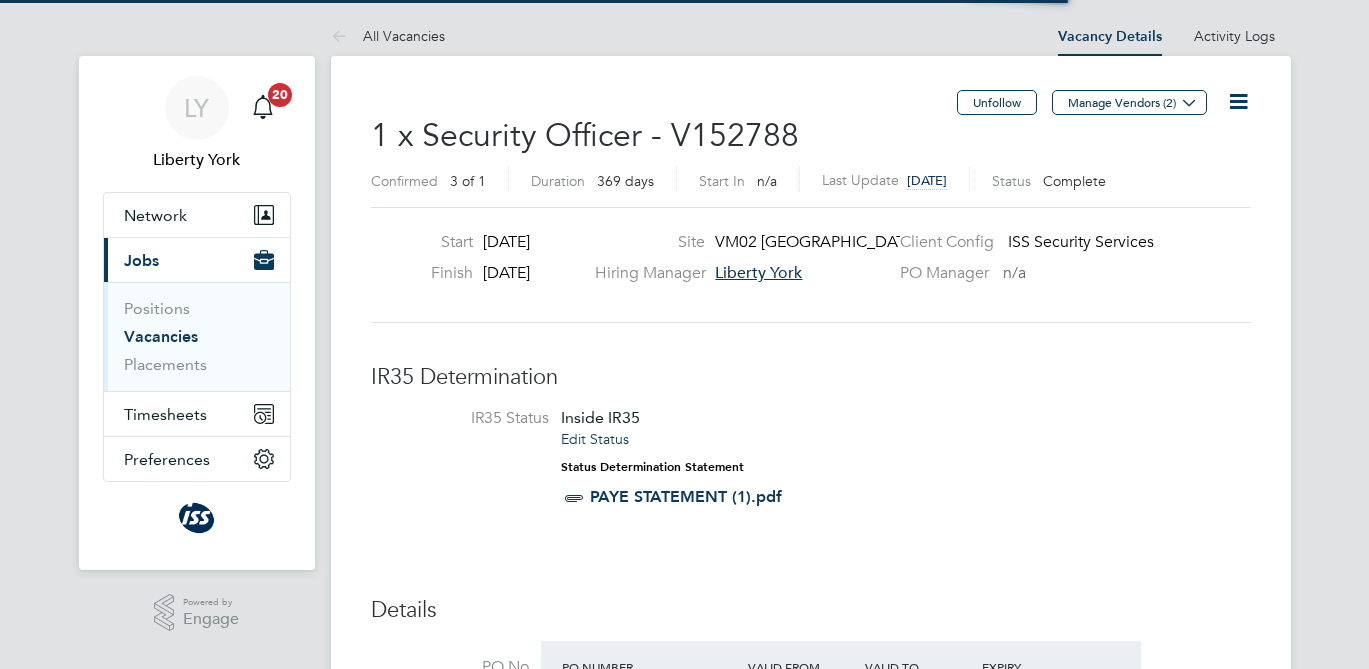 scroll, scrollTop: 0, scrollLeft: 0, axis: both 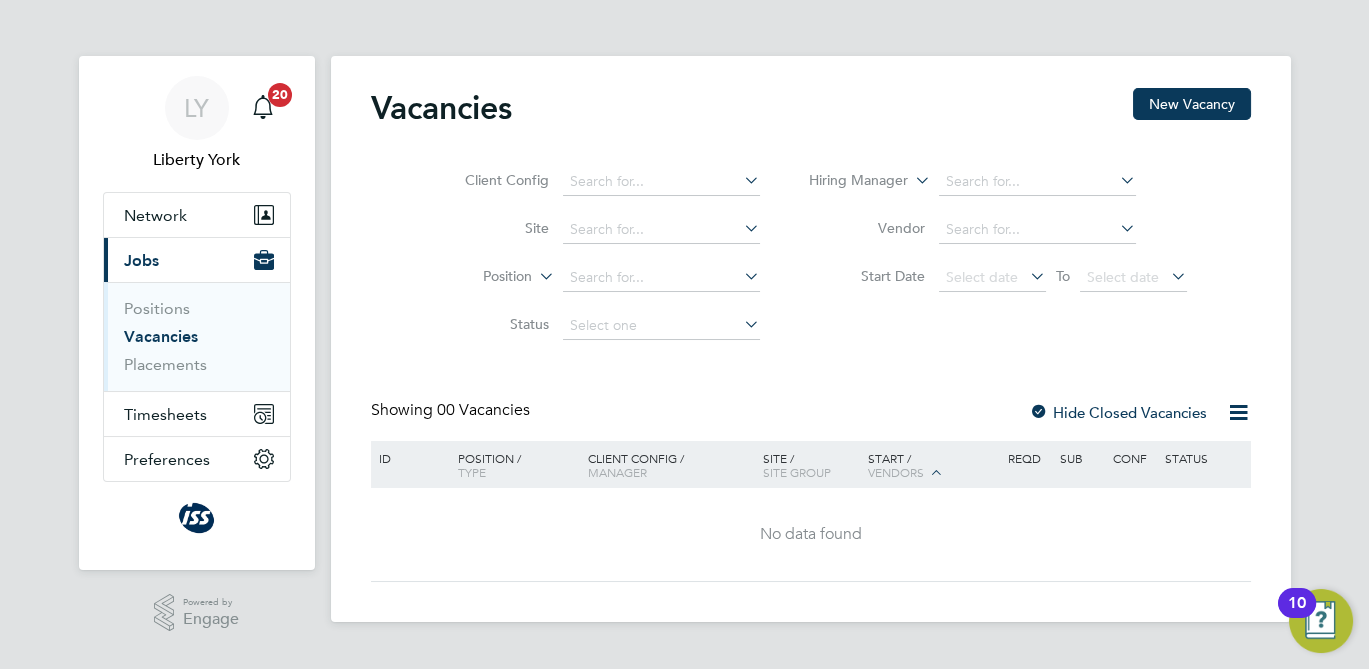 click on "Hide Closed Vacancies" 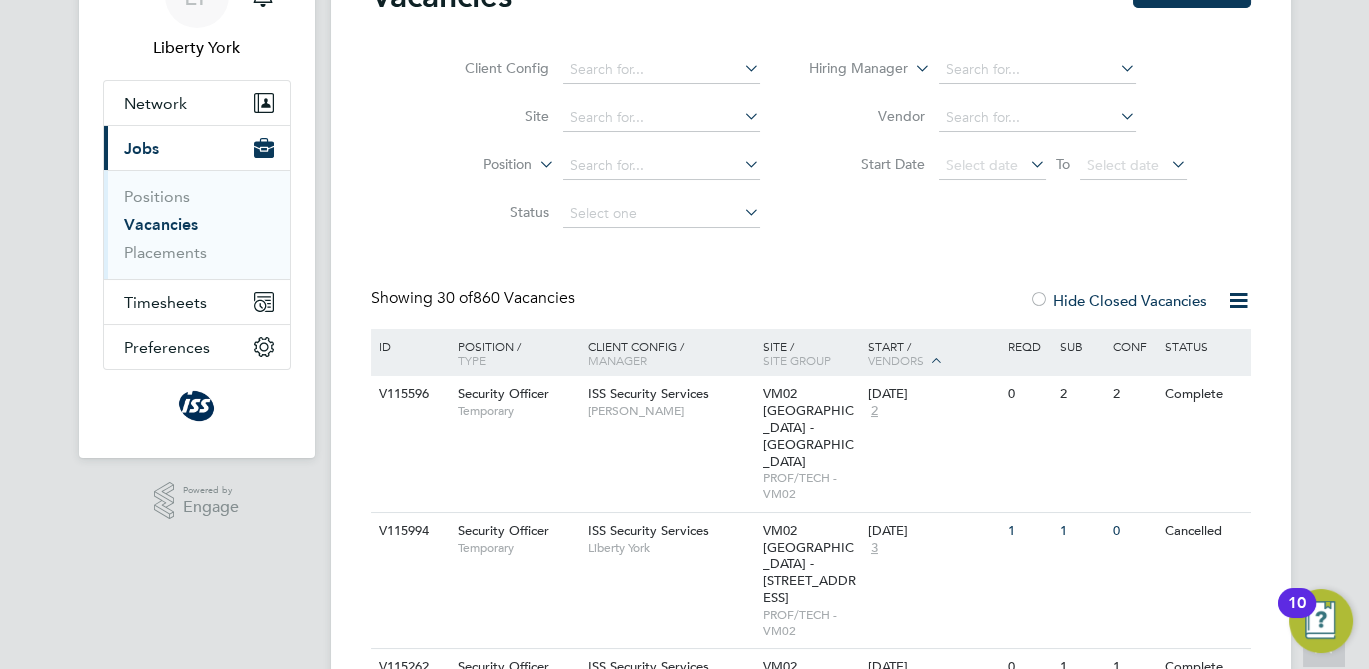 scroll, scrollTop: 111, scrollLeft: 0, axis: vertical 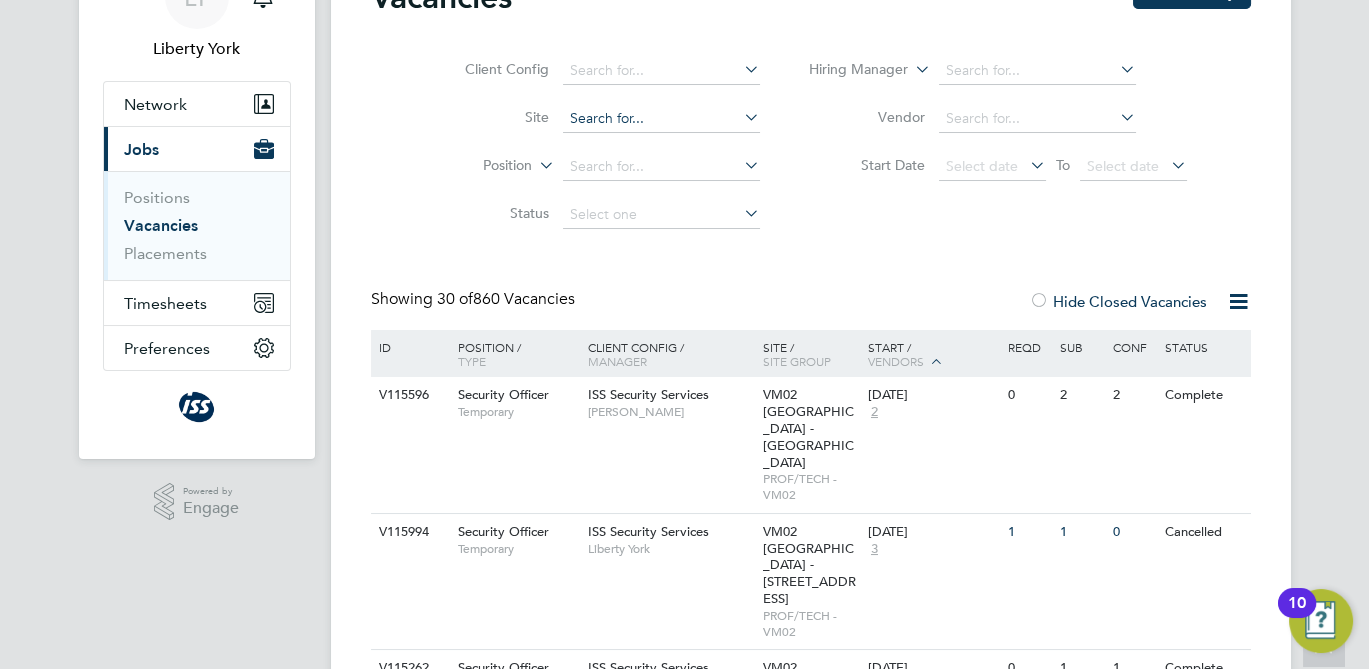 click 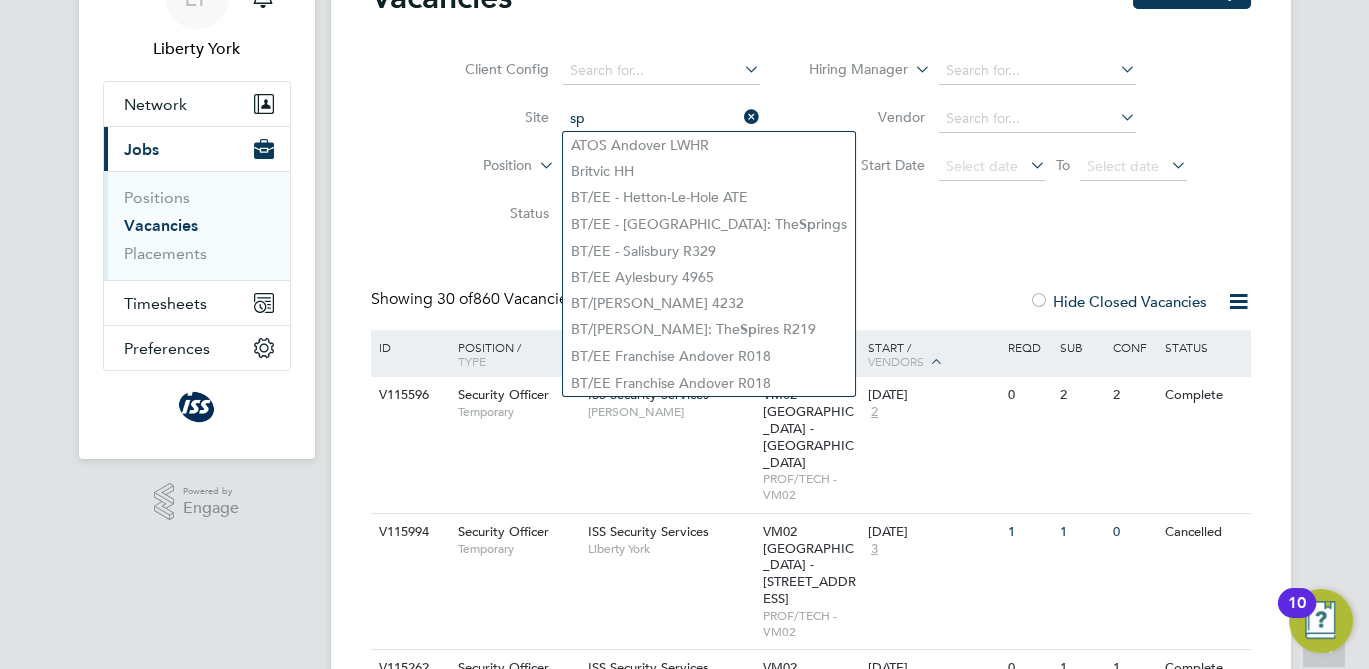 type on "s" 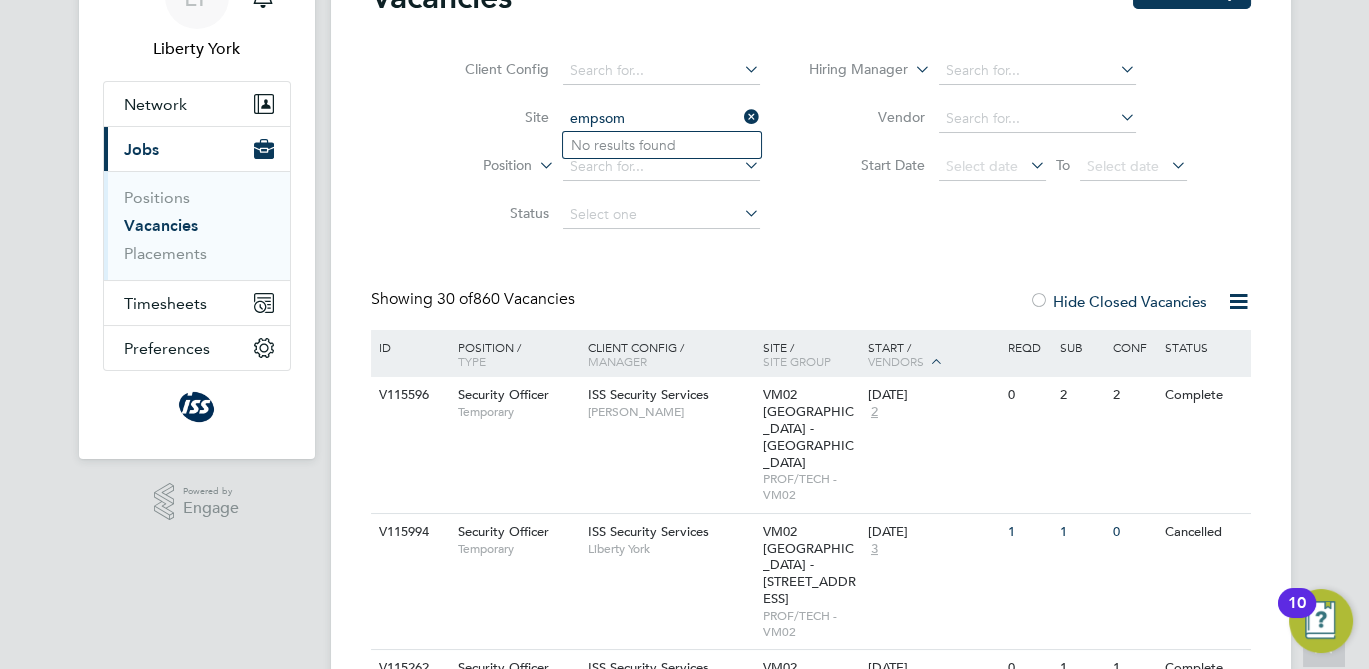 click on "empsom" 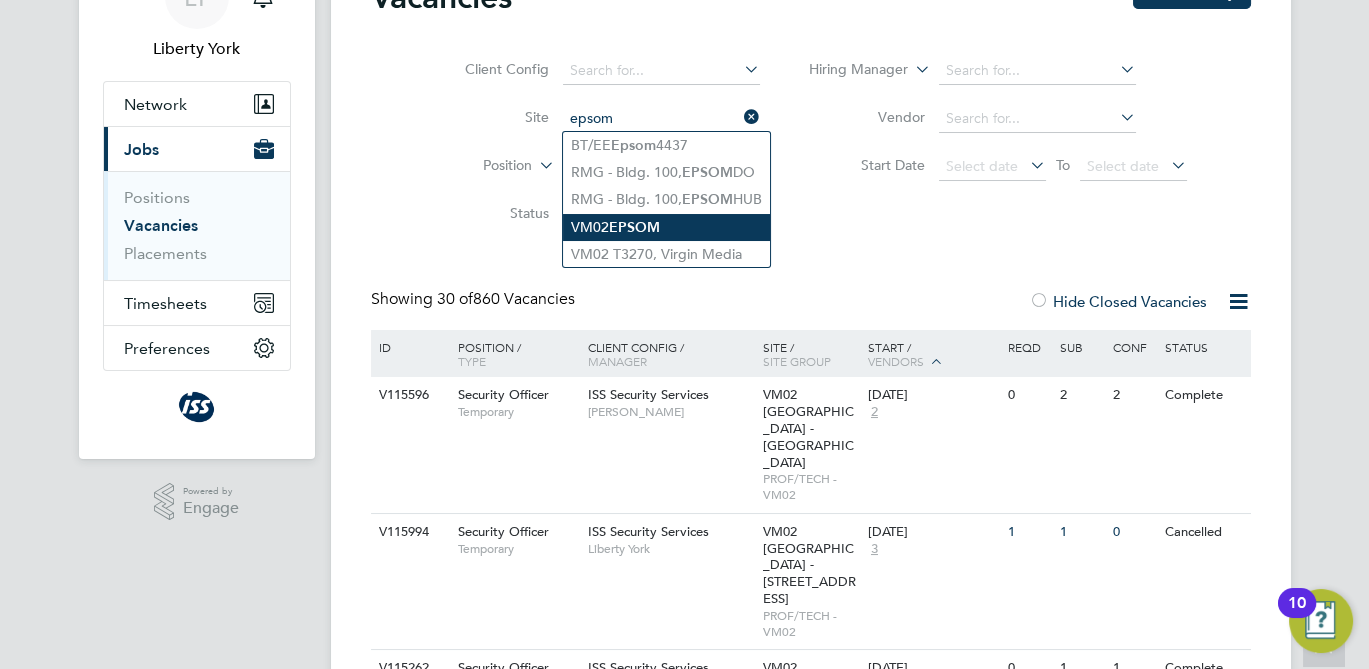 click on "VM02  EPSOM" 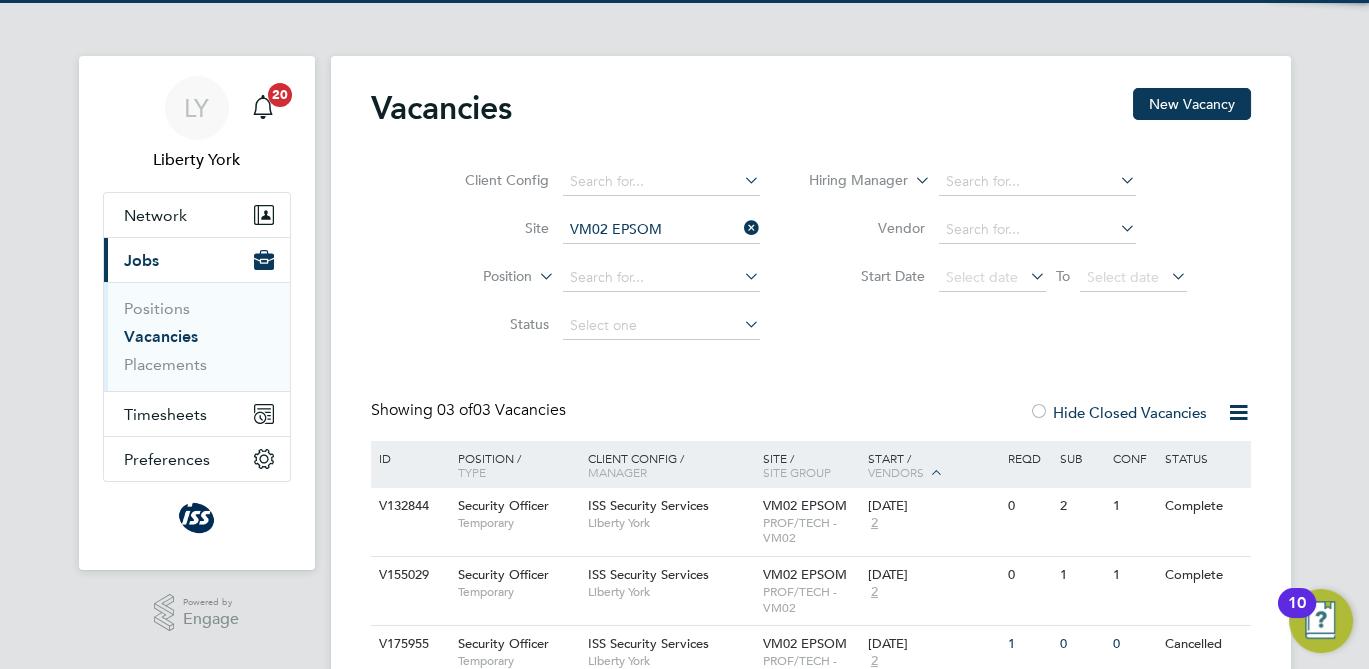 scroll, scrollTop: 97, scrollLeft: 0, axis: vertical 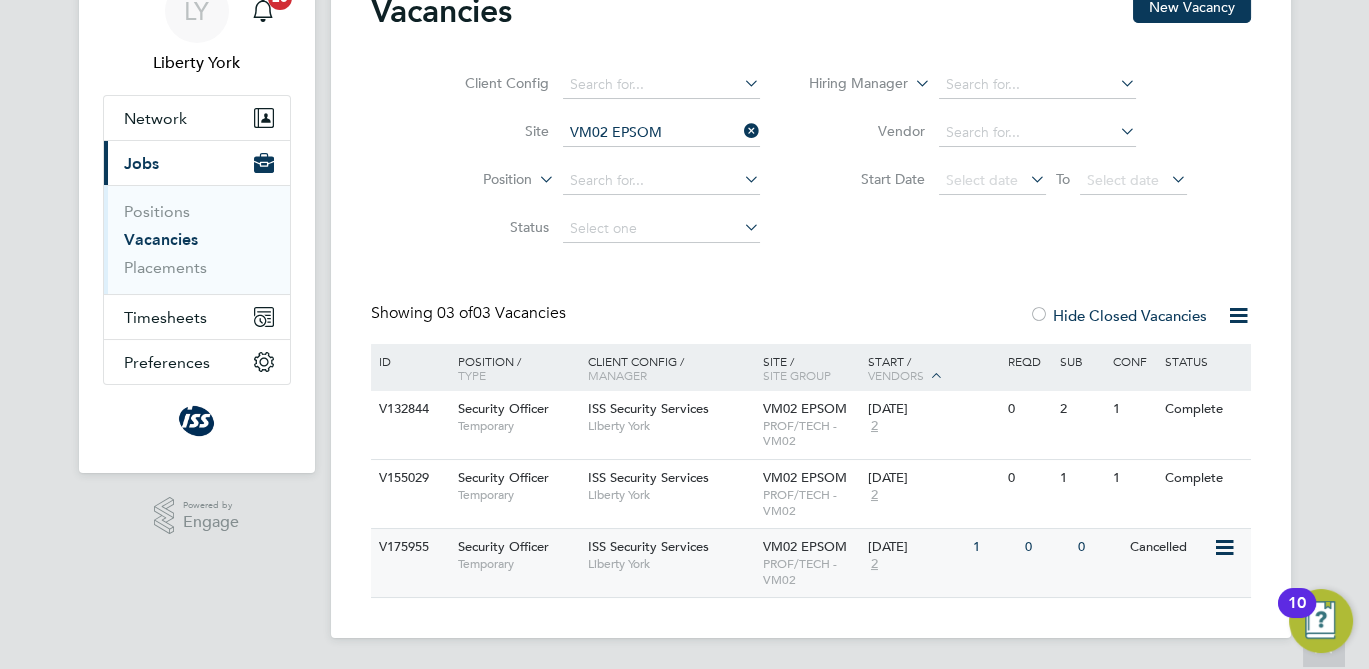 click on "[DATE] 2" 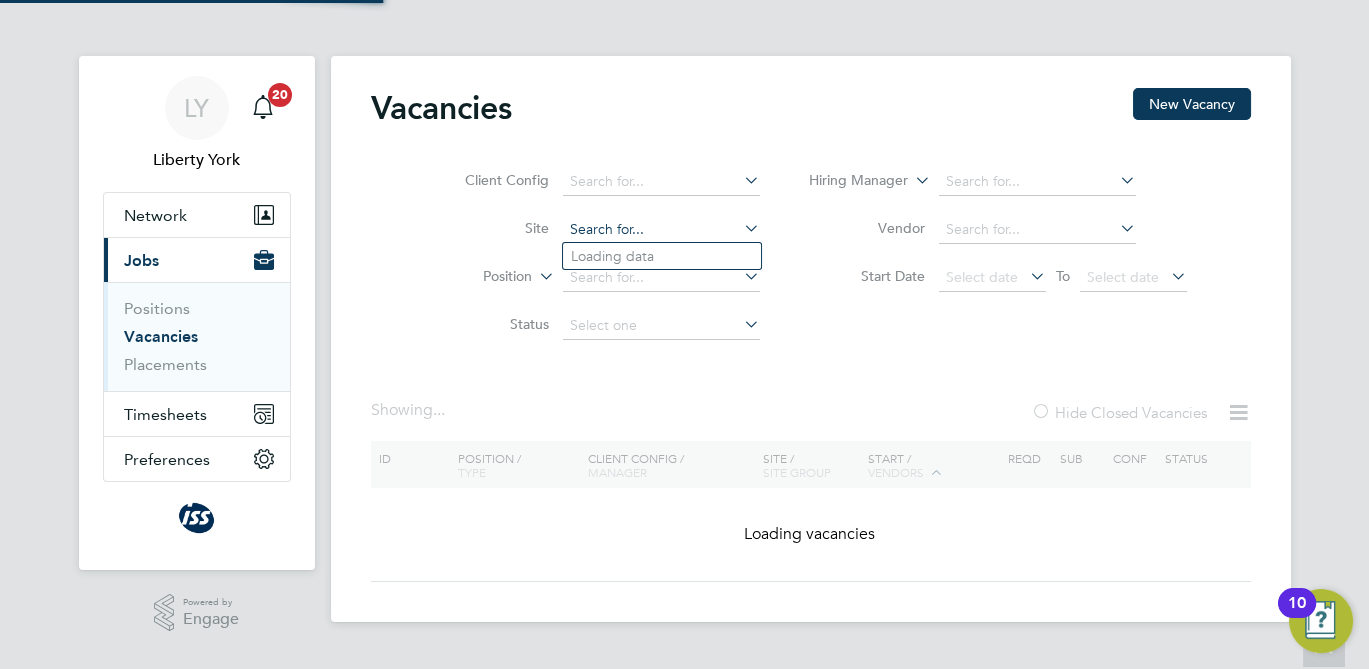 scroll, scrollTop: 0, scrollLeft: 0, axis: both 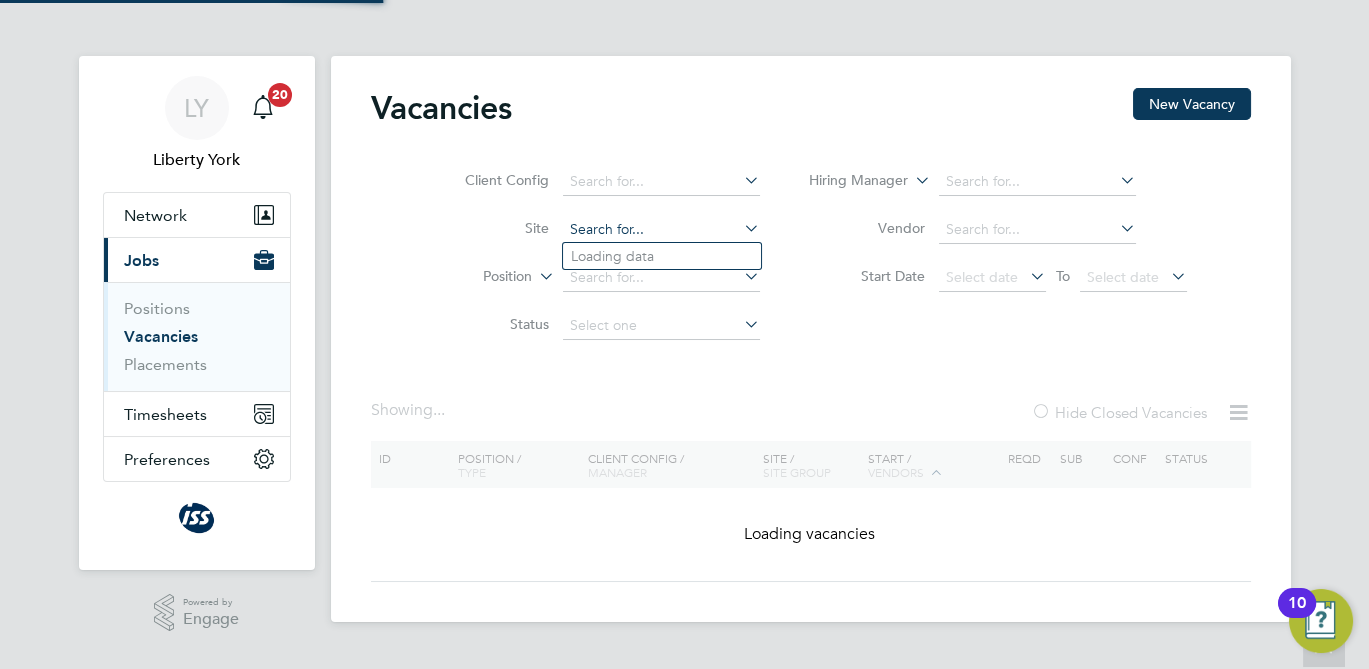 click on "Vacancies New Vacancy Client Config     Site     Position     Status   Hiring Manager     Vendor   Start Date
Select date
To
Select date
Showing ...   Hide Closed Vacancies ID  Position / Type   Client Config / Manager Site / Site Group Start / Vendors   Reqd Sub Conf Status Loading vacancies Show  30  more" 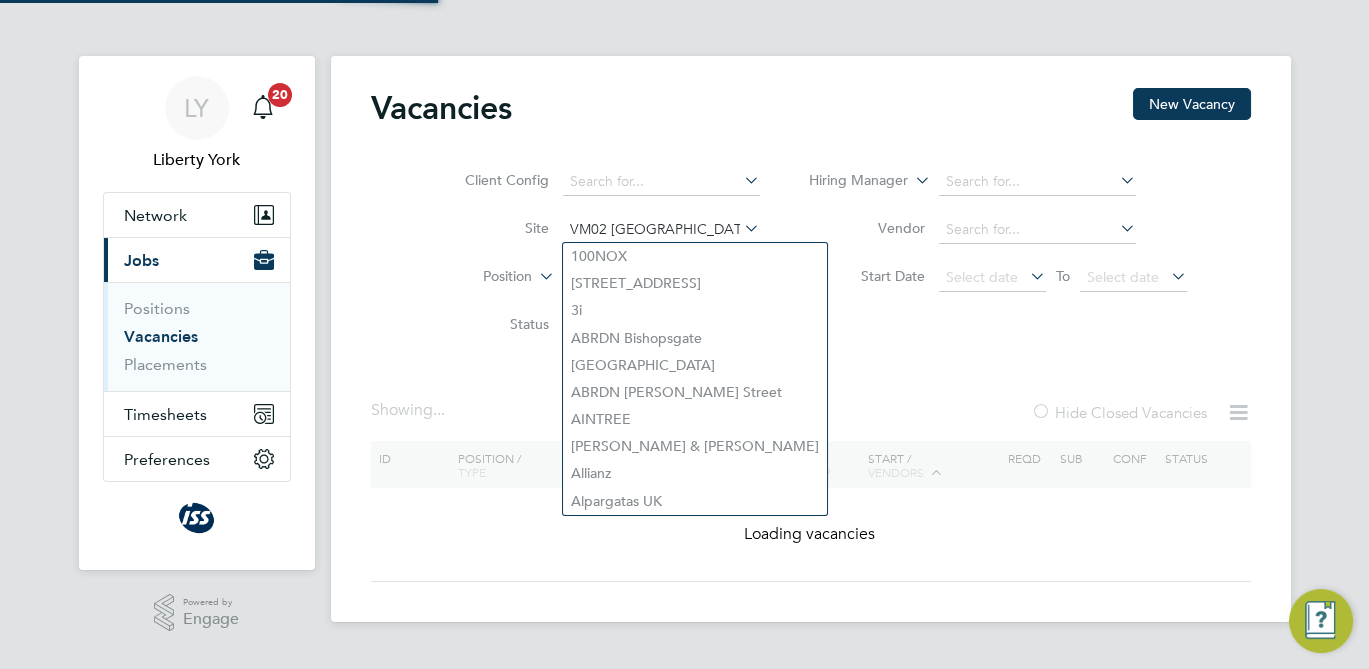 scroll, scrollTop: 0, scrollLeft: 12, axis: horizontal 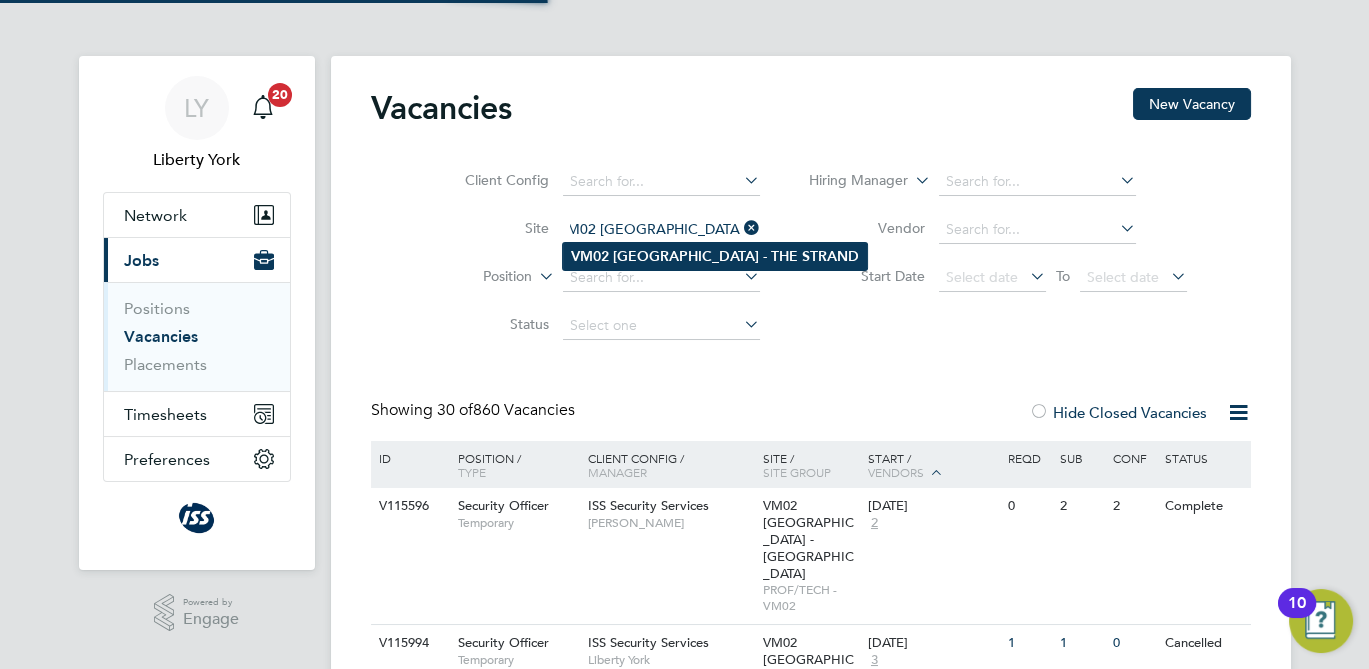 type on "VM02 [GEOGRAPHIC_DATA] - THE STRAND" 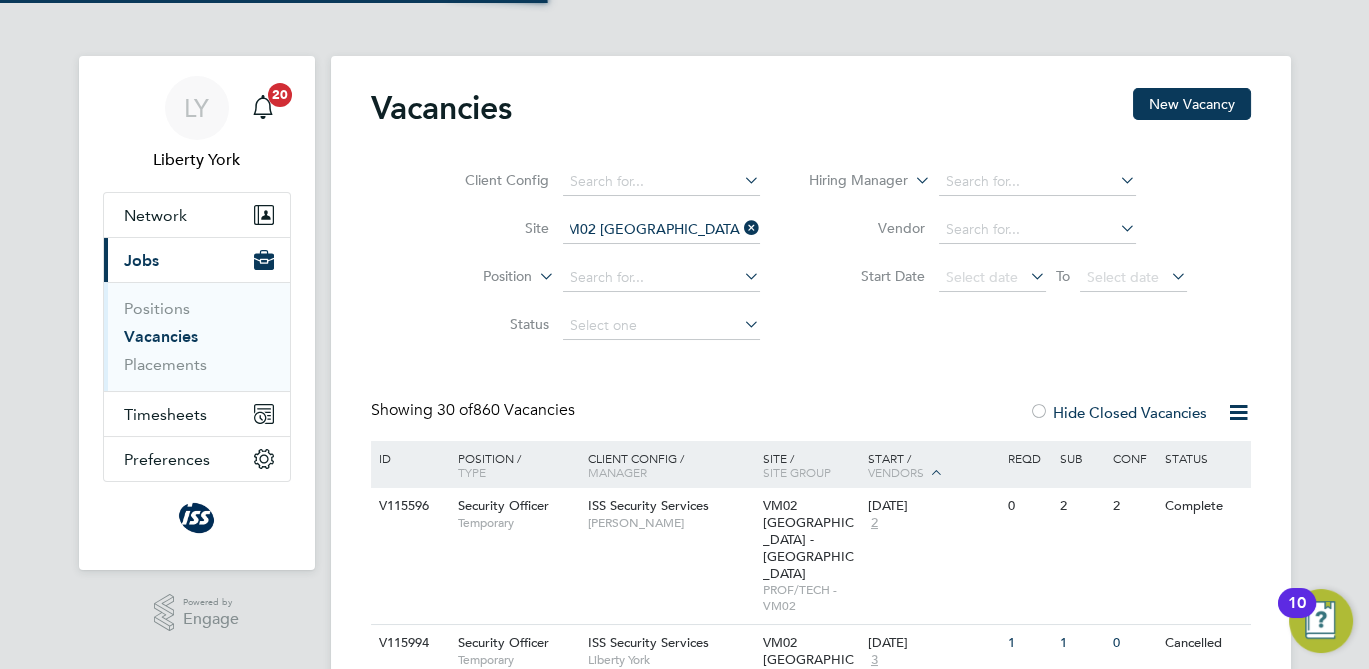 click on "LONDON" 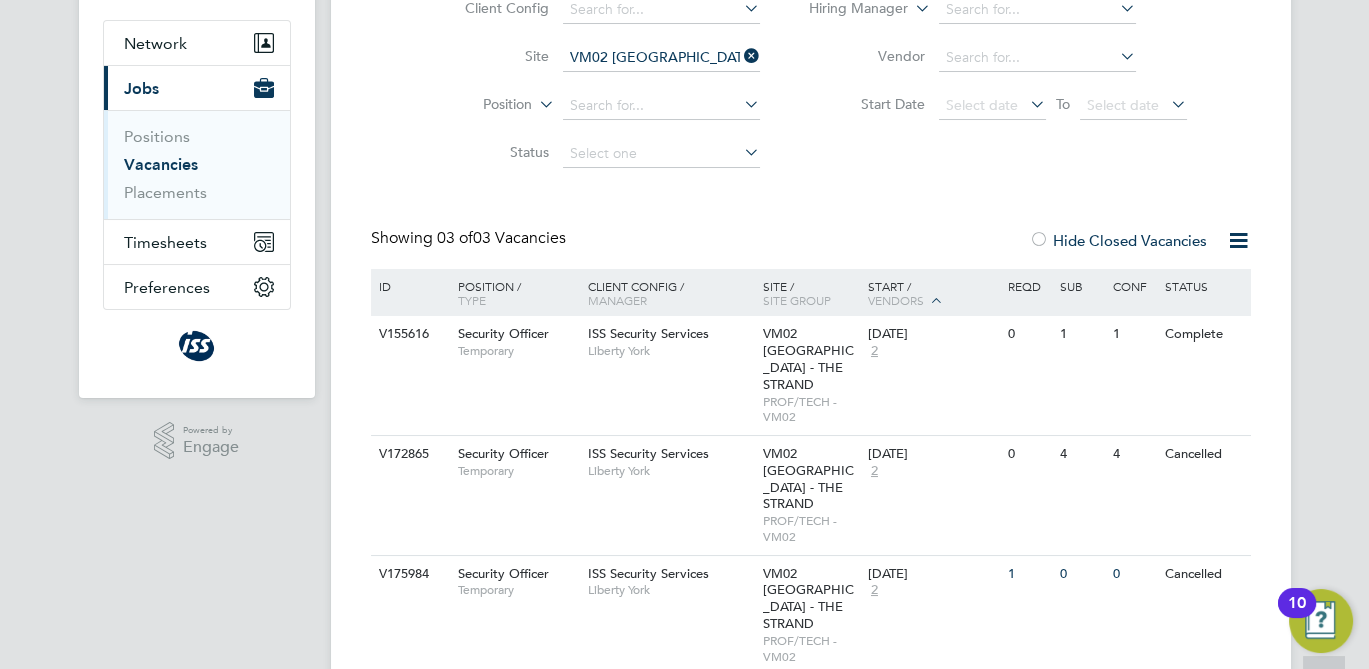 scroll, scrollTop: 198, scrollLeft: 0, axis: vertical 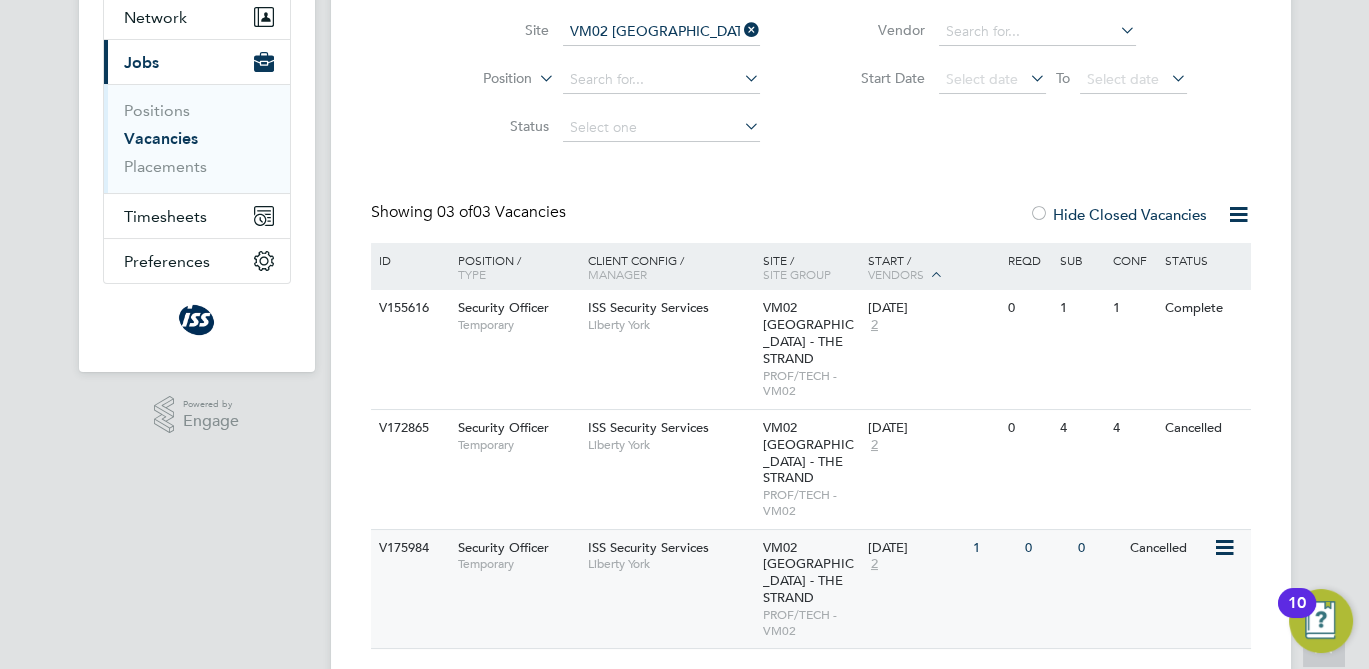 click on "V175984 Security Officer   Temporary ISS Security Services   Liberty York VM02 LONDON - THE STRAND   PROF/TECH - VM02 17 Jul 2025 2 1 0 0 Cancelled" 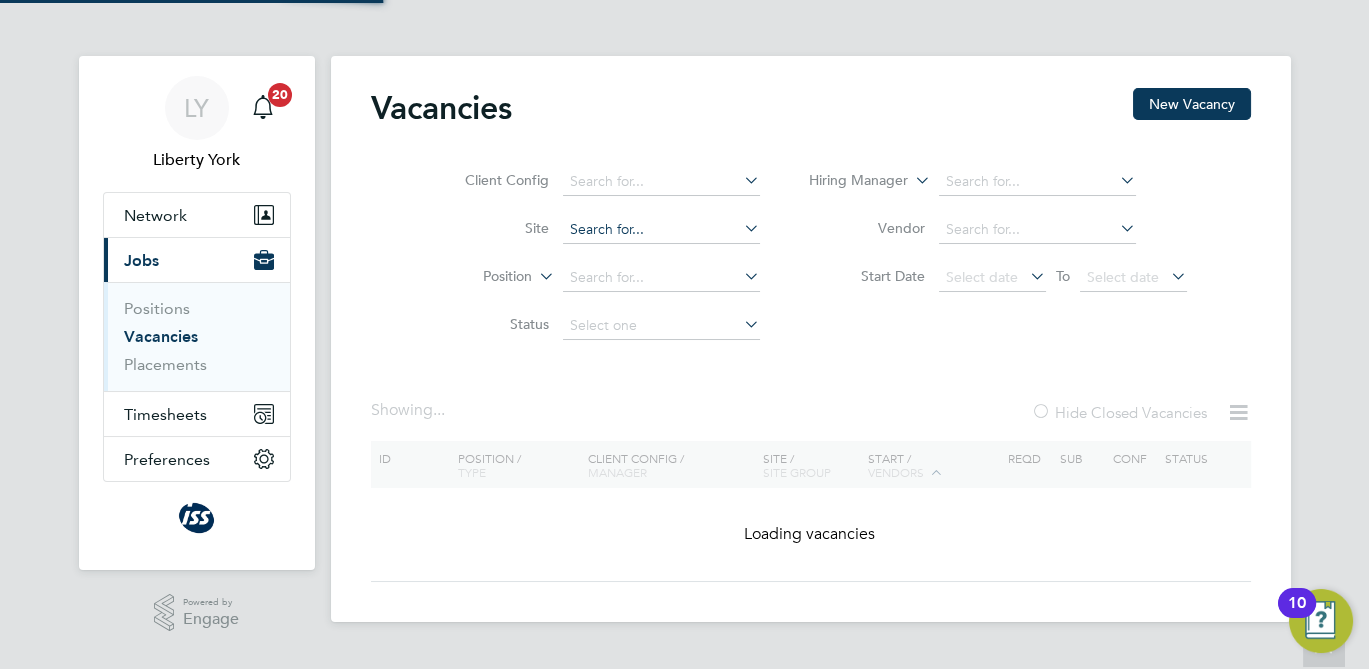 click on "Vacancies New Vacancy Client Config     Site     Position     Status   Hiring Manager     Vendor   Start Date
Select date
To
Select date
Showing ...   Hide Closed Vacancies ID  Position / Type   Client Config / Manager Site / Site Group Start / Vendors   Reqd Sub Conf Status Loading vacancies Show  30  more M T W T F S S M T W T F S S Download vacancies report Loading data" 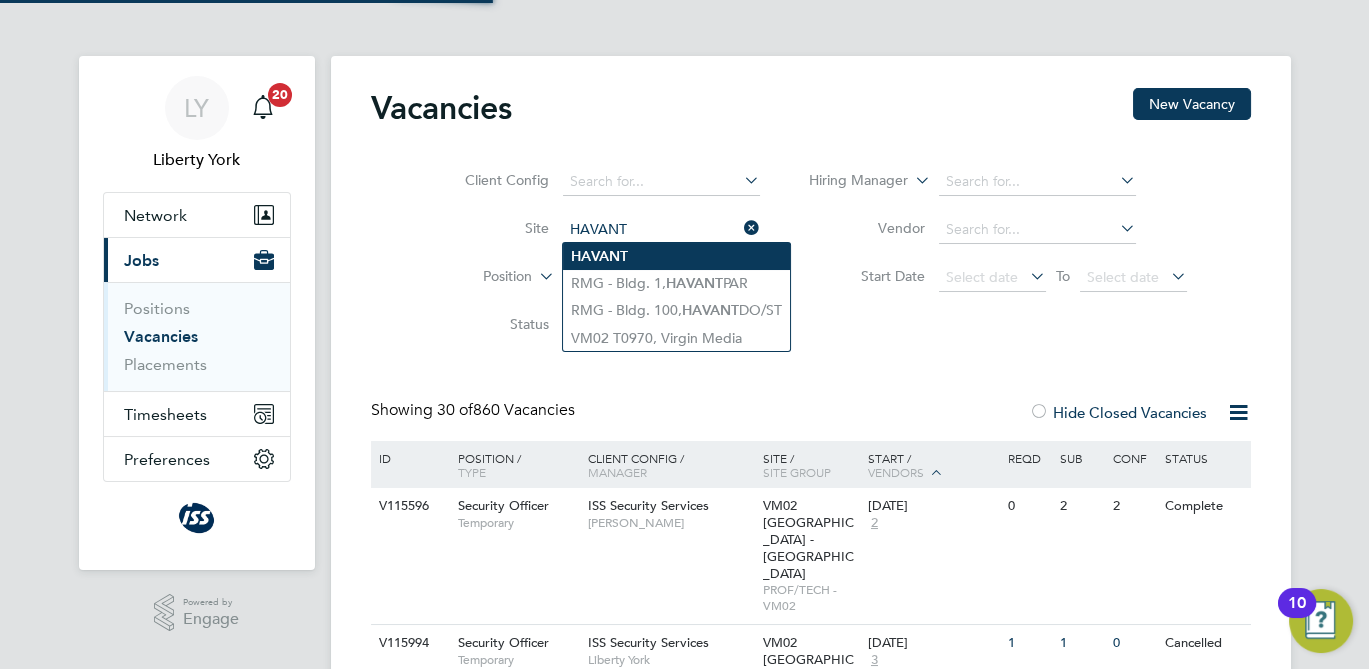 type on "HAVANT" 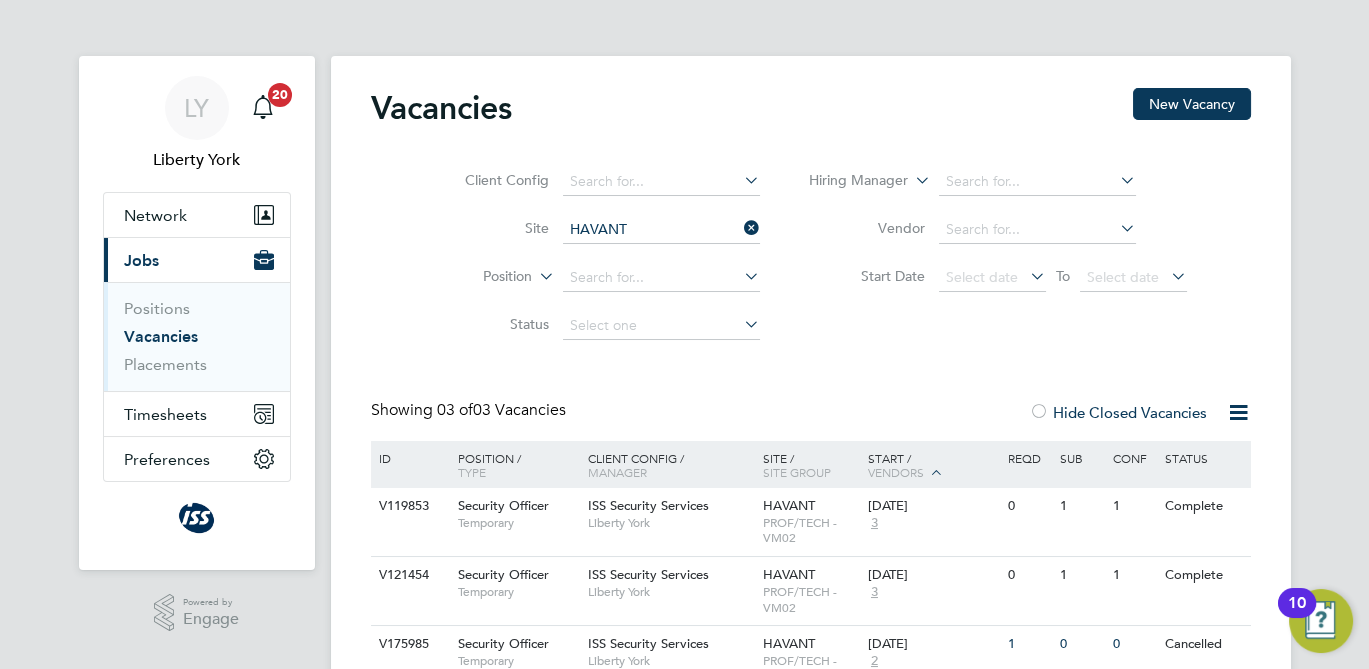 scroll, scrollTop: 97, scrollLeft: 0, axis: vertical 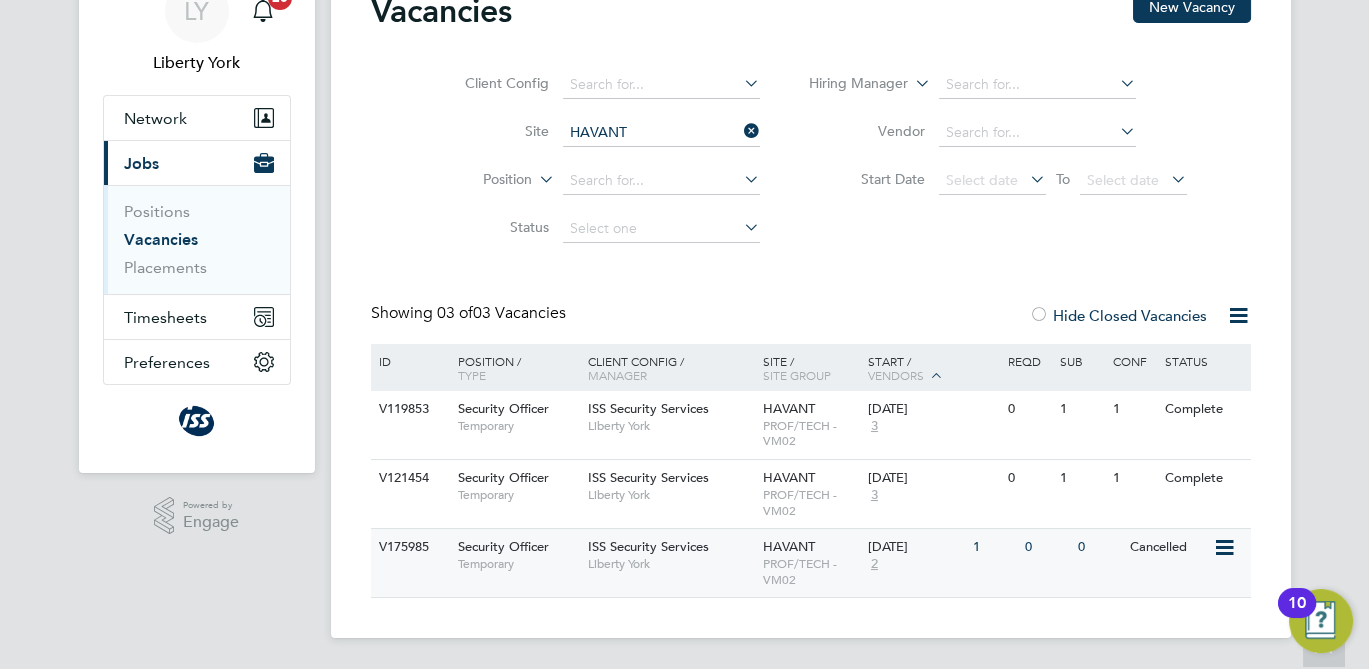 click on "22 Jul 2025 2" 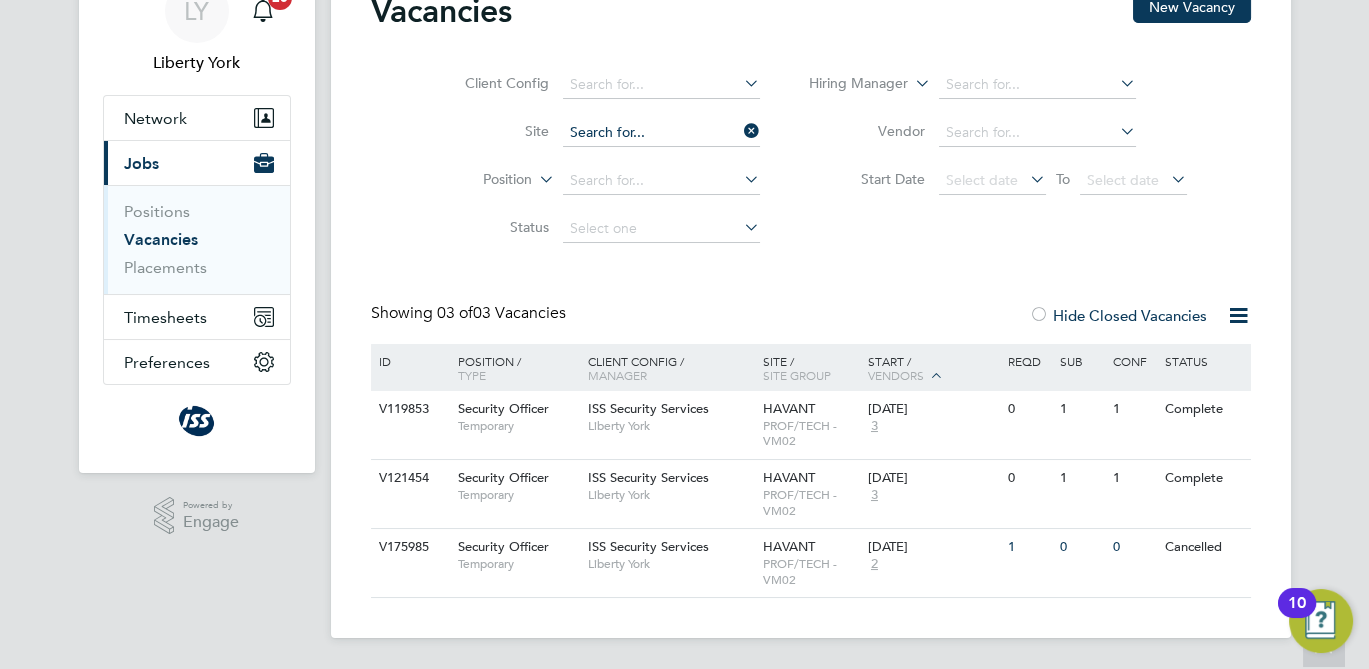 scroll, scrollTop: 0, scrollLeft: 0, axis: both 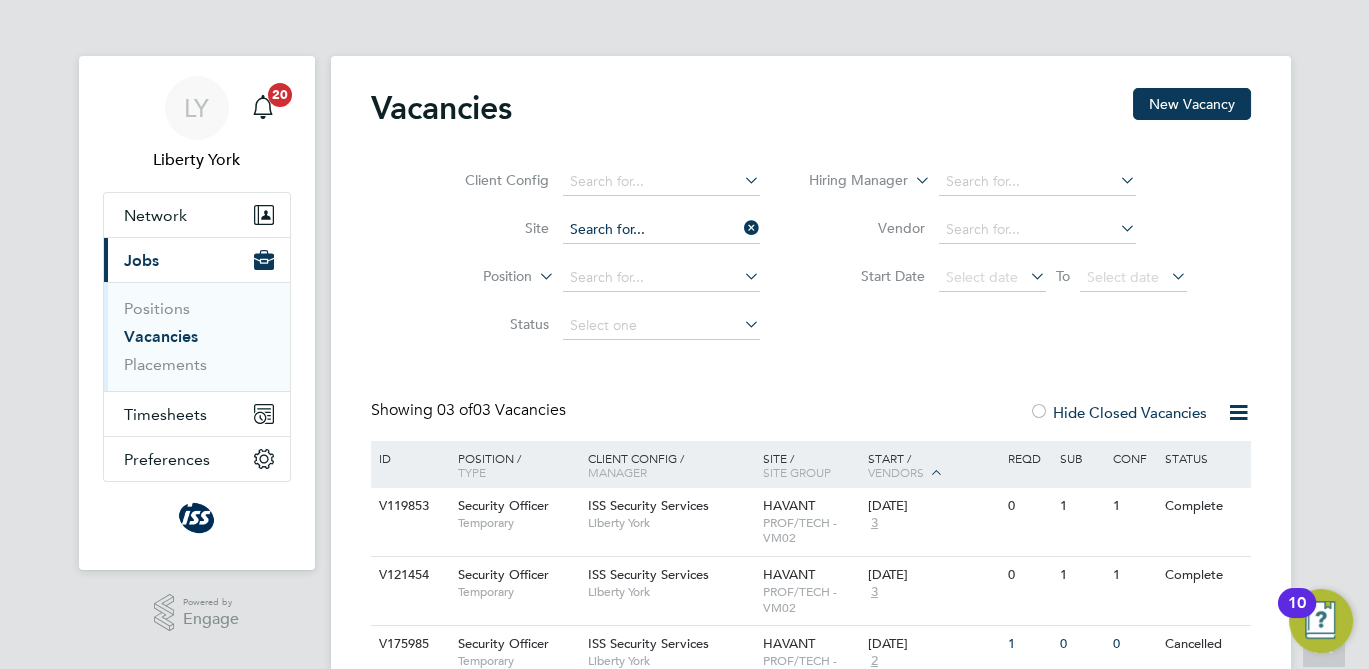 click on "Vacancies New Vacancy Client Config     Site     Position     Status   Hiring Manager     Vendor   Start Date
Select date
To
Select date
Showing   03 of  03 Vacancies Hide Closed Vacancies ID  Position / Type   Client Config / Manager Site / Site Group Start / Vendors   Reqd Sub Conf Status V119853 Security Officer   Temporary ISS Security Services   Liberty York HAVANT   PROF/TECH - VM02 08 Apr 2024 3 0 1 1 Complete V121454 Security Officer   Temporary ISS Security Services   Liberty York HAVANT   PROF/TECH - VM02 24 Apr 2024 3 0 1 1 Complete V175985 Security Officer   Temporary ISS Security Services   Liberty York HAVANT   PROF/TECH - VM02 22 Jul 2025 2 1 0 0 Cancelled Show  30  more" 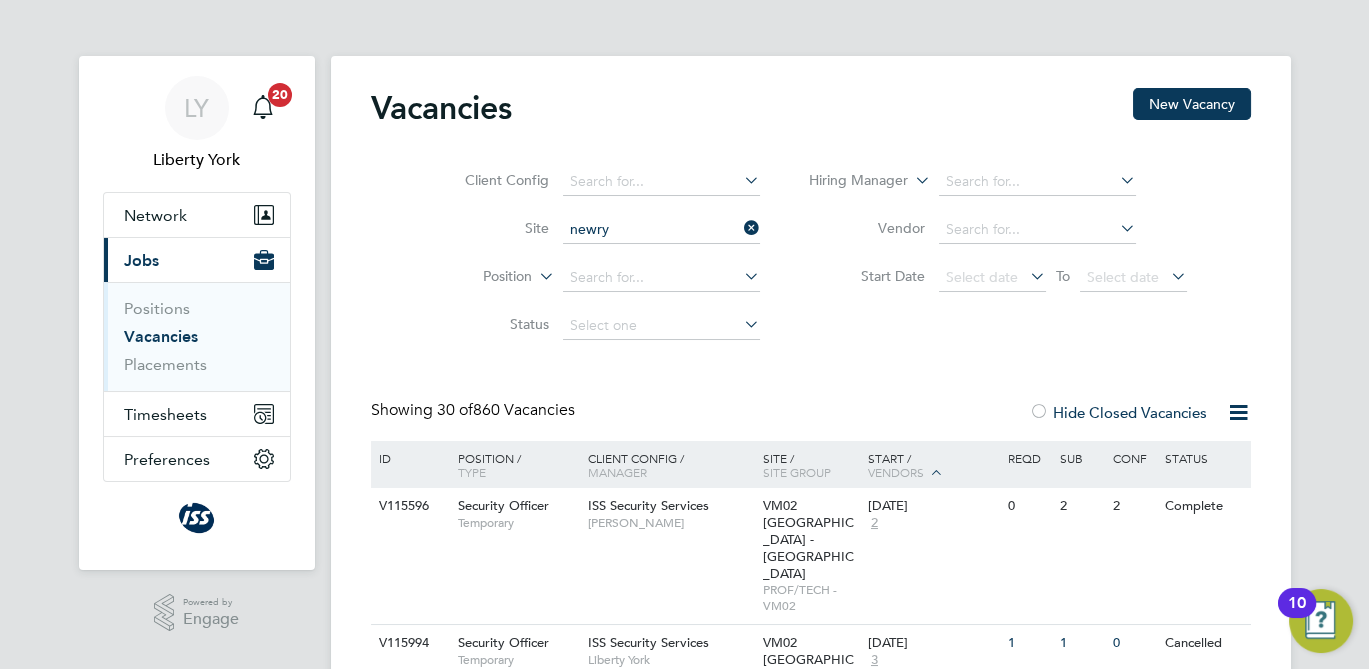 click on "NEWRY" 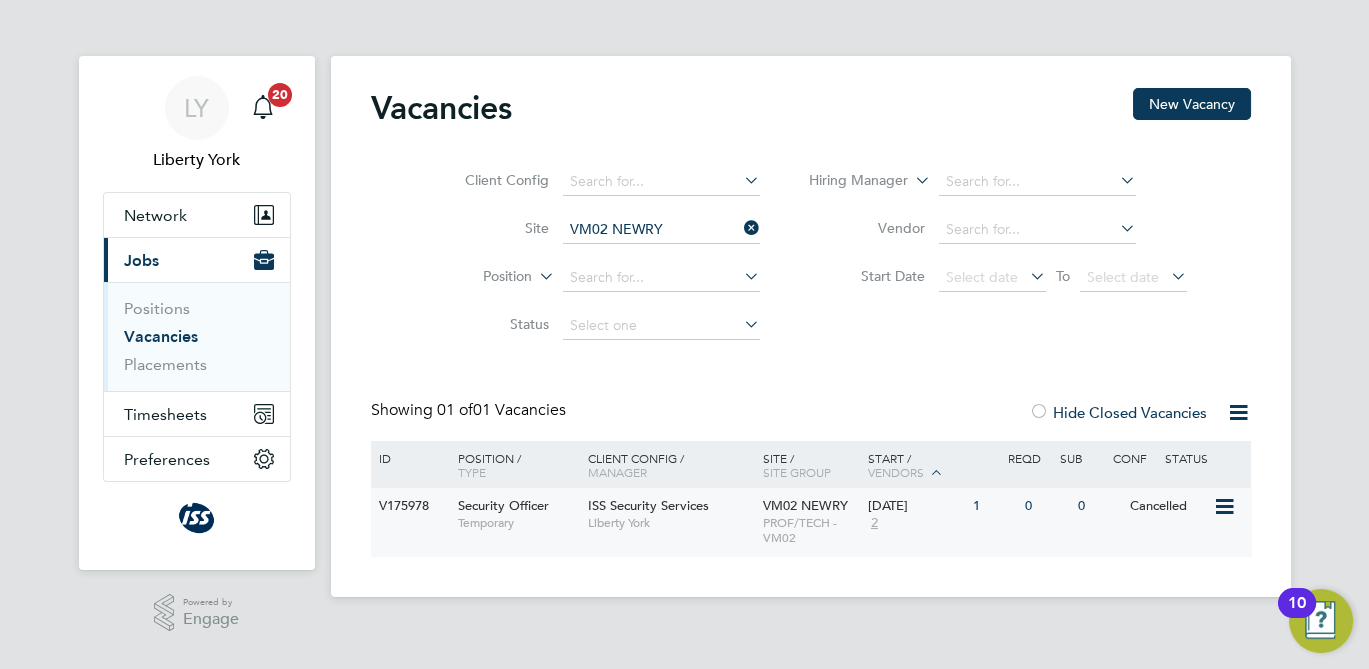 click on "23 Jul 2025 2" 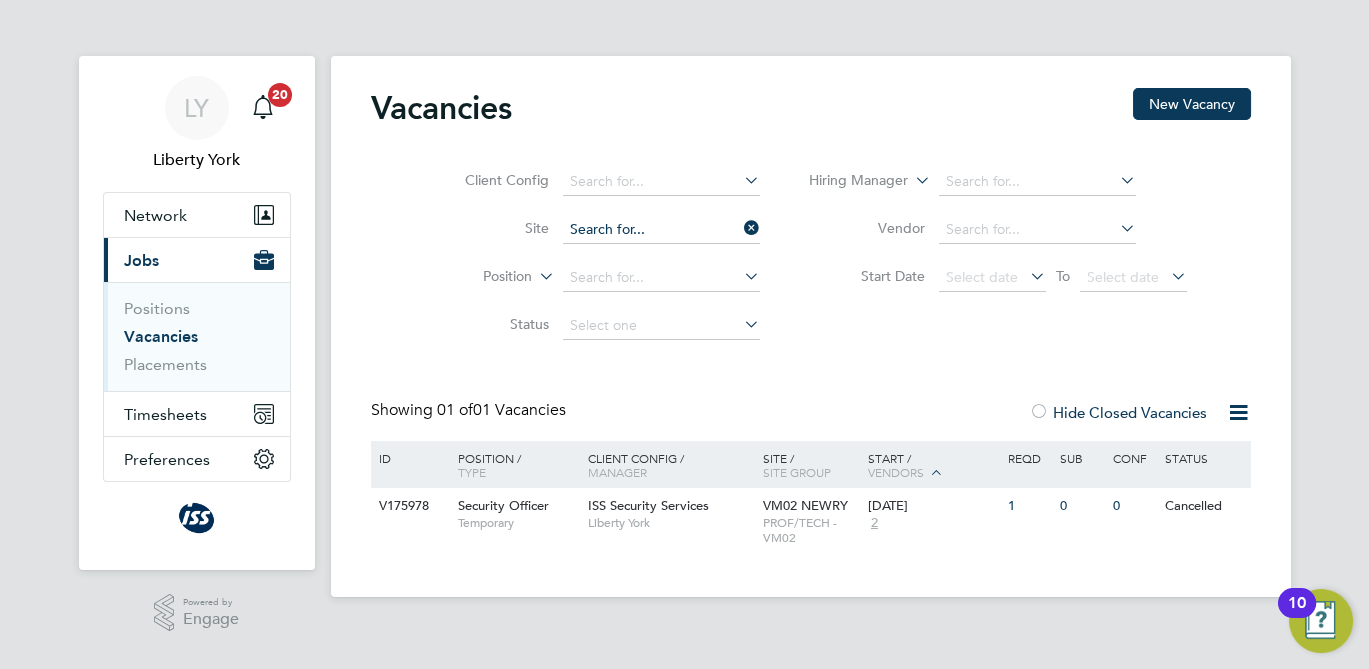 click 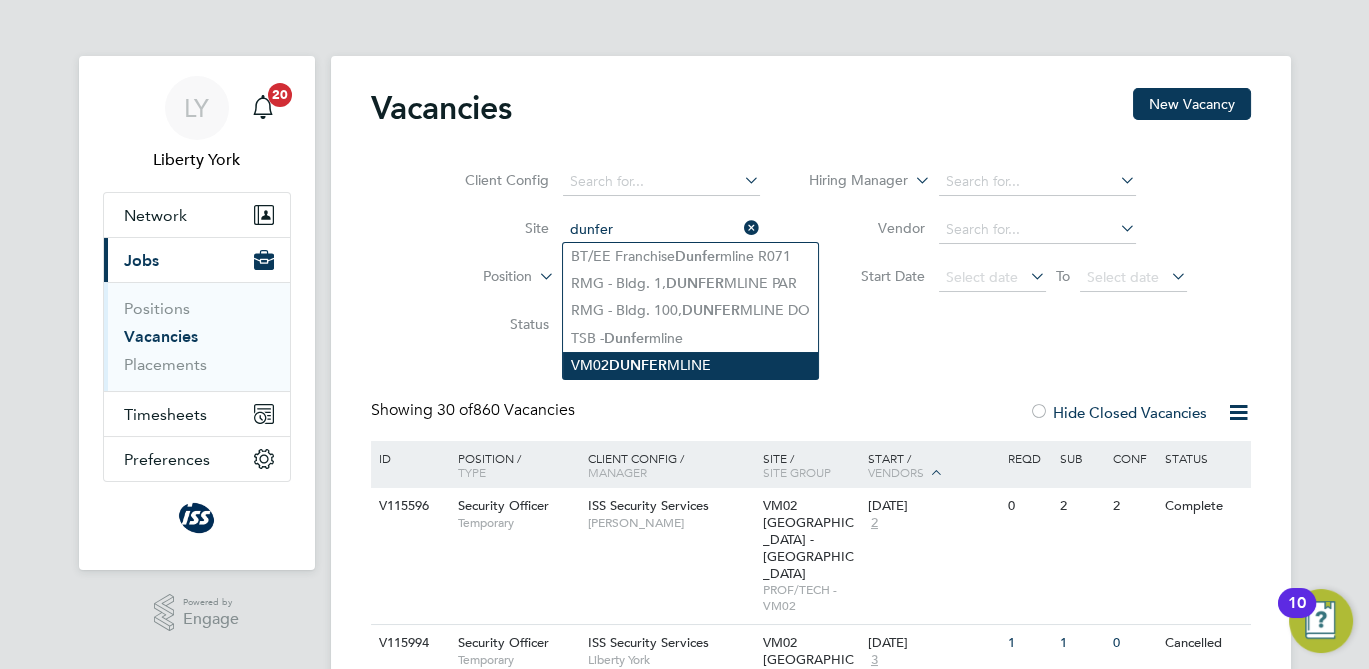 click on "DUNFER" 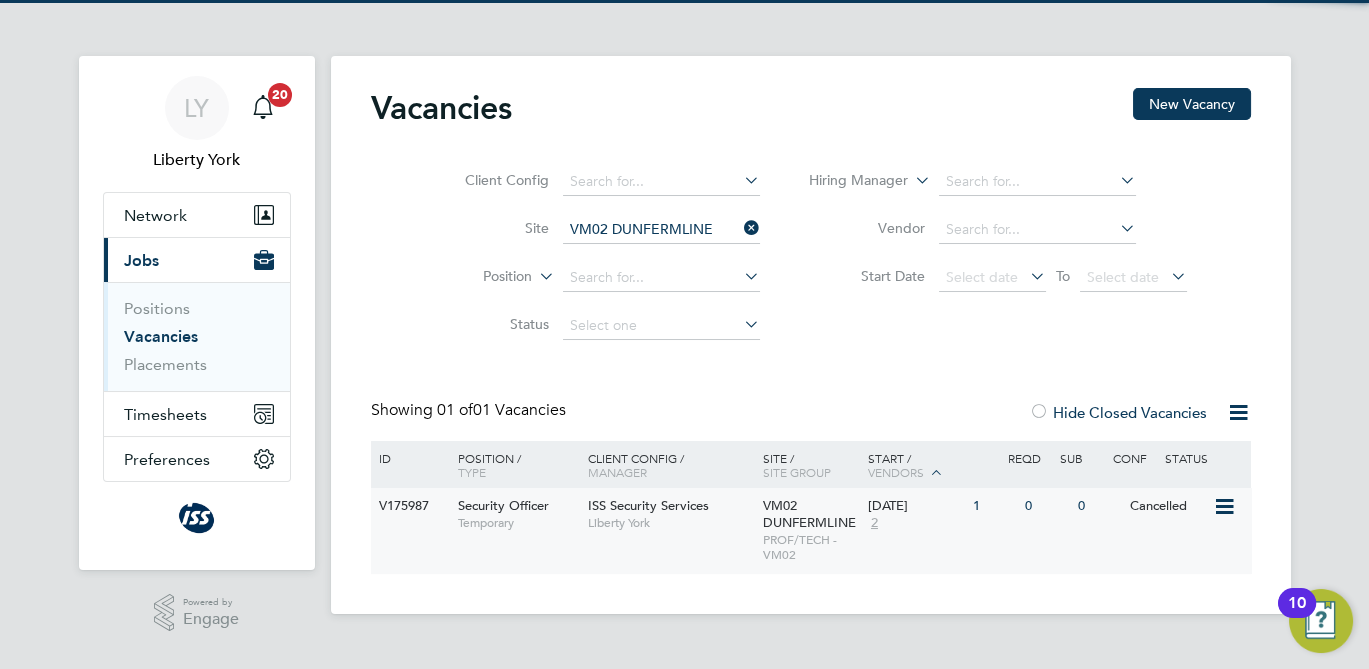 click on "VM02 DUNFERMLINE   PROF/TECH - VM02" 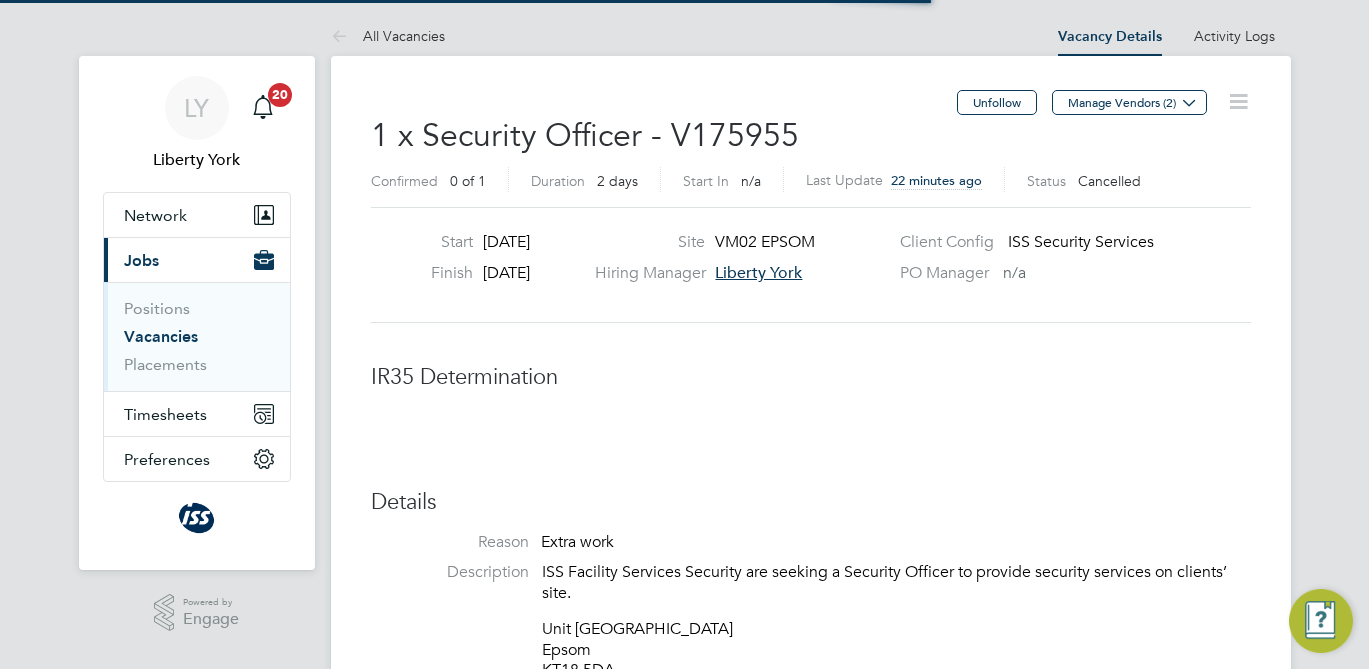 scroll, scrollTop: 0, scrollLeft: 0, axis: both 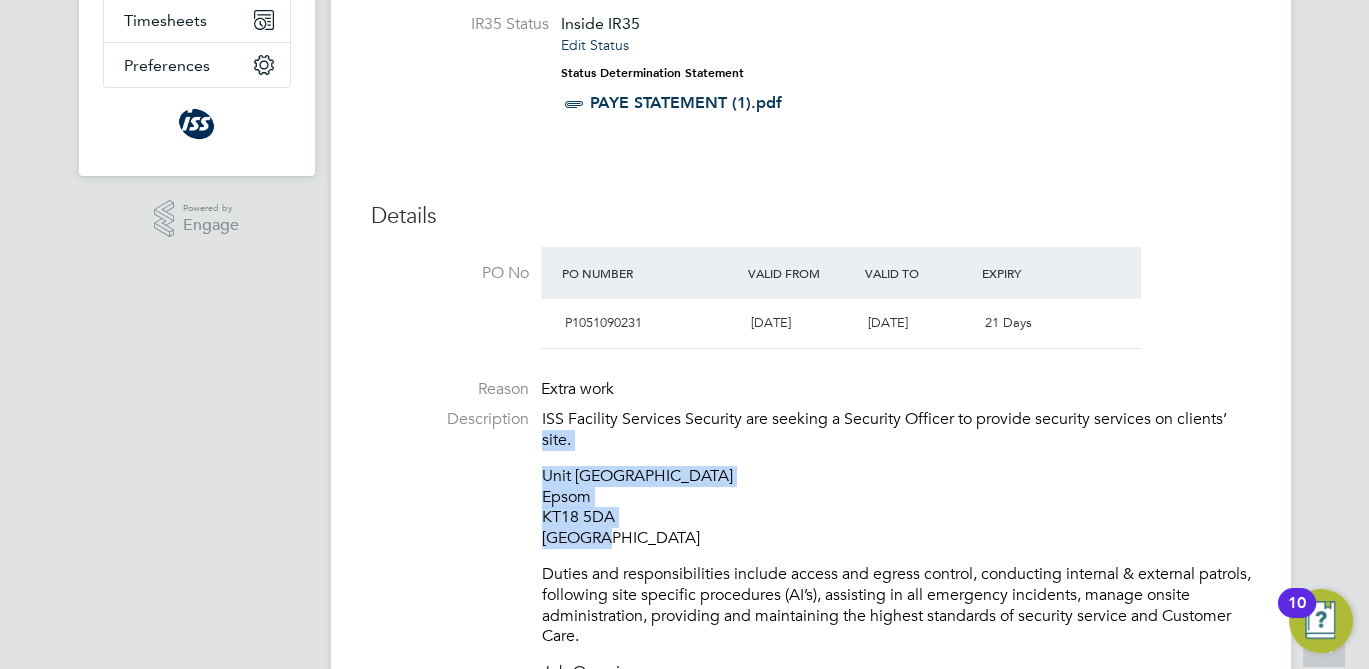 drag, startPoint x: 597, startPoint y: 534, endPoint x: 511, endPoint y: 447, distance: 122.33152 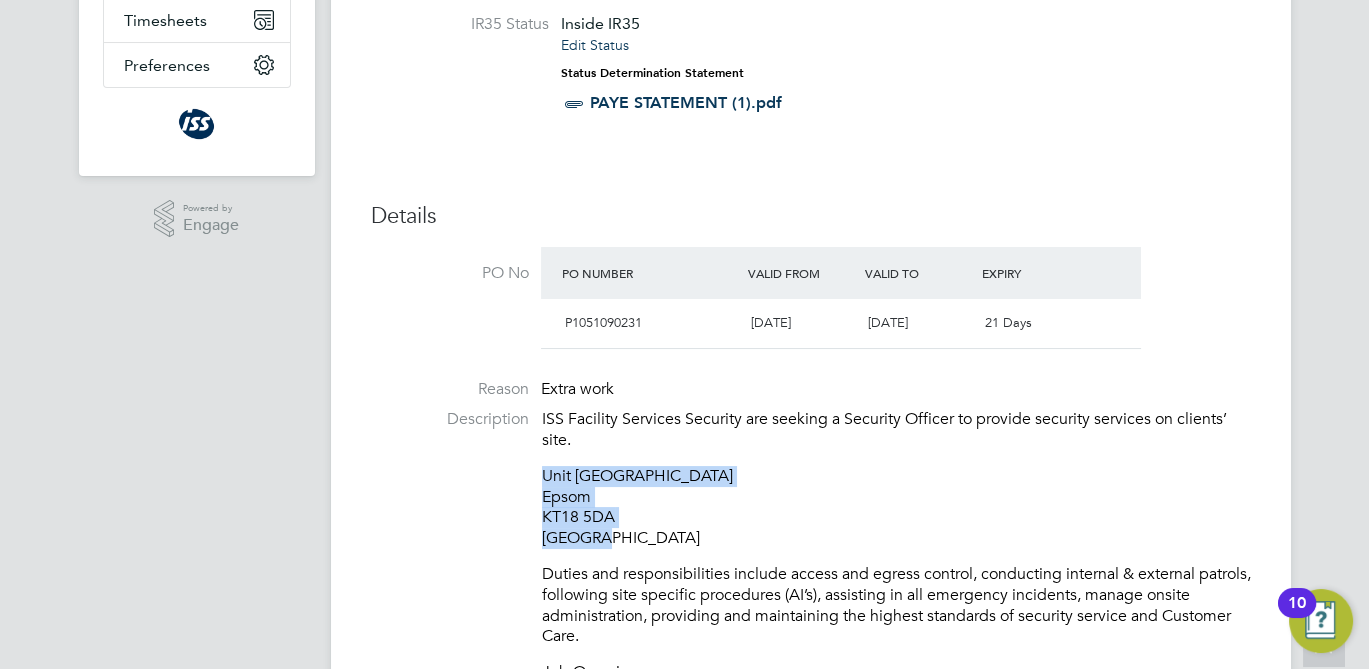 drag, startPoint x: 542, startPoint y: 474, endPoint x: 593, endPoint y: 526, distance: 72.835434 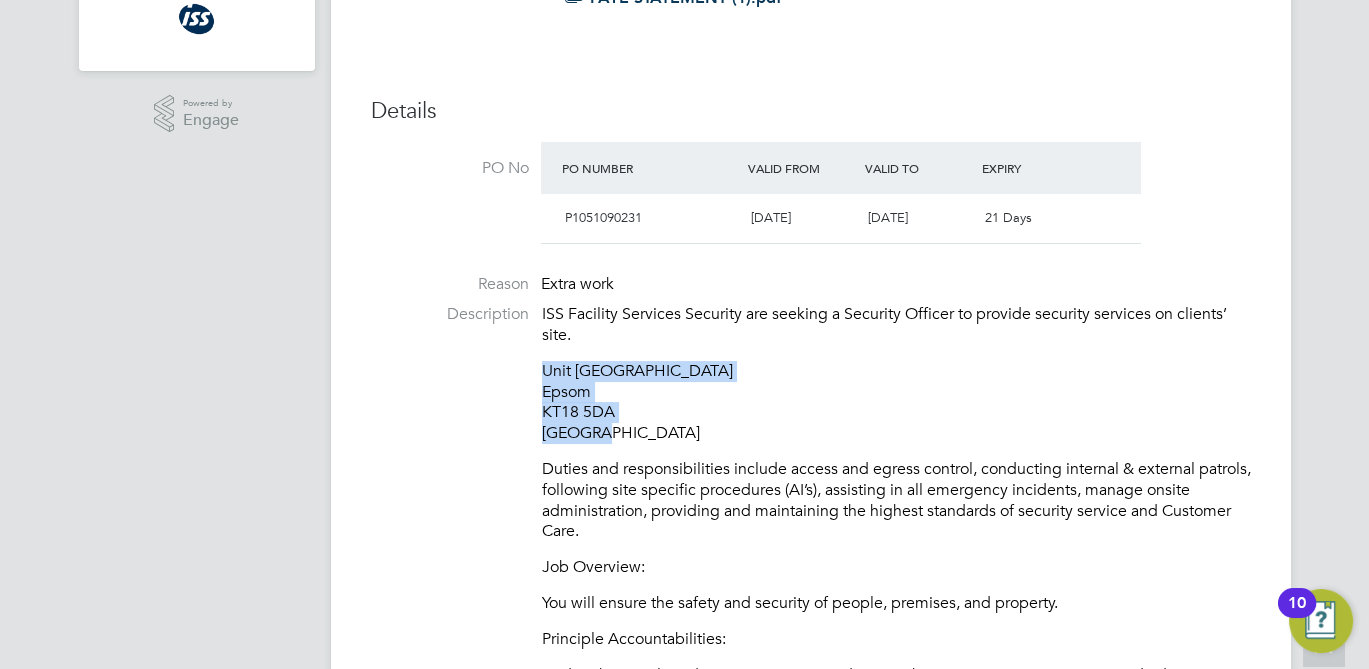 scroll, scrollTop: 0, scrollLeft: 0, axis: both 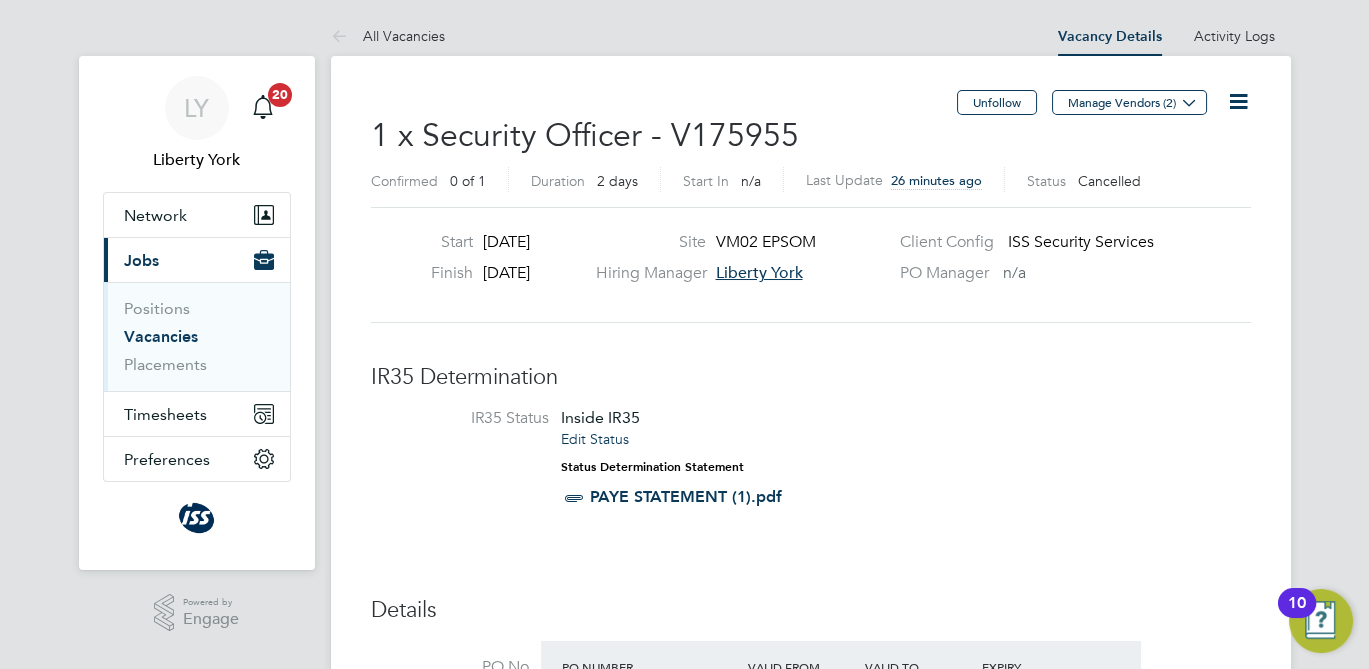 click on "1 x Security Officer - V175955" 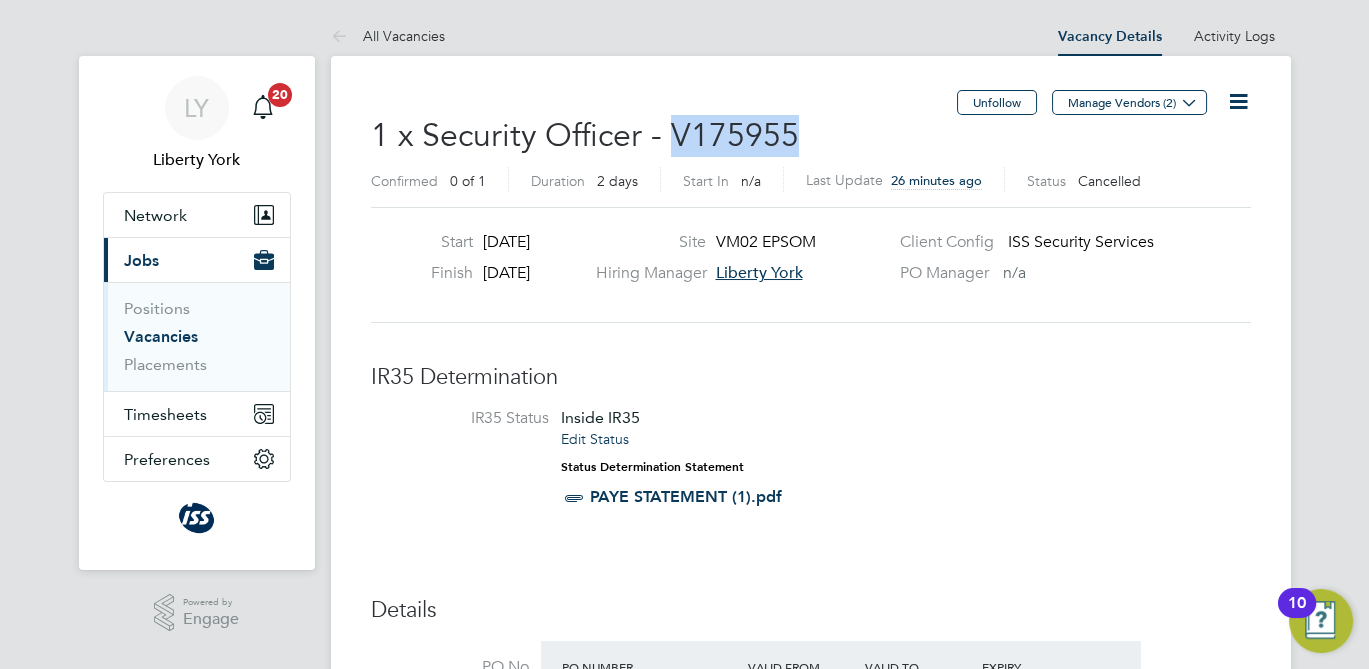 copy on "V175955" 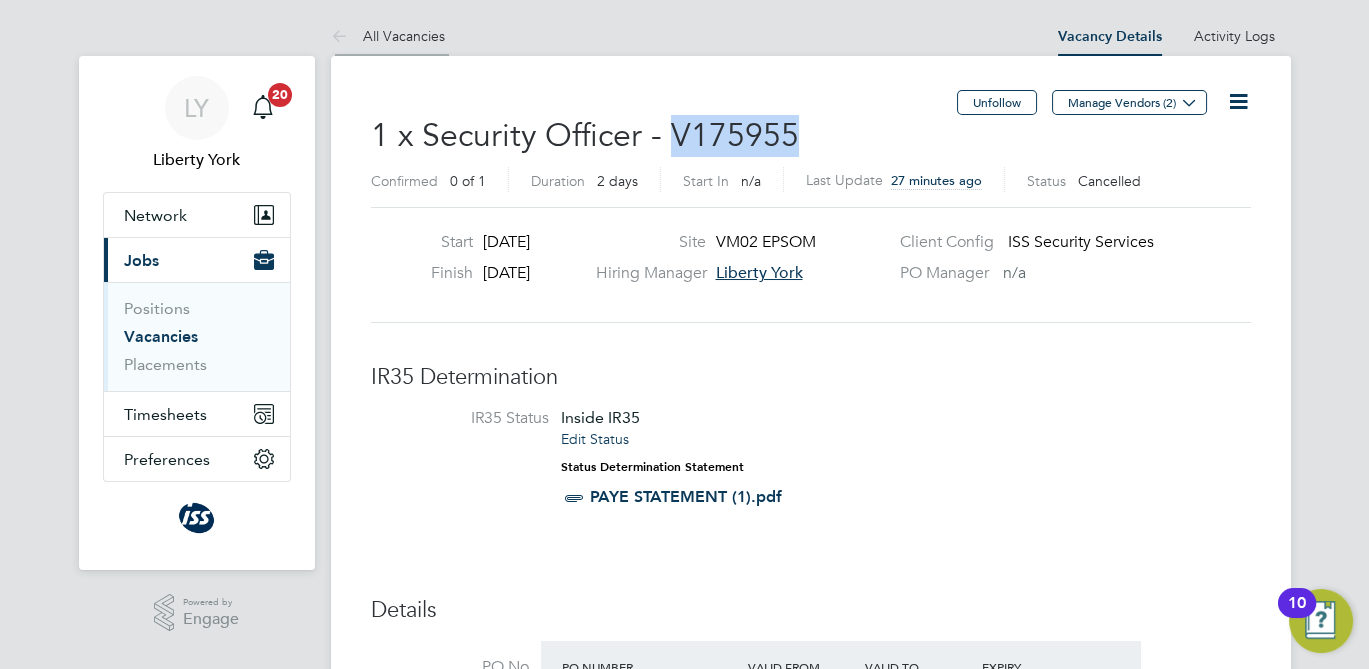 click on "All Vacancies" at bounding box center (388, 36) 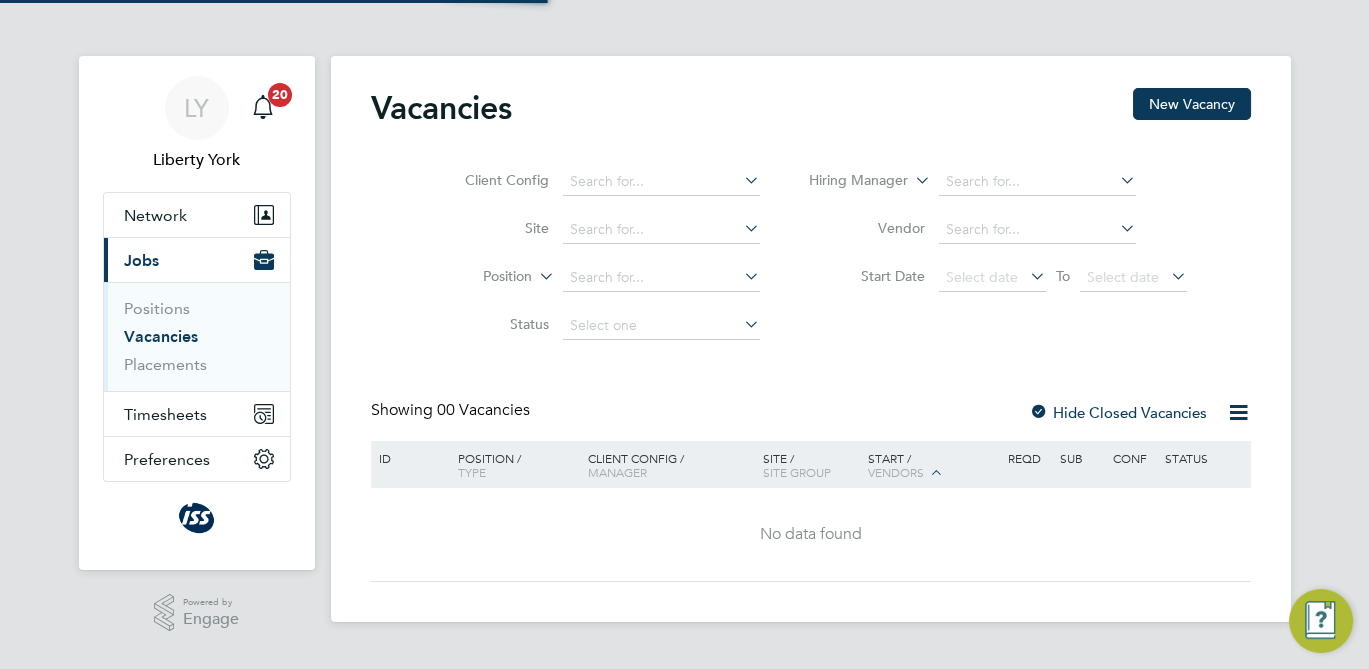 click on "Site" 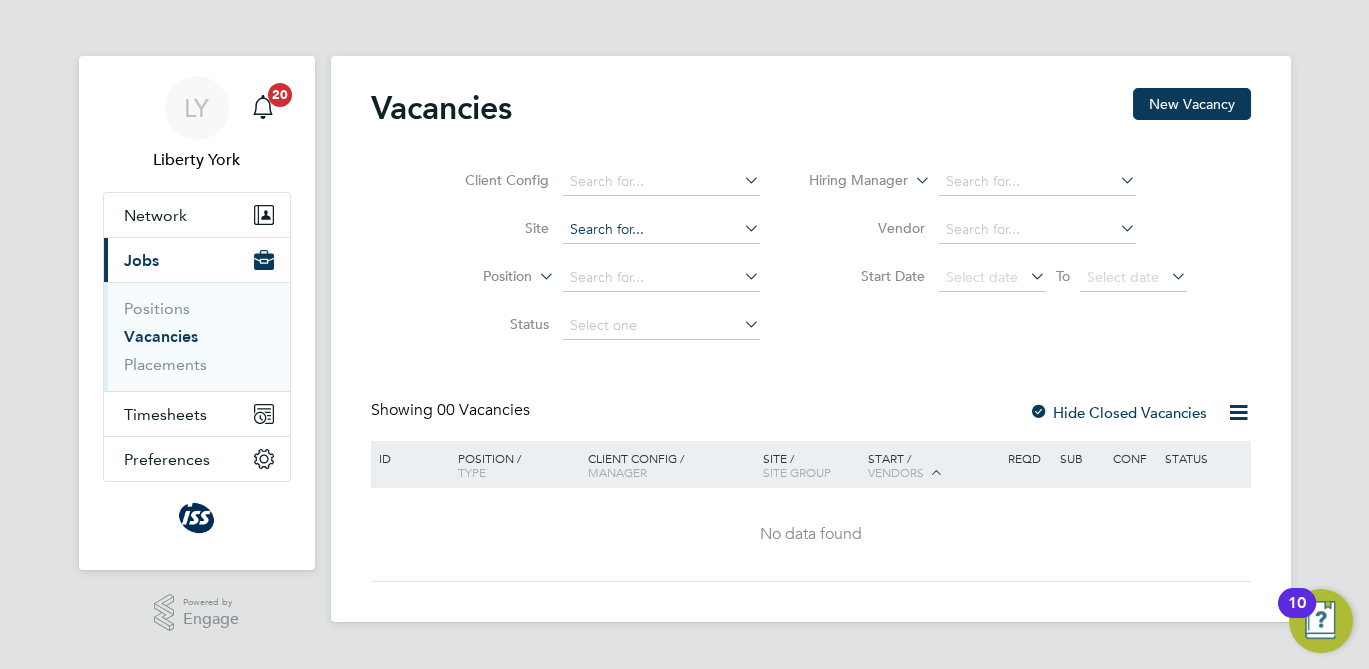 click 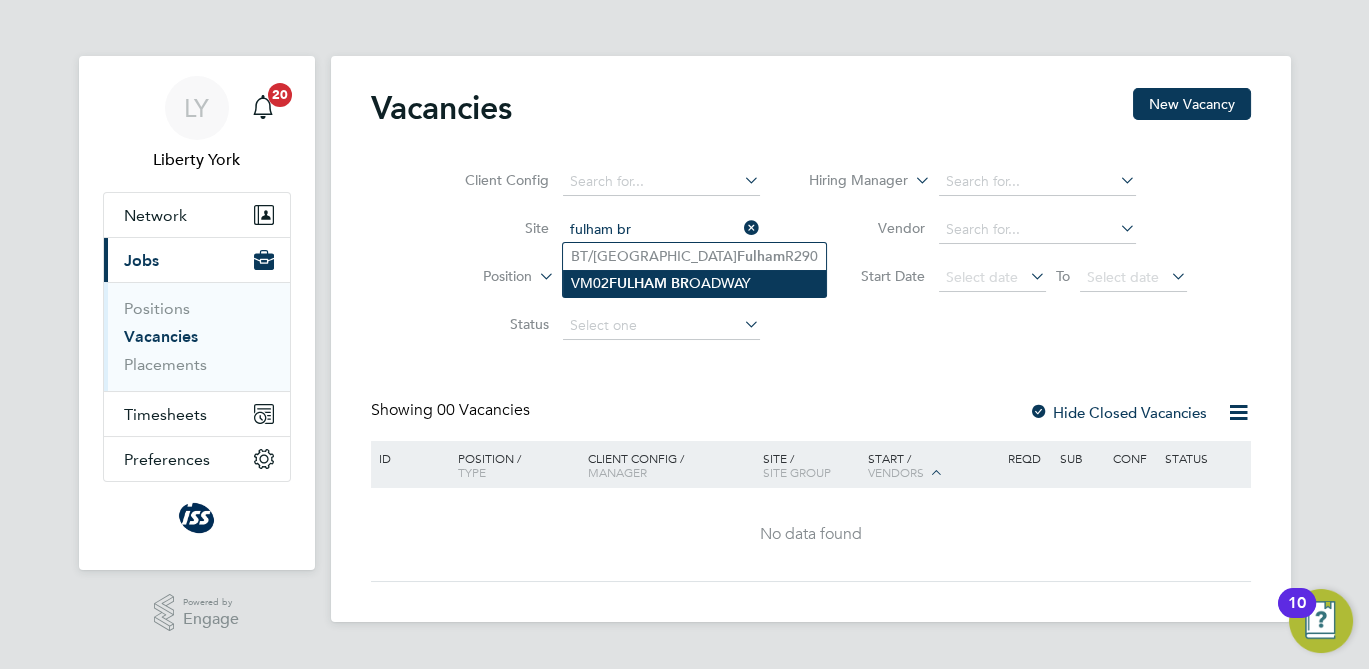 click on "VM02  FULHAM   BR OADWAY" 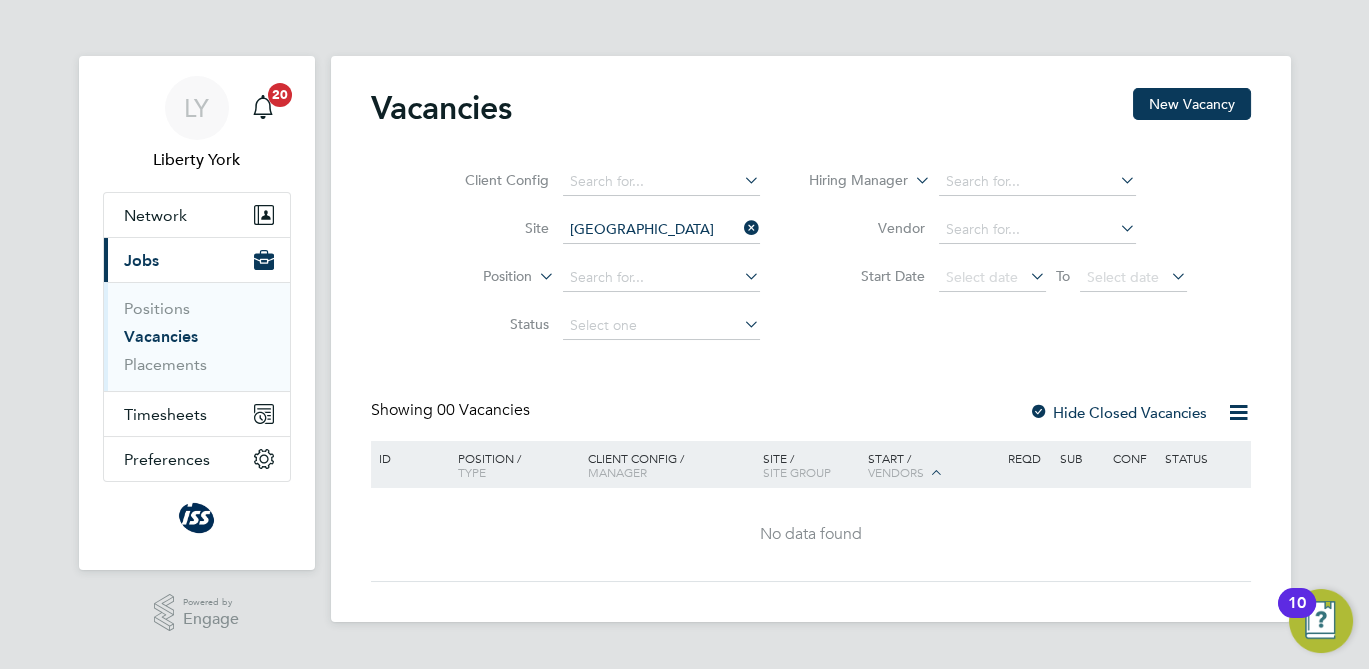 click on "Hide Closed Vacancies" 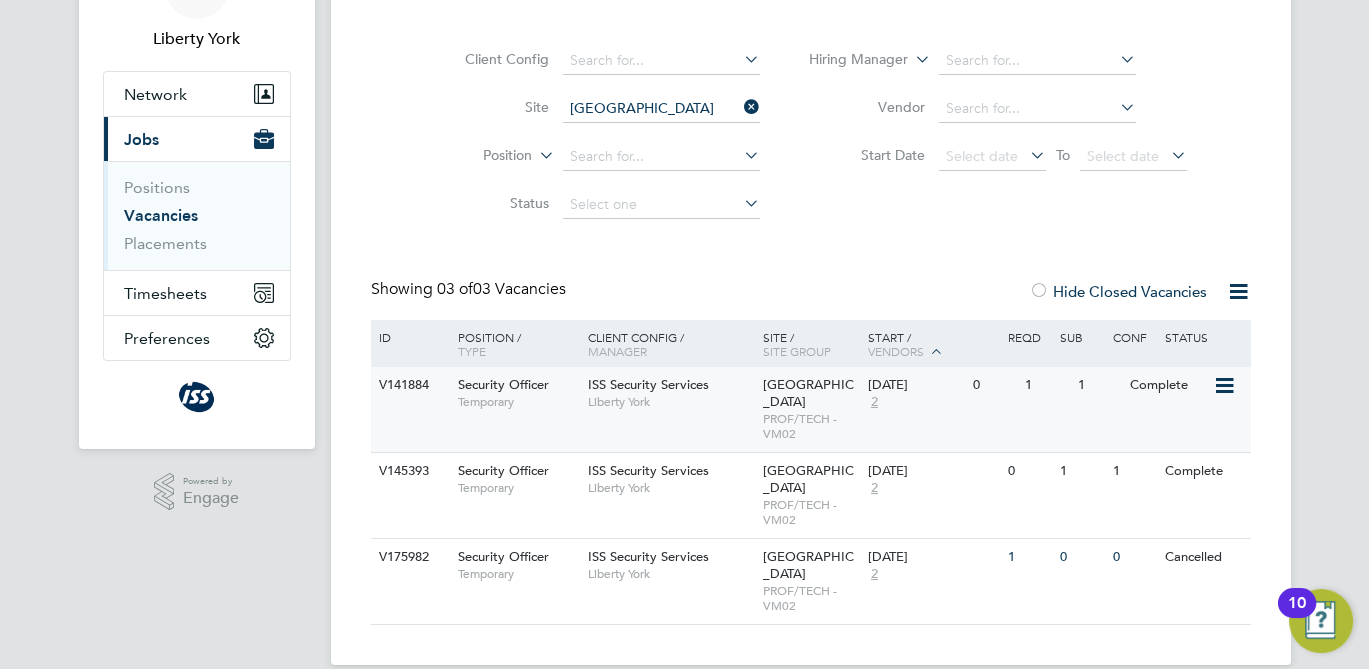 scroll, scrollTop: 148, scrollLeft: 0, axis: vertical 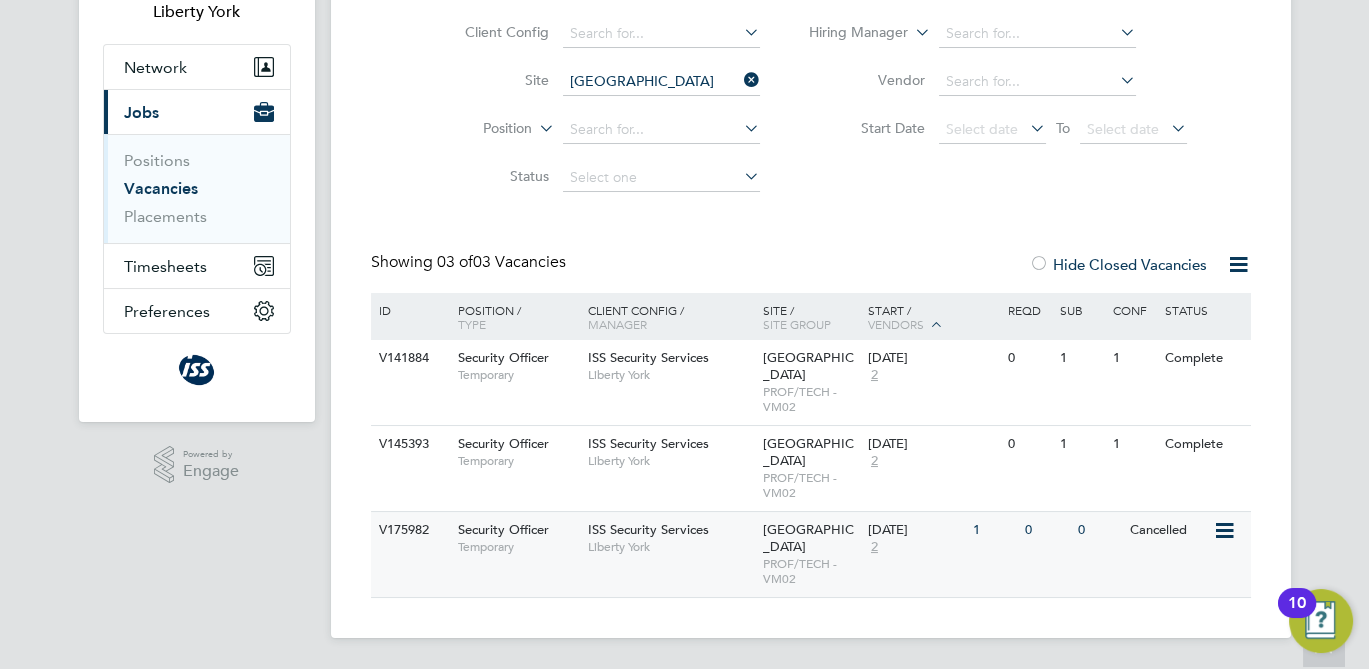 click on "15 Jul 2025 2" 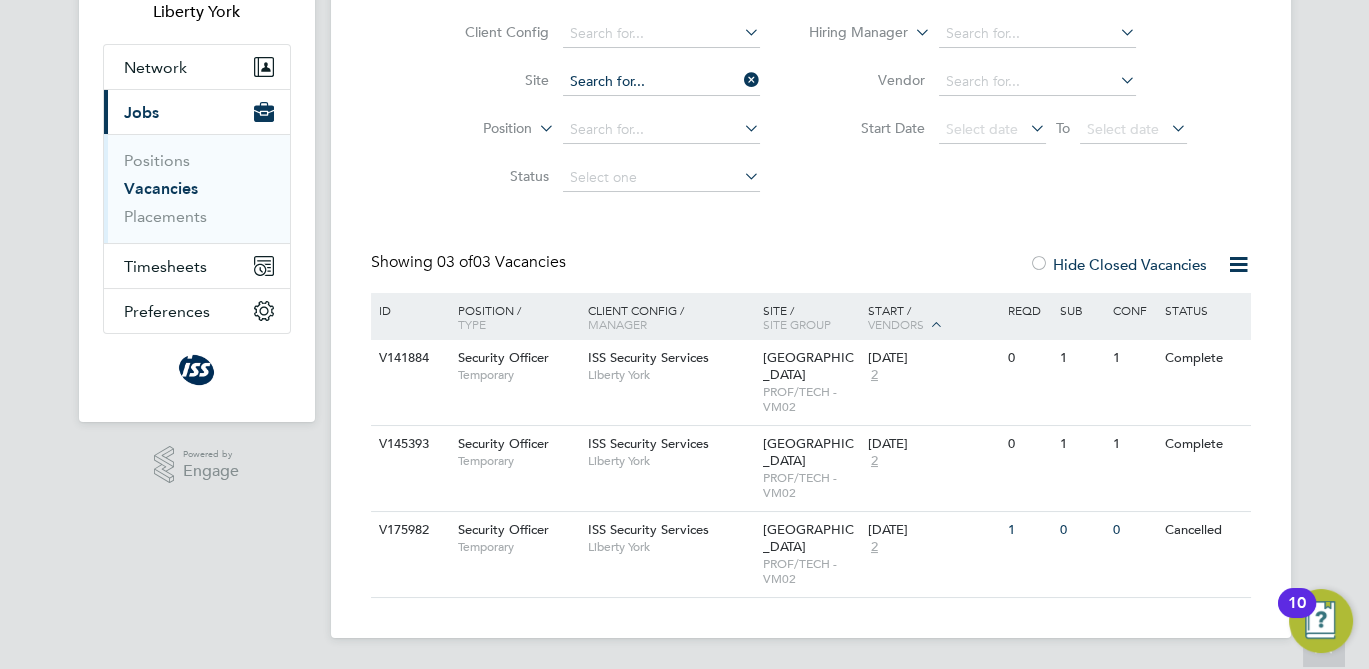 click on "Vacancies New Vacancy Client Config     Site     Position     Status   Hiring Manager     Vendor   Start Date
Select date
To
Select date
Showing   03 of  03 Vacancies Hide Closed Vacancies ID  Position / Type   Client Config / Manager Site / Site Group Start / Vendors   Reqd Sub Conf Status V141884 Security Officer   Temporary ISS Security Services   Liberty York VM02 FULHAM BROADWAY   PROF/TECH - VM02 11 Oct 2024 2 0 1 1 Complete V145393 Security Officer   Temporary ISS Security Services   Liberty York VM02 FULHAM BROADWAY   PROF/TECH - VM02 11 Nov 2024 2 0 1 1 Complete V175982 Security Officer   Temporary ISS Security Services   Liberty York VM02 FULHAM BROADWAY   PROF/TECH - VM02 15 Jul 2025 2 1 0 0 Cancelled Show   more" 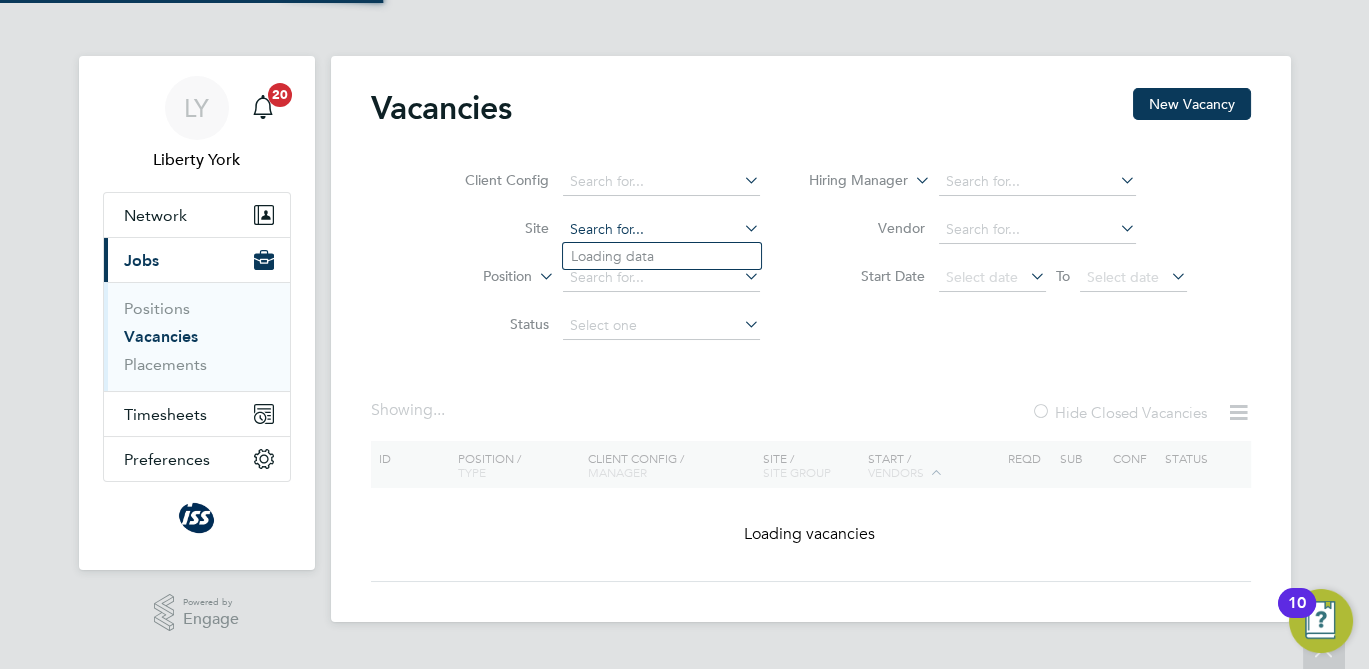 scroll, scrollTop: 0, scrollLeft: 0, axis: both 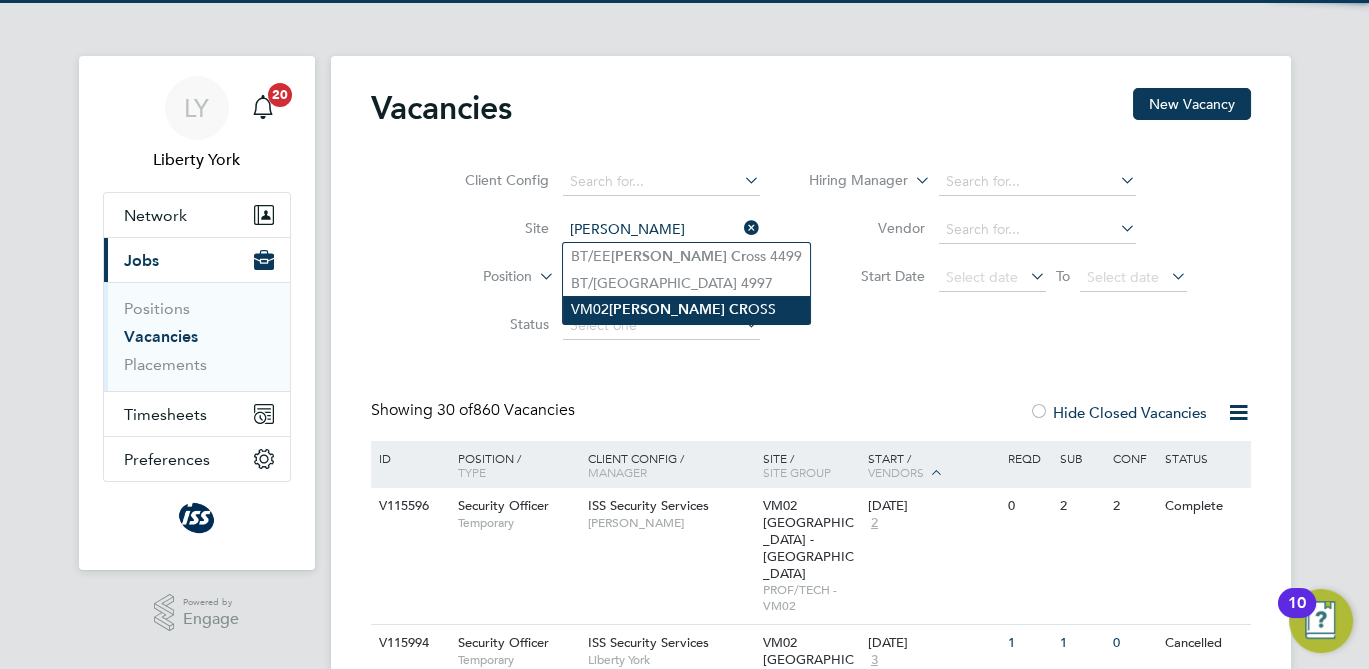 click on "CR" 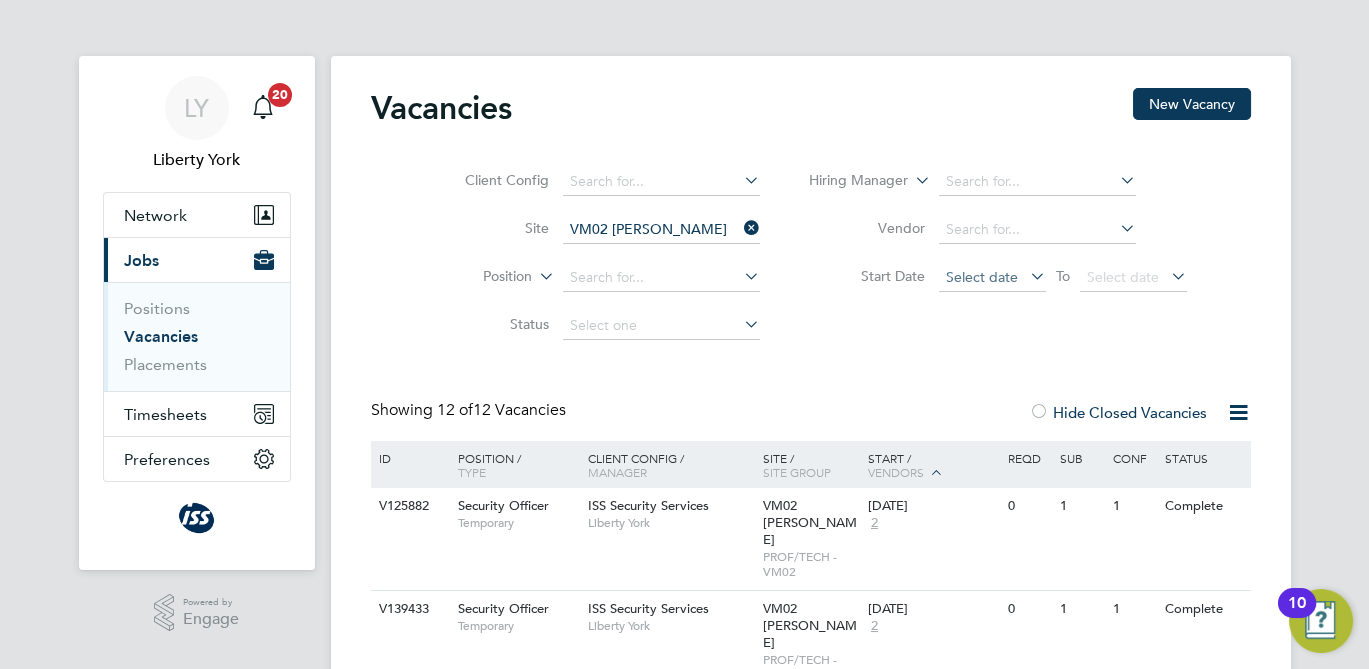 click on "Select date" 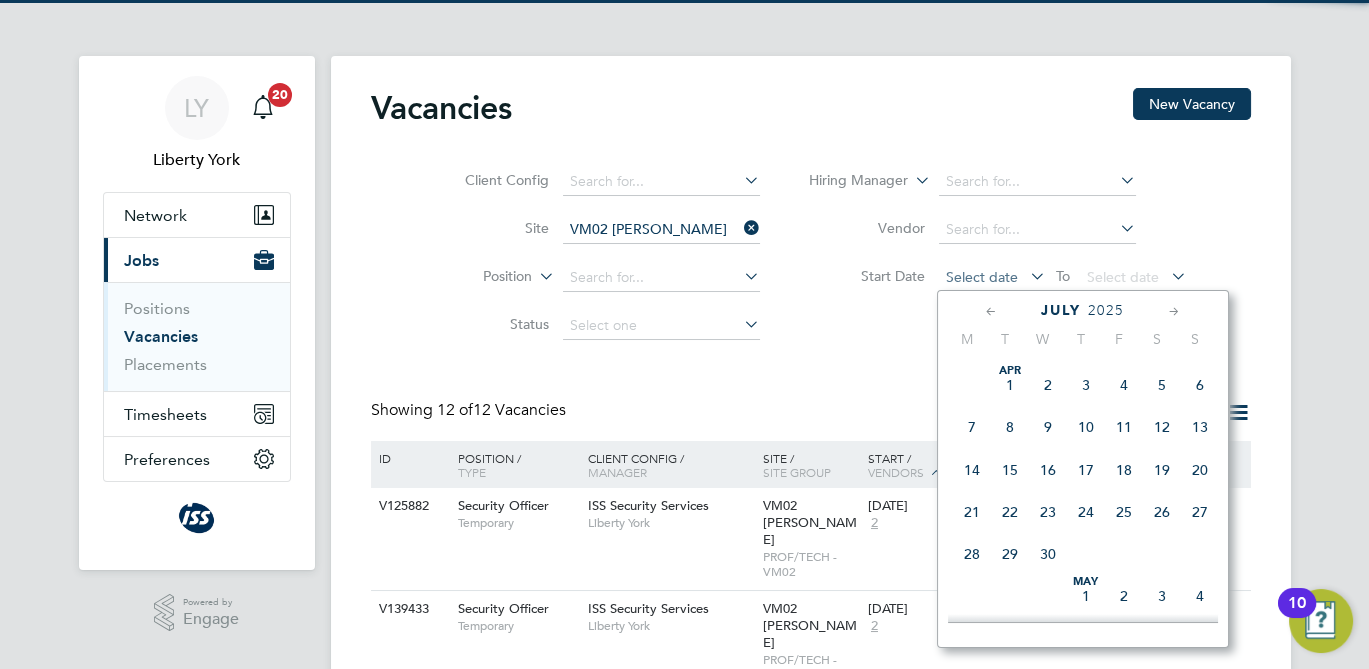 scroll, scrollTop: 643, scrollLeft: 0, axis: vertical 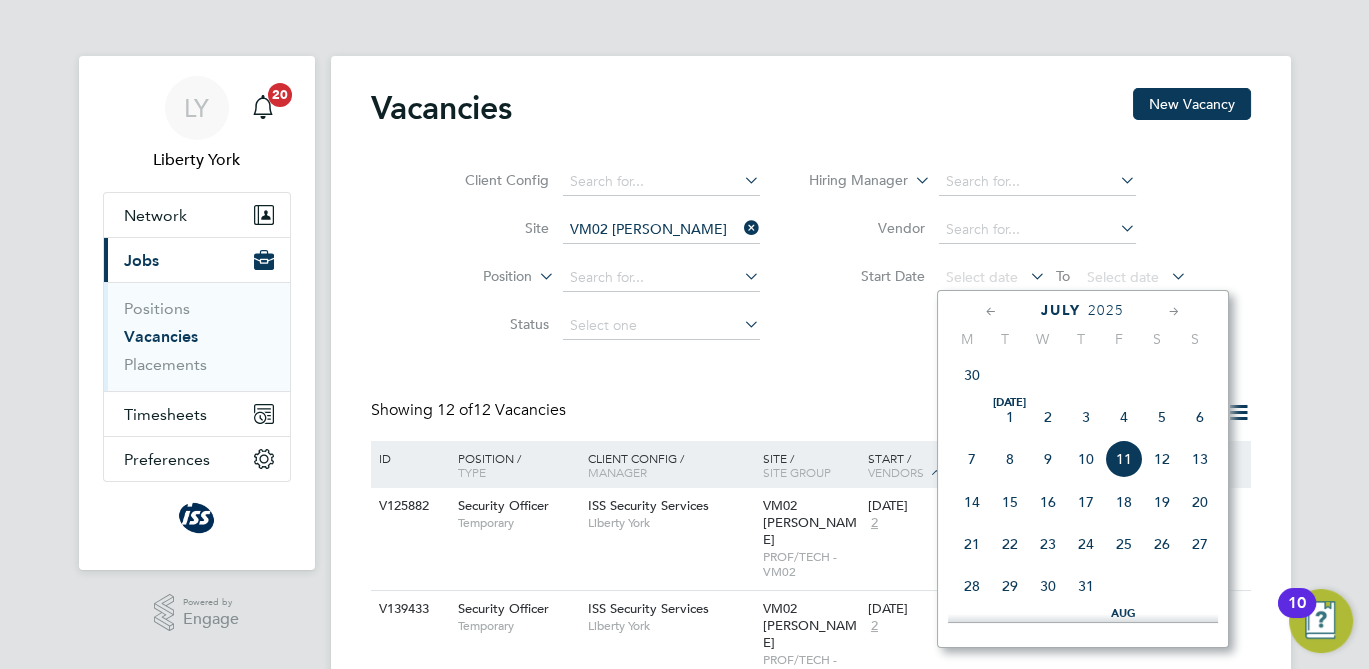 click on "11" 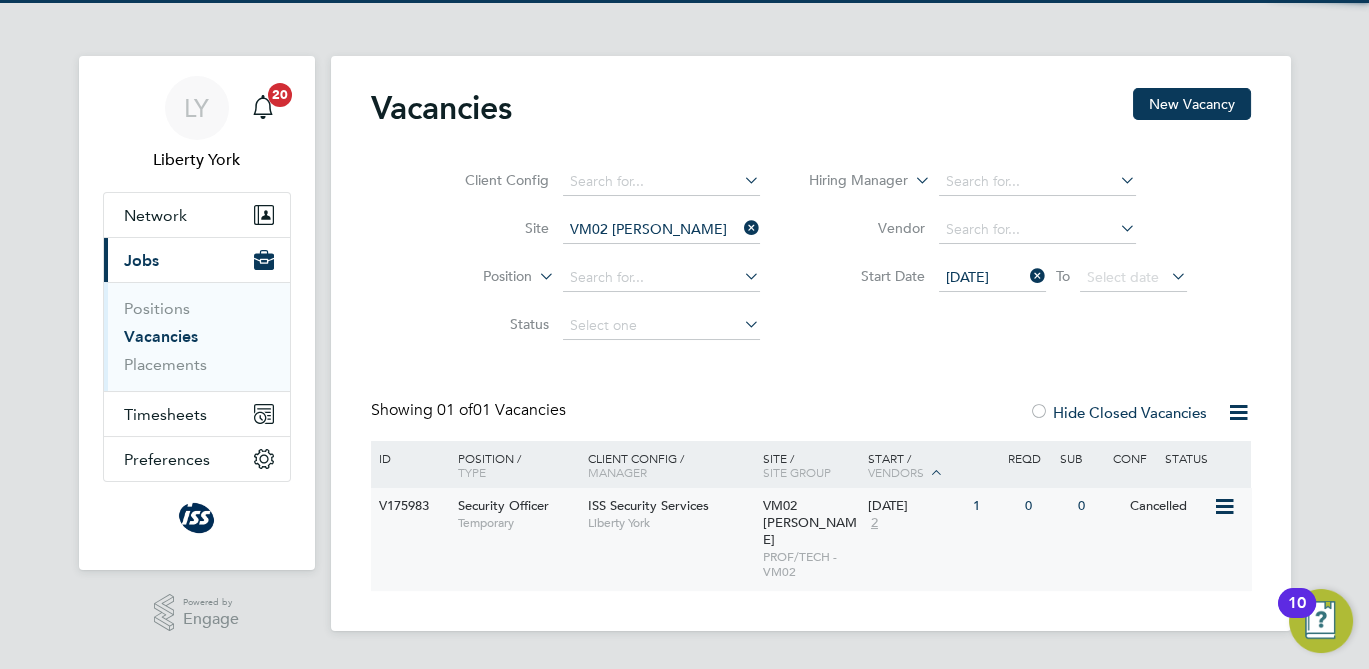 click on "V175983 Security Officer   Temporary ISS Security Services   Liberty York VM02 BRENT CROSS   PROF/TECH - VM02 16 Jul 2025 2 1 0 0 Cancelled" 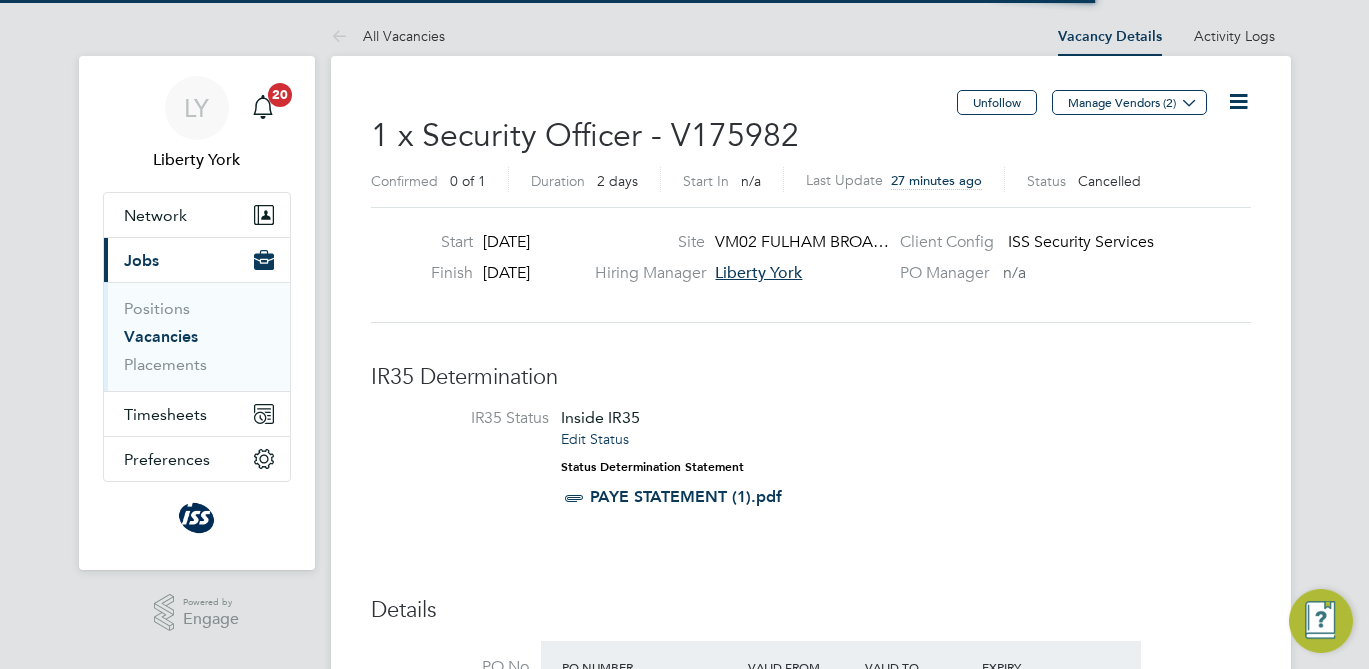 scroll, scrollTop: 0, scrollLeft: 0, axis: both 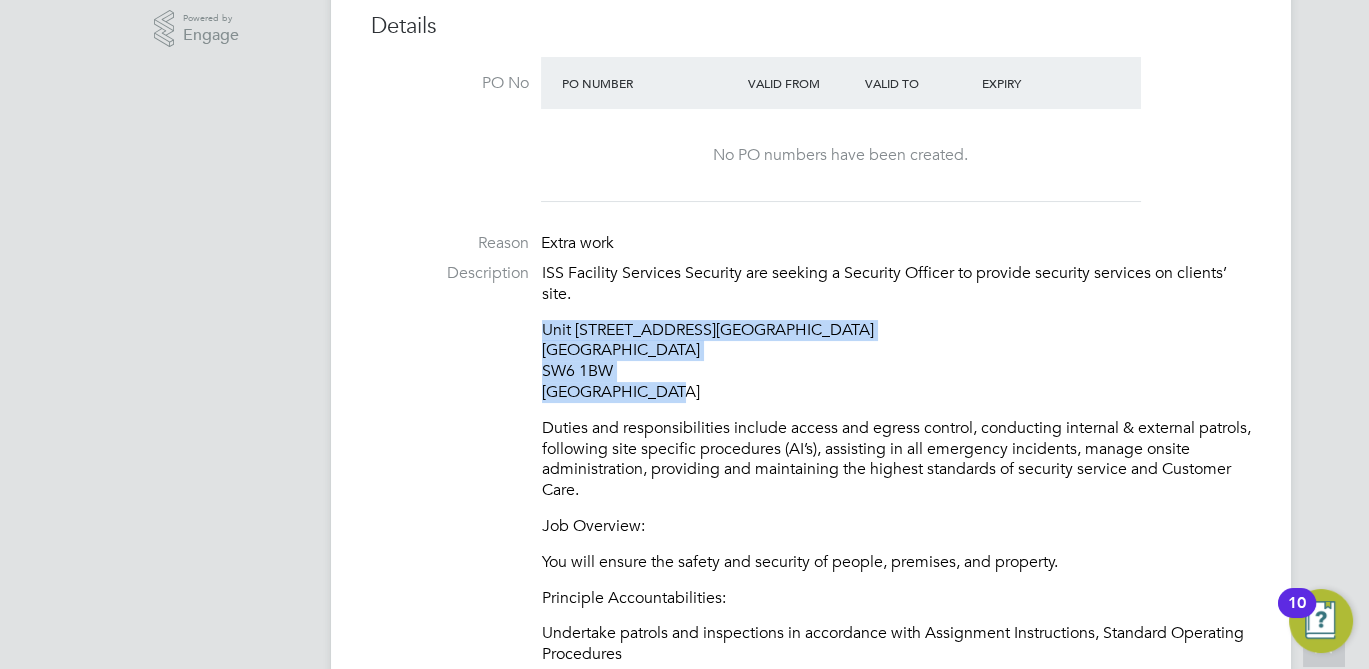 drag, startPoint x: 674, startPoint y: 393, endPoint x: 537, endPoint y: 334, distance: 149.16434 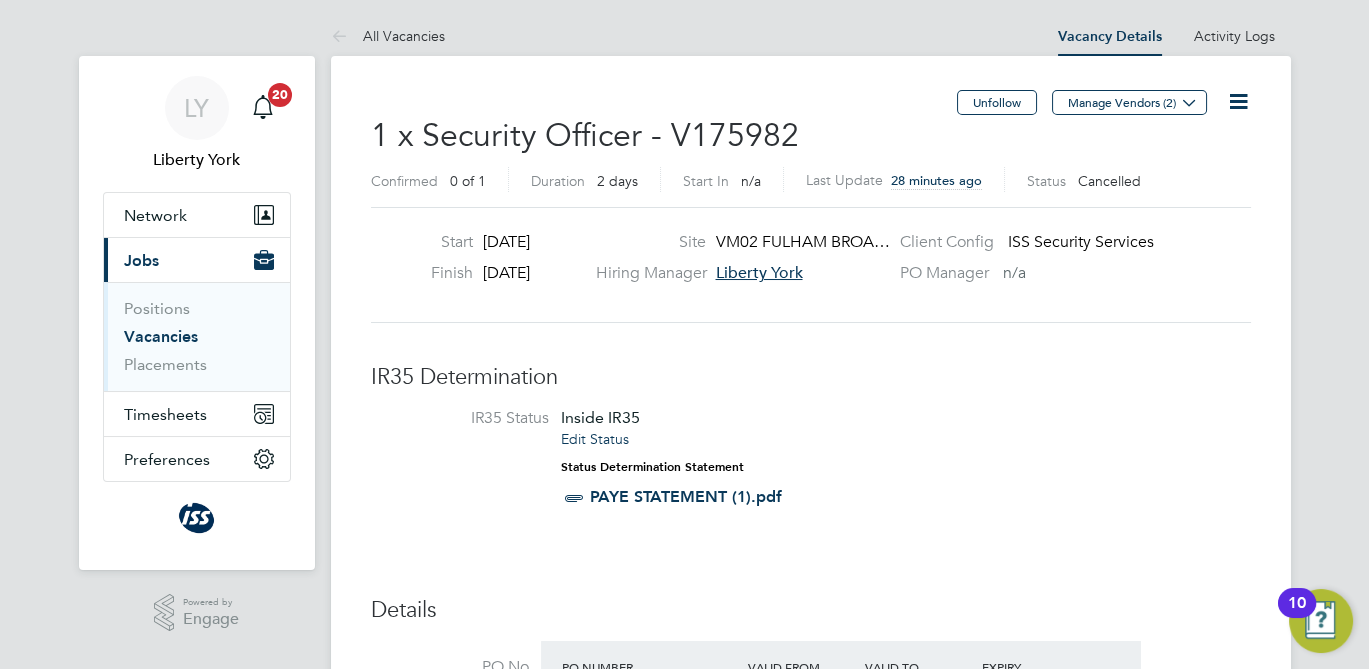 click on "IR35 Status Inside IR35 Edit Status Status Determination Statement   PAYE STATEMENT (1).pdf" at bounding box center (811, 462) 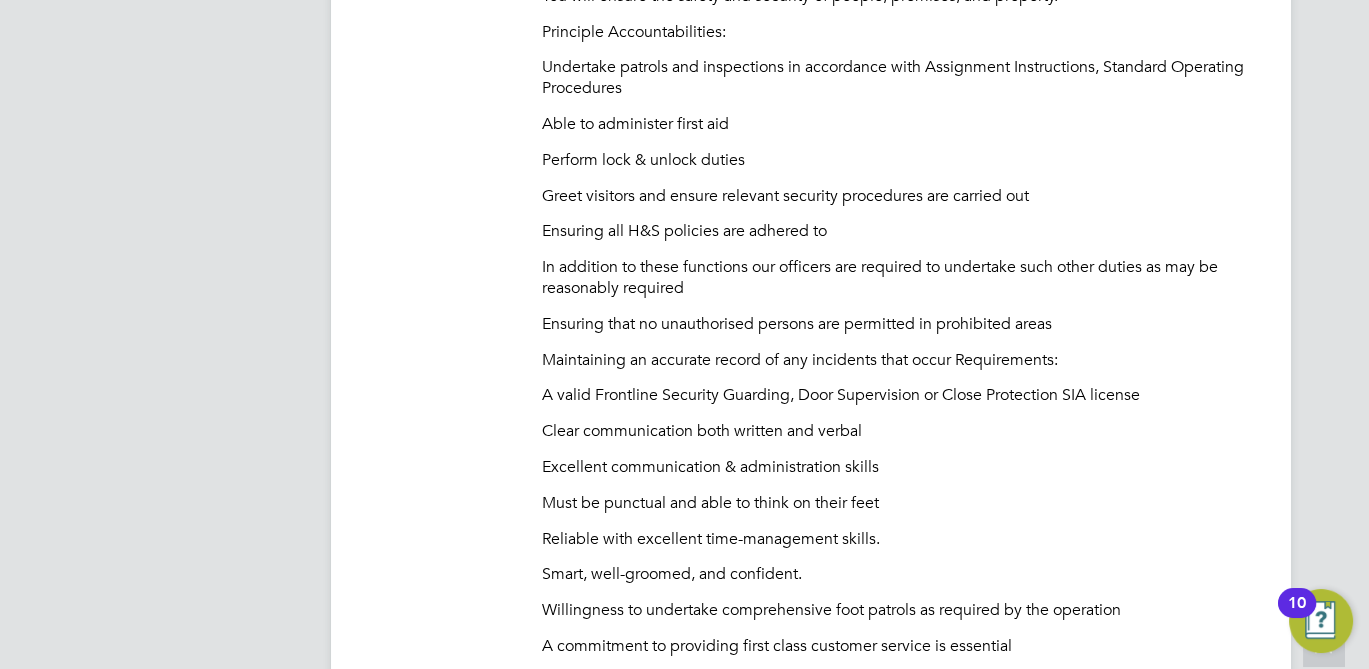 scroll, scrollTop: 0, scrollLeft: 0, axis: both 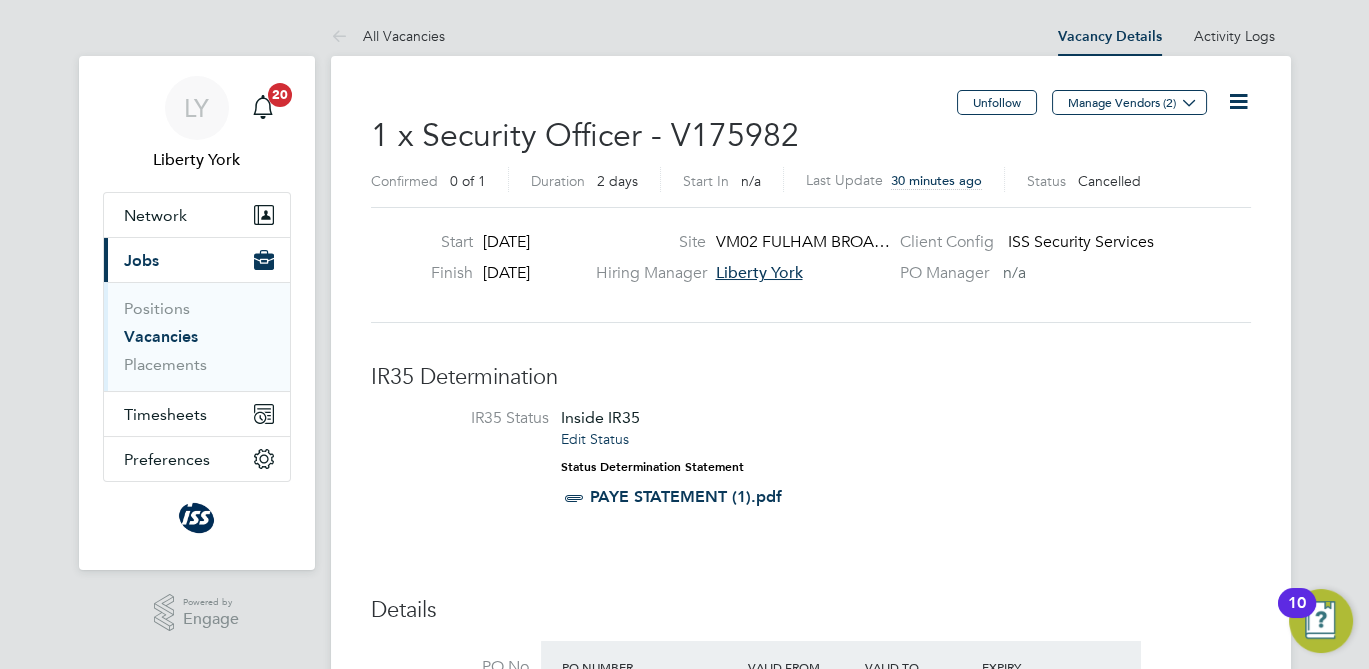 click on "1 x Security Officer - V175982" 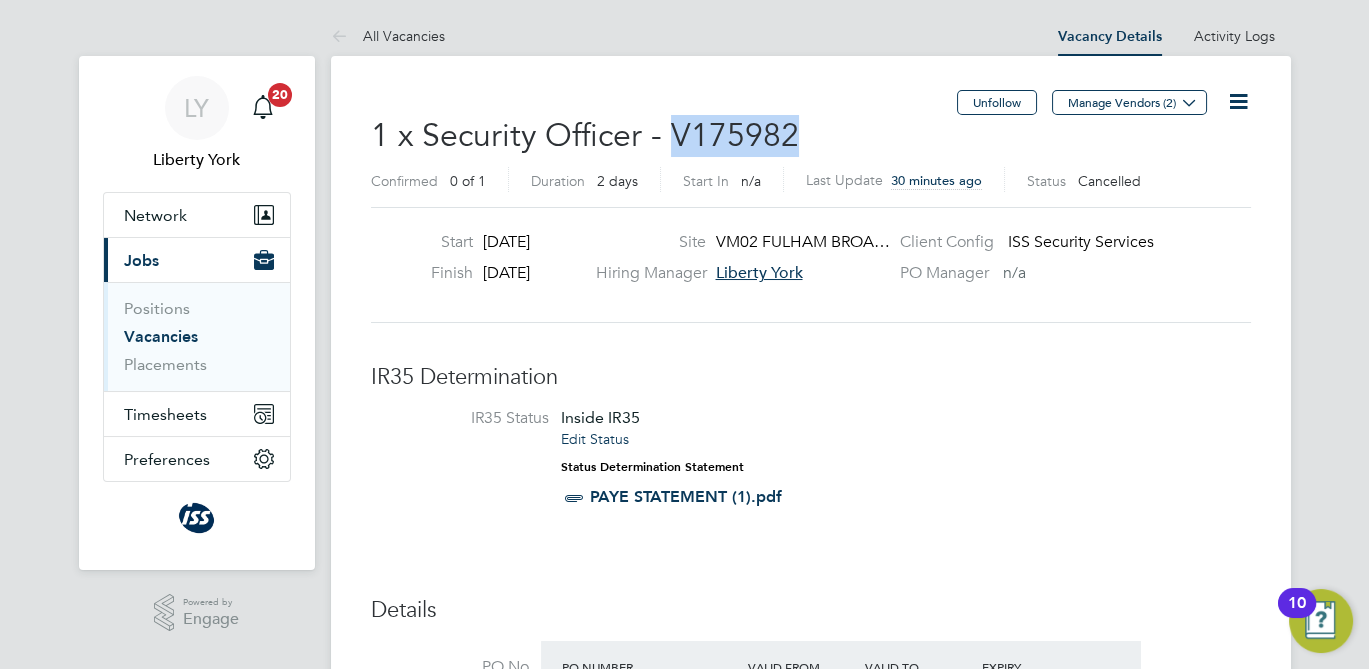 copy on "V175982" 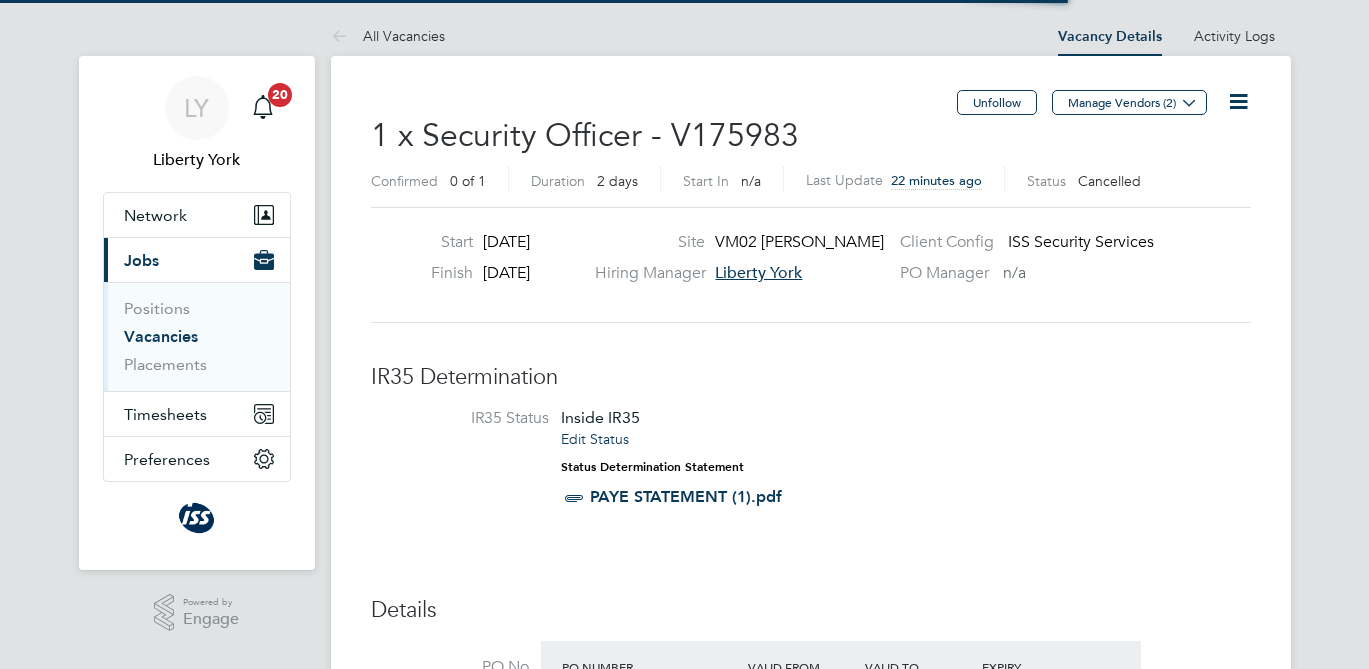 scroll, scrollTop: 0, scrollLeft: 0, axis: both 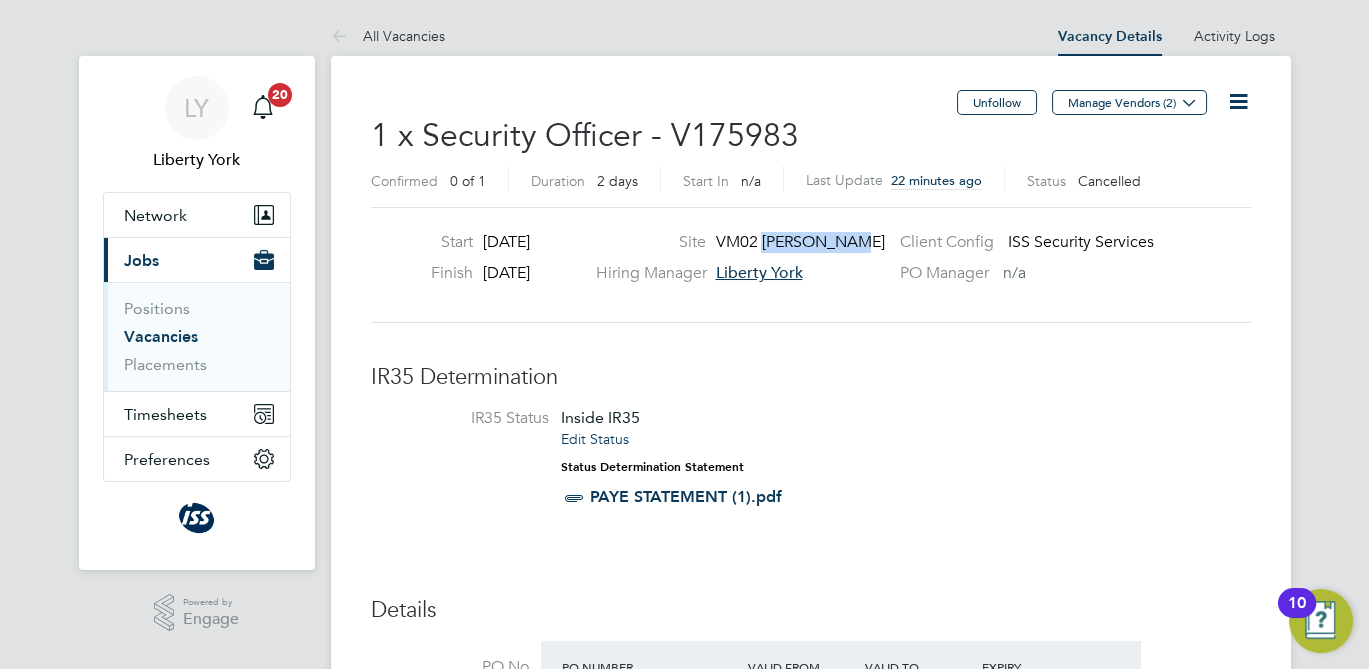 drag, startPoint x: 870, startPoint y: 245, endPoint x: 765, endPoint y: 237, distance: 105.30432 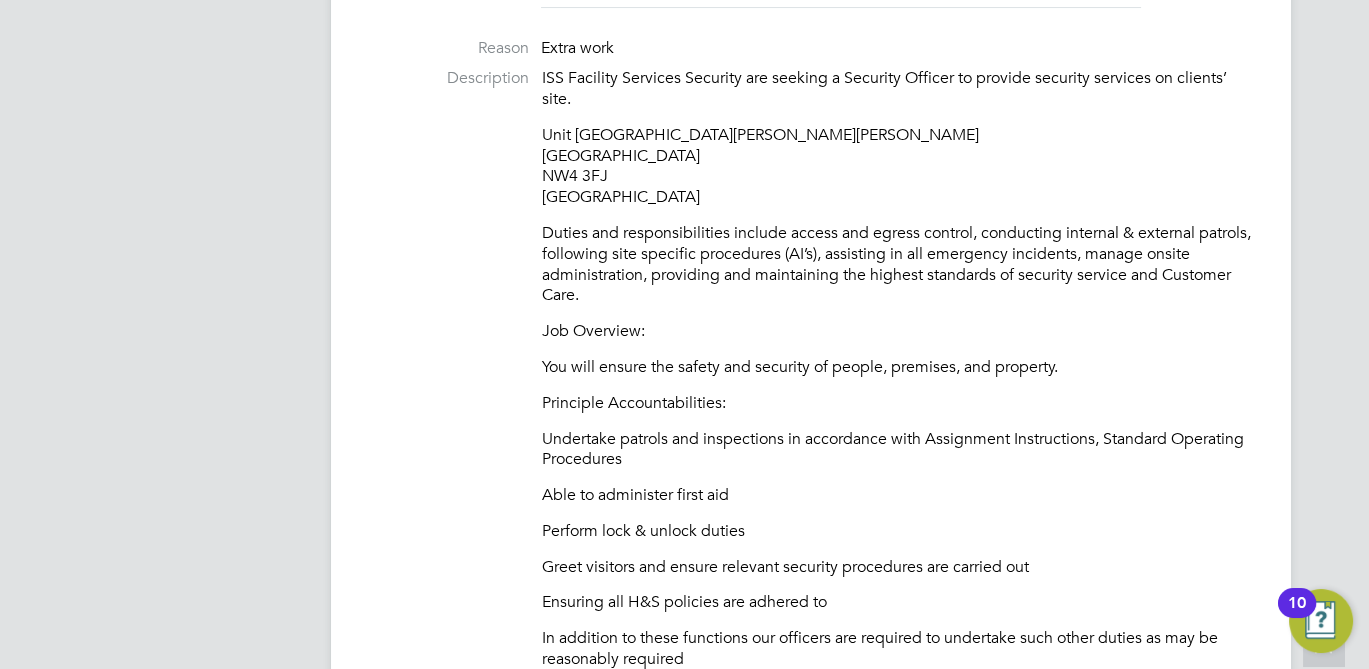 scroll, scrollTop: 726, scrollLeft: 0, axis: vertical 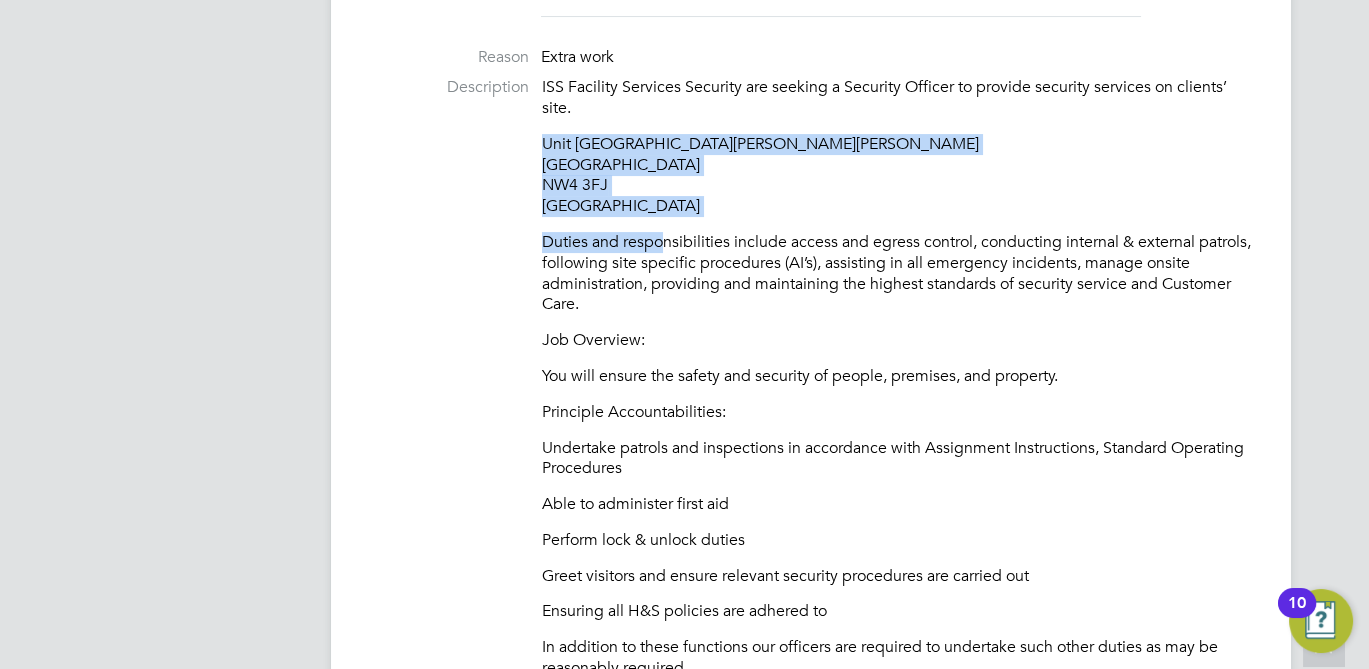 drag, startPoint x: 662, startPoint y: 217, endPoint x: 543, endPoint y: 139, distance: 142.28493 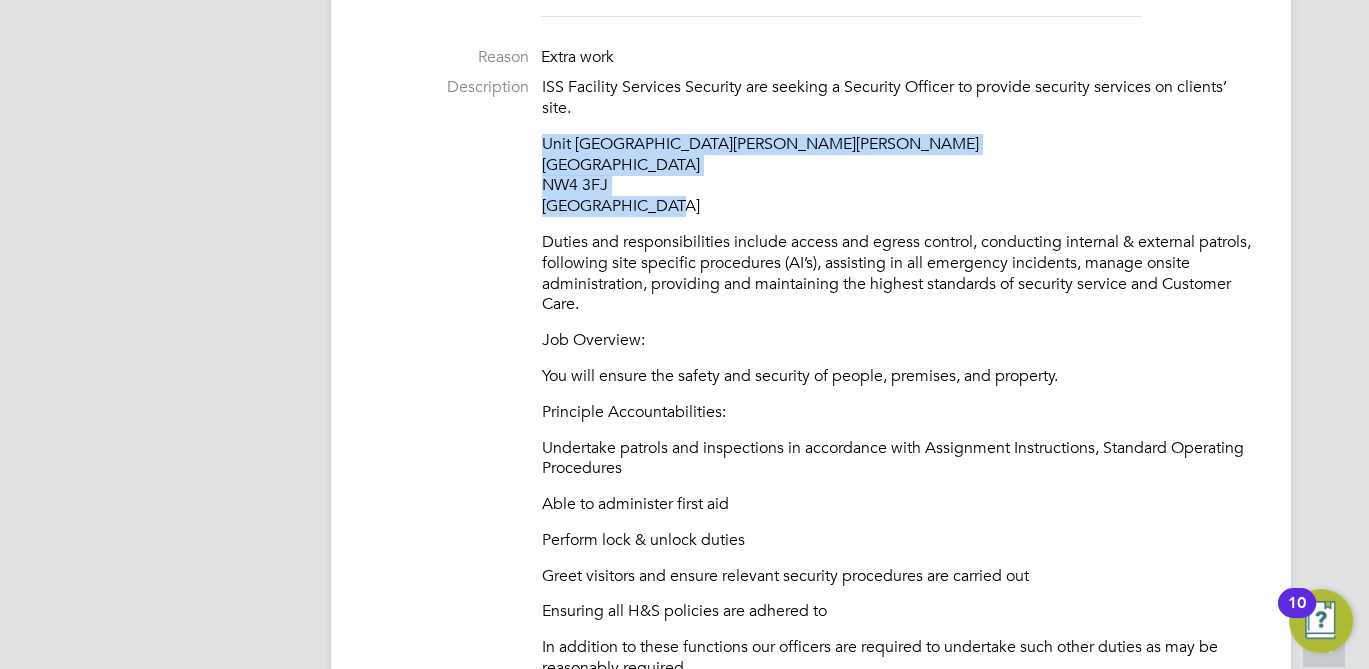 drag, startPoint x: 658, startPoint y: 200, endPoint x: 545, endPoint y: 146, distance: 125.23977 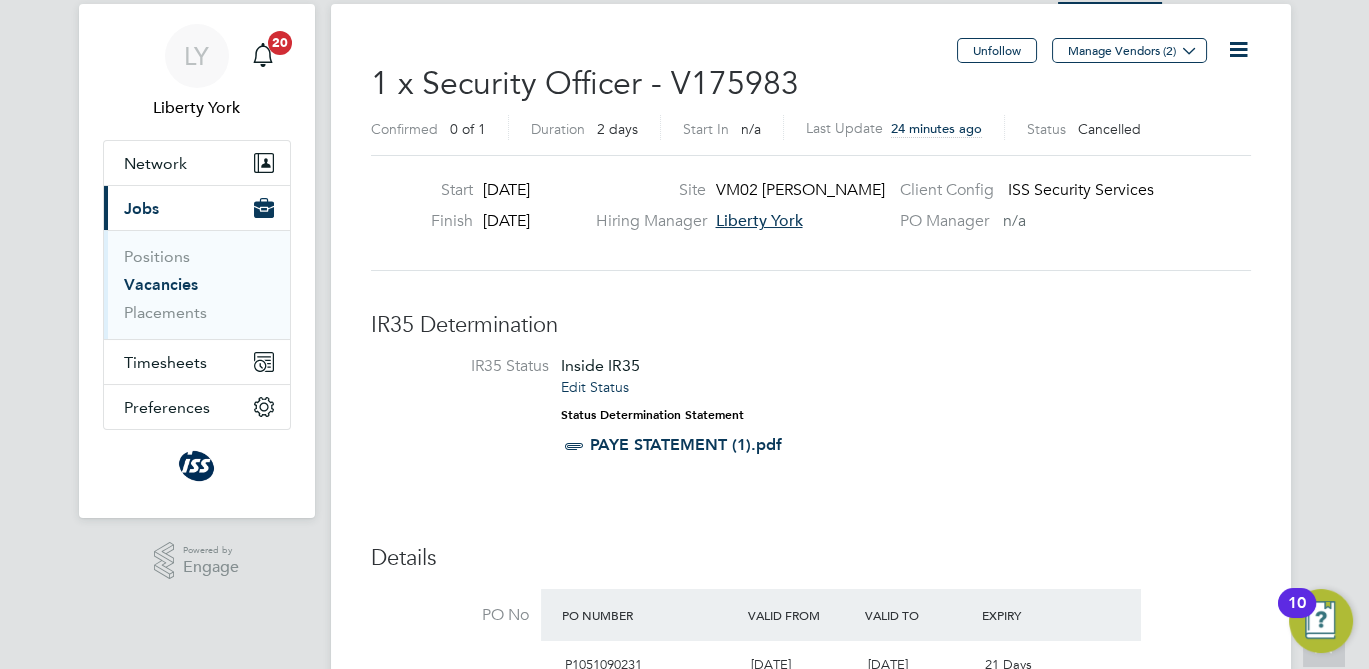 scroll, scrollTop: 0, scrollLeft: 0, axis: both 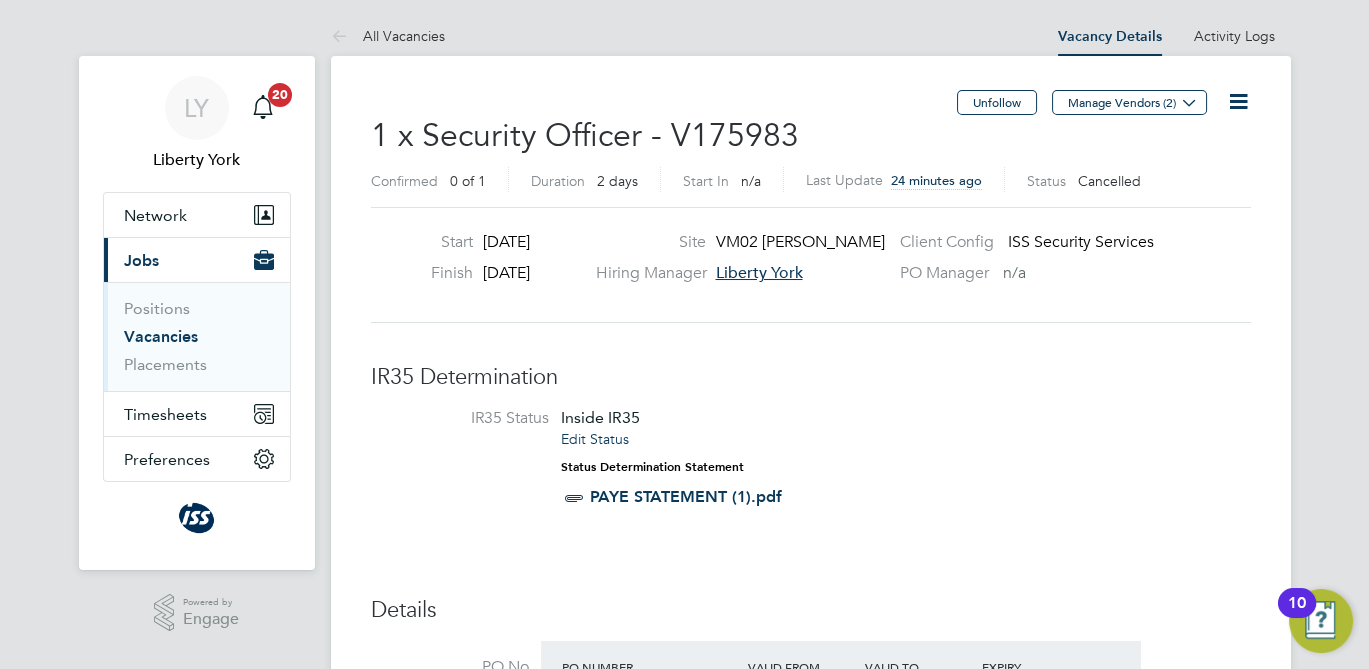 click on "1 x Security Officer - V175983" 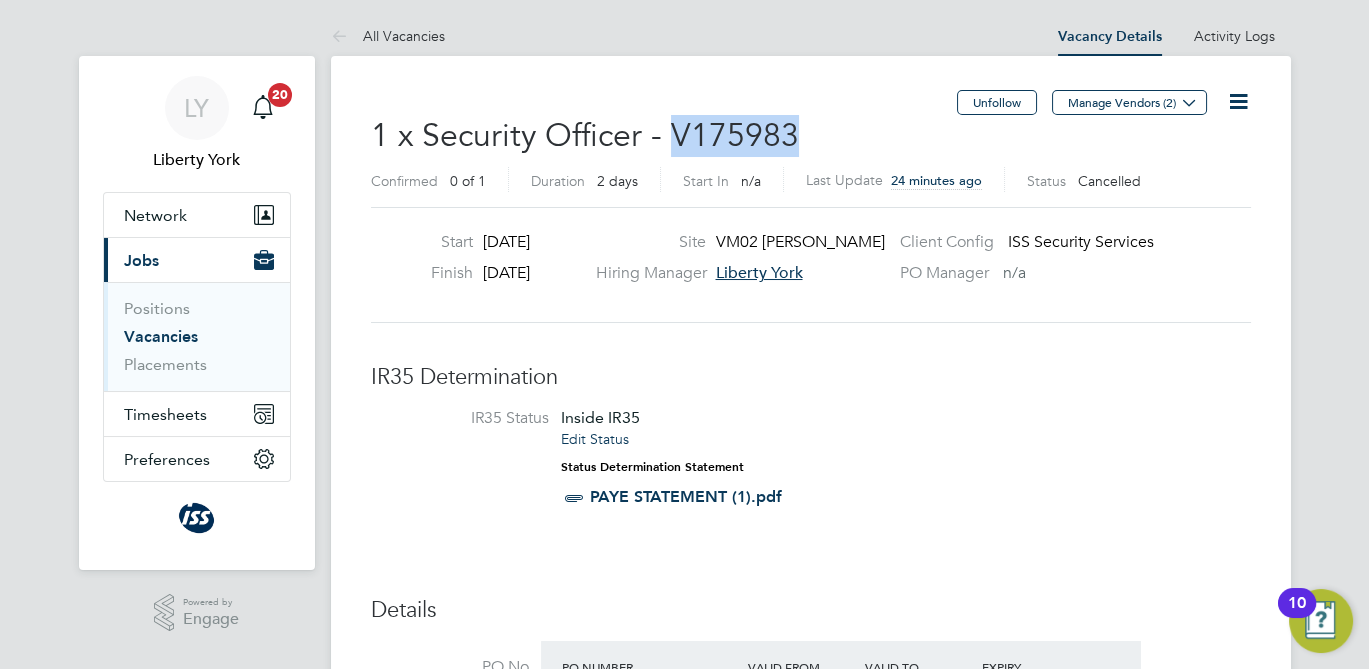 copy on "V175983" 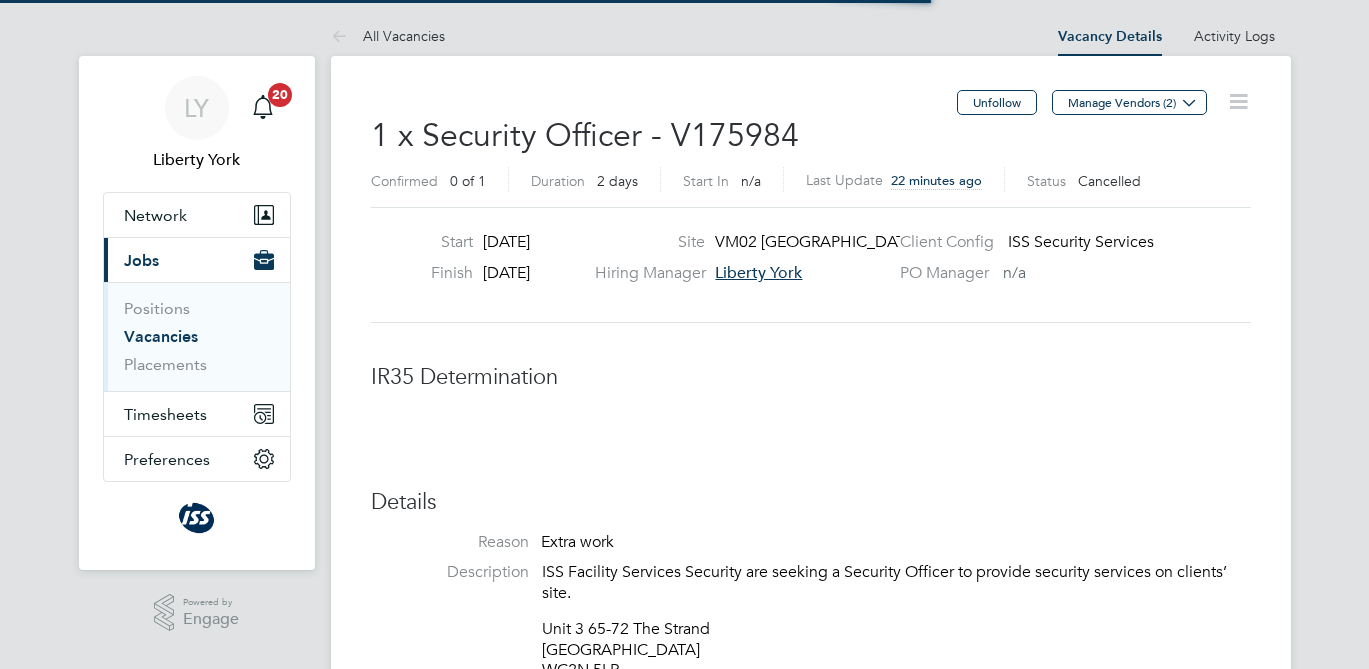 scroll, scrollTop: 0, scrollLeft: 0, axis: both 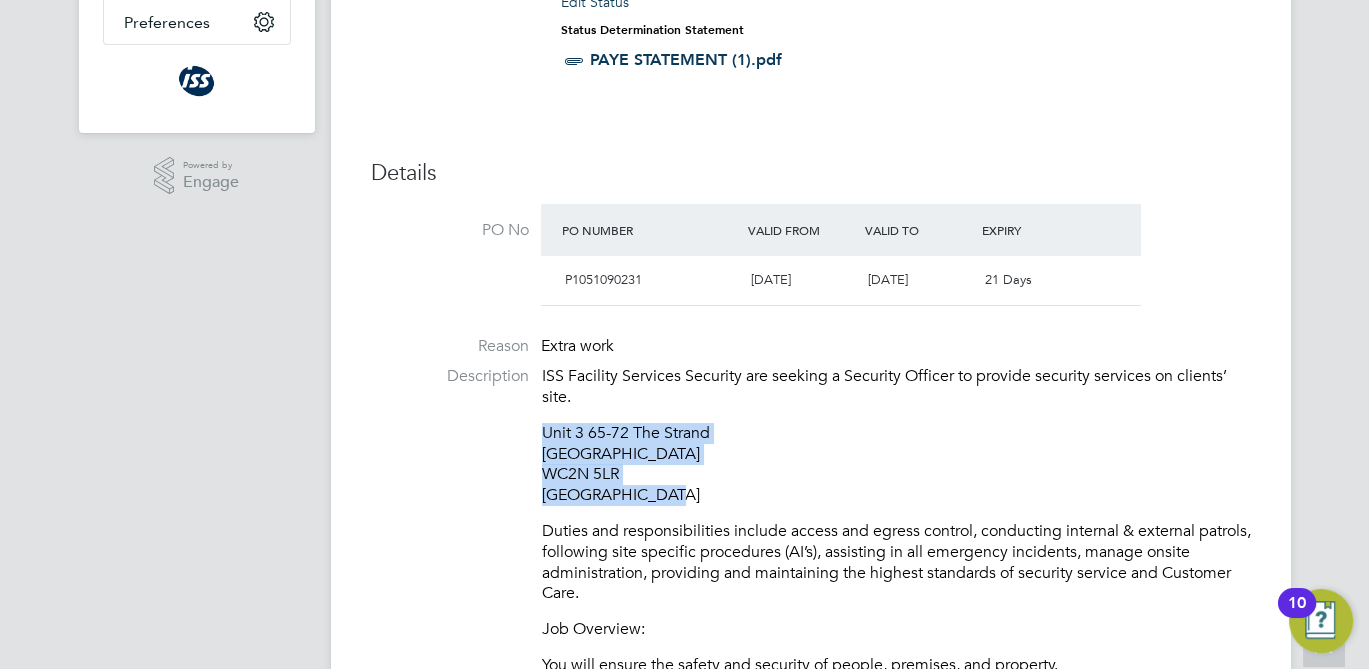 drag, startPoint x: 654, startPoint y: 491, endPoint x: 538, endPoint y: 431, distance: 130.59862 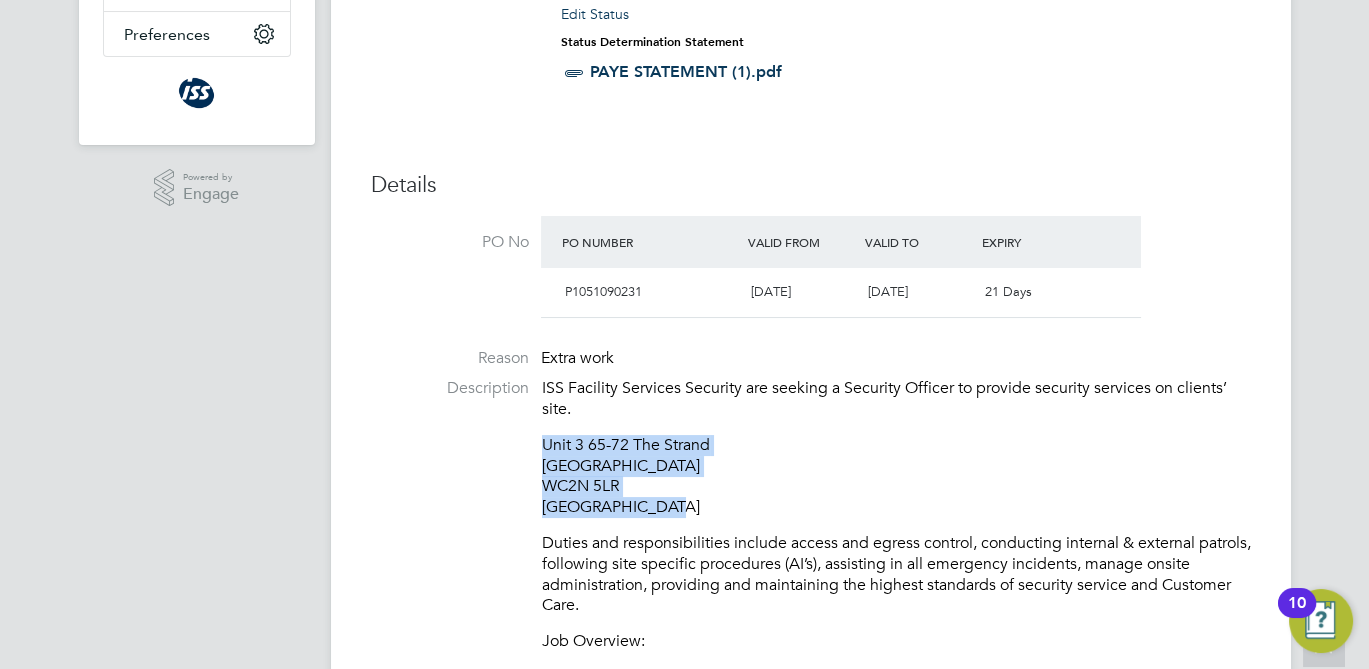 scroll, scrollTop: 0, scrollLeft: 0, axis: both 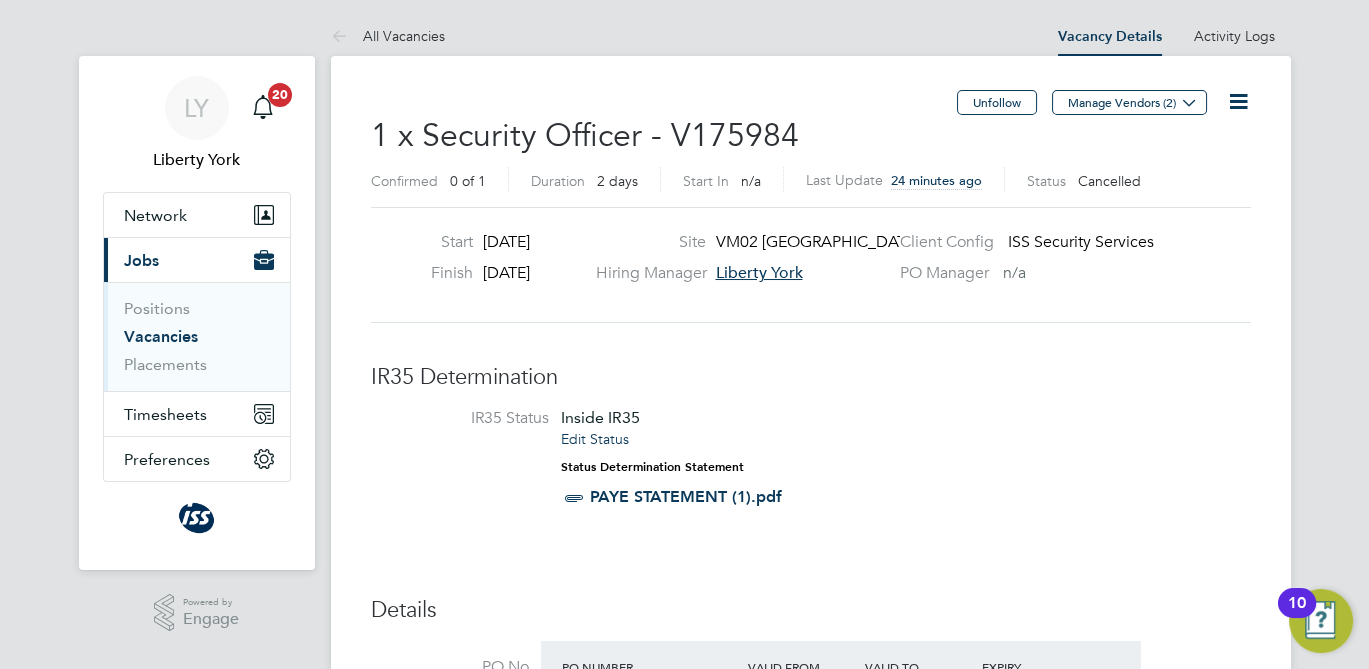click on "1 x Security Officer - V175984" 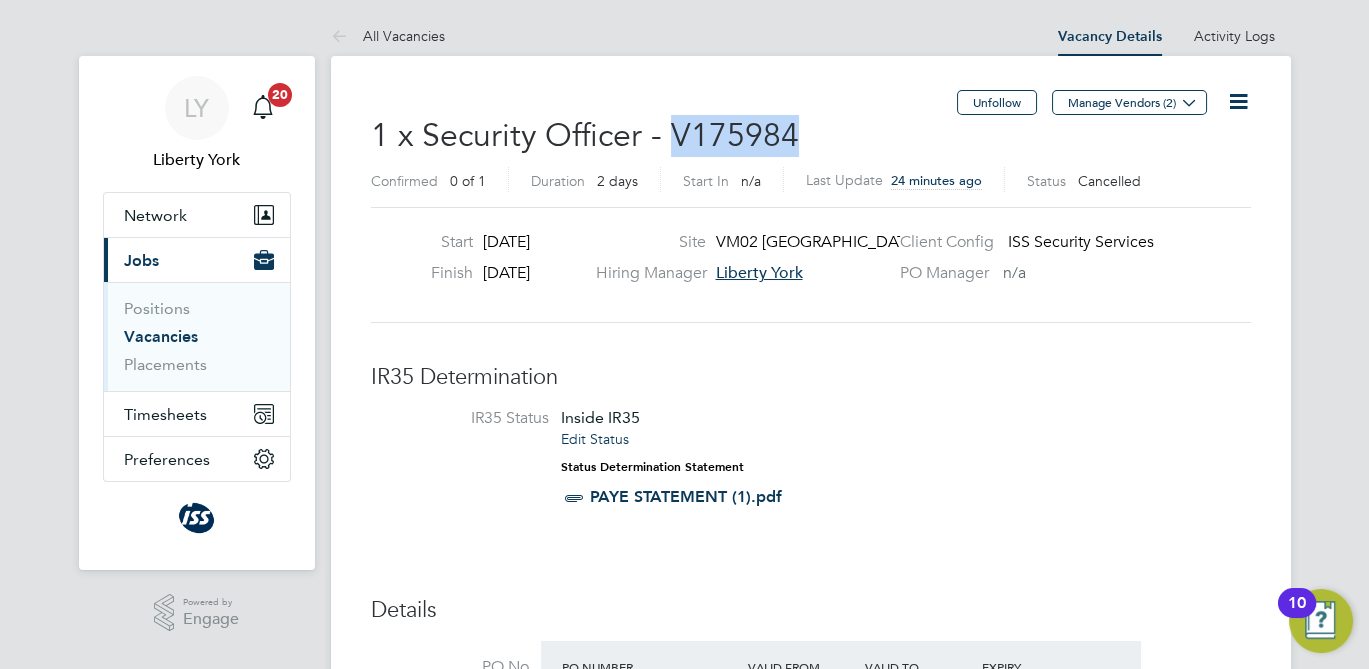 copy on "V175984" 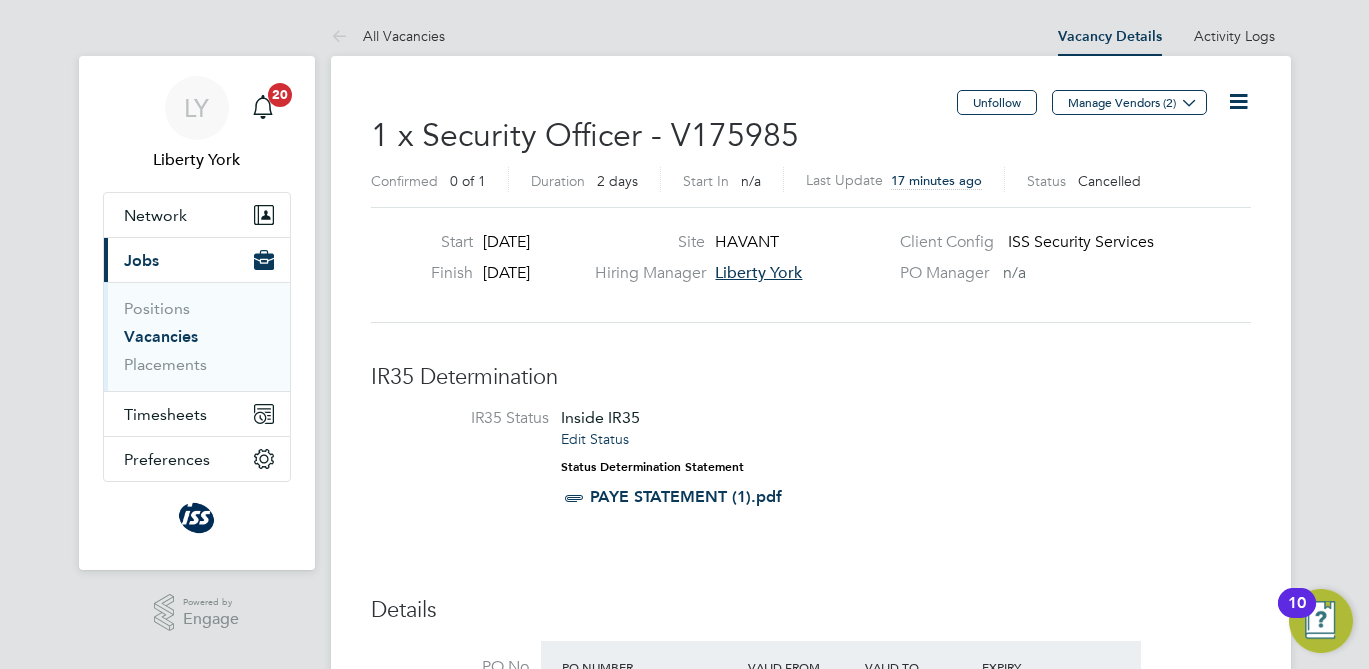 scroll, scrollTop: 0, scrollLeft: 0, axis: both 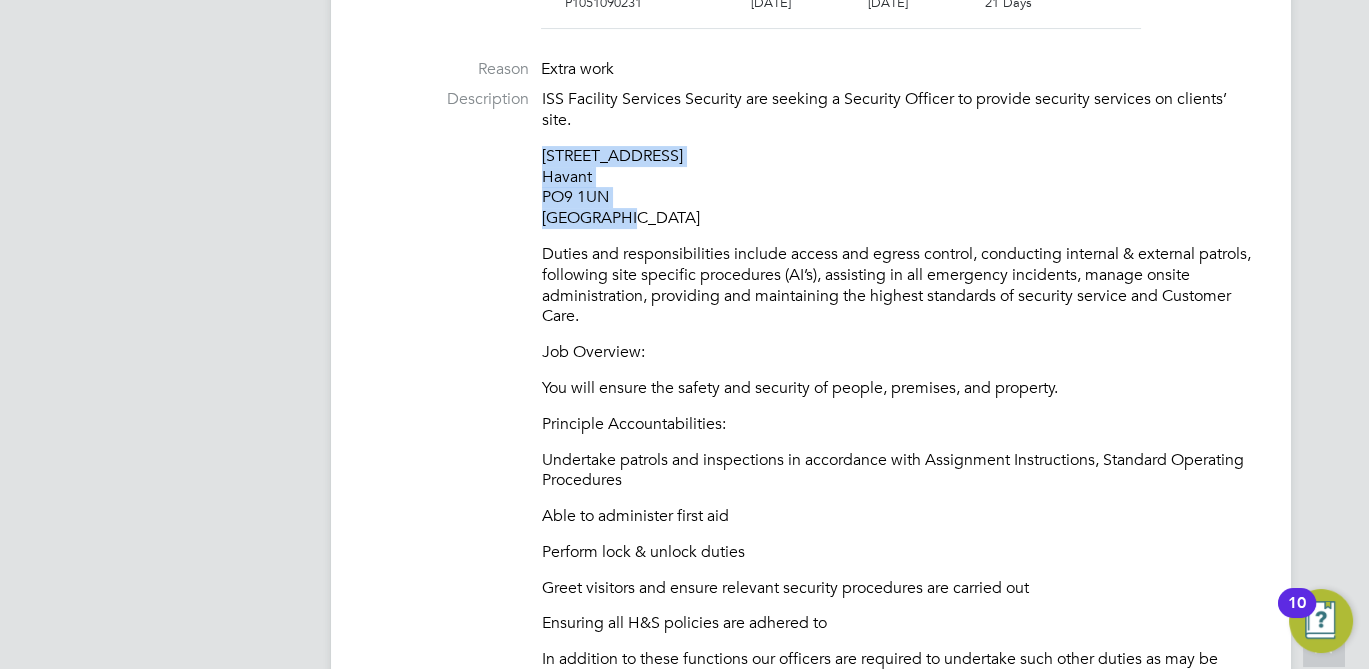 drag, startPoint x: 617, startPoint y: 215, endPoint x: 530, endPoint y: 154, distance: 106.25441 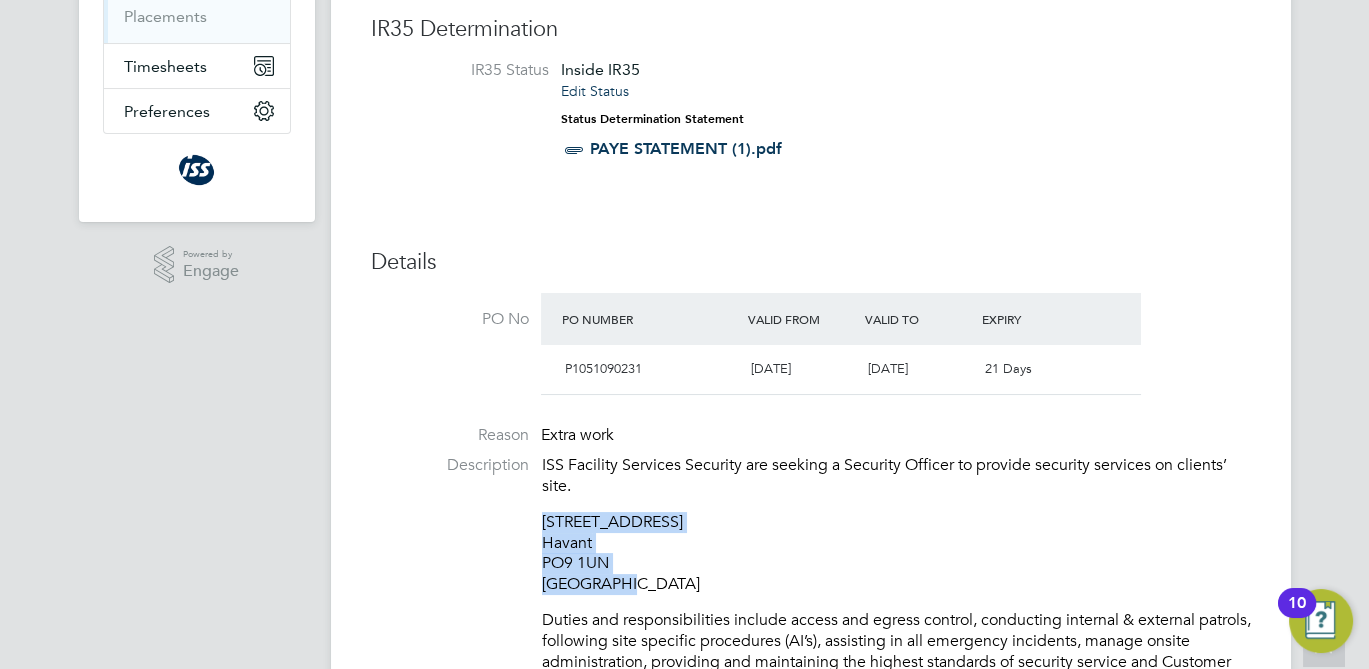 scroll, scrollTop: 0, scrollLeft: 0, axis: both 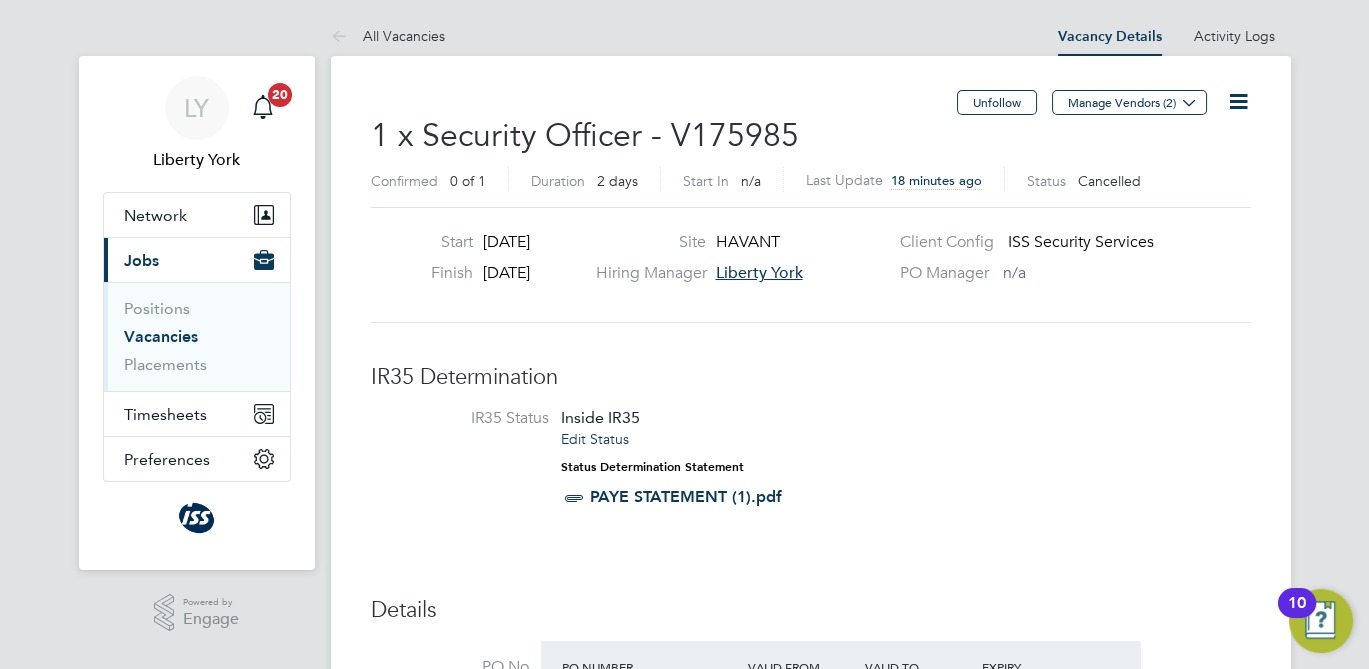 click on "1 x Security Officer - V175985" 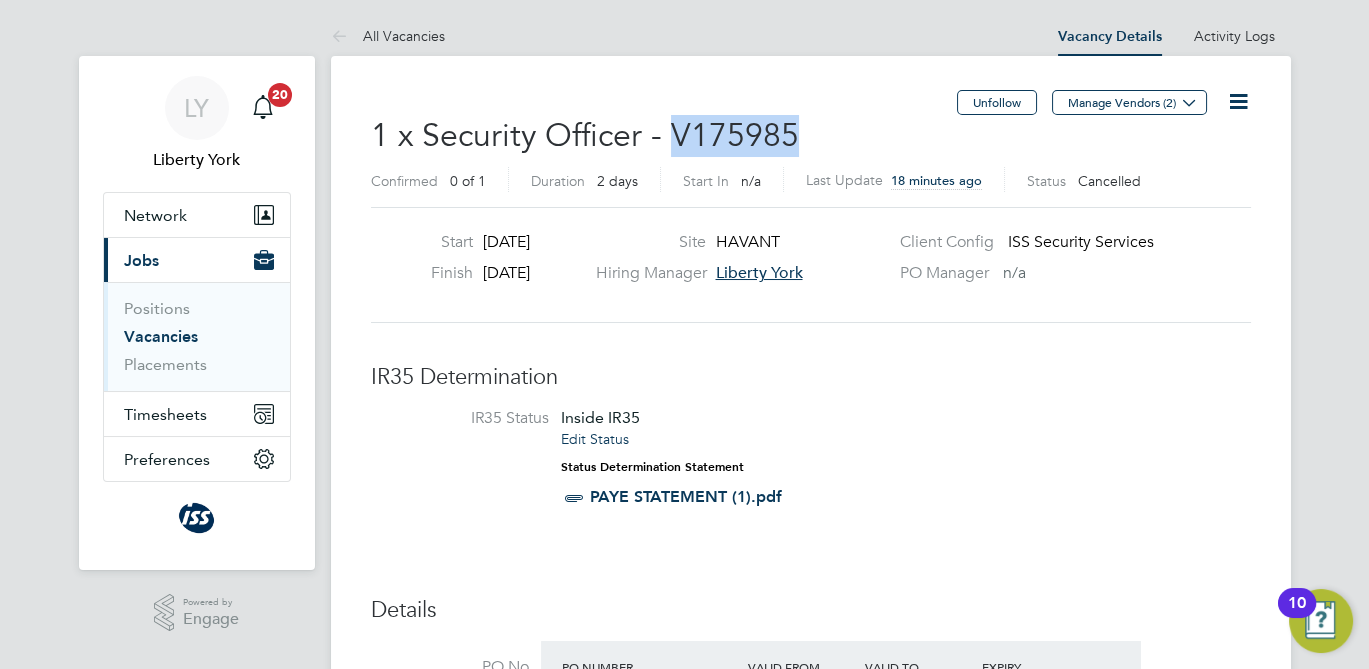 copy on "V175985" 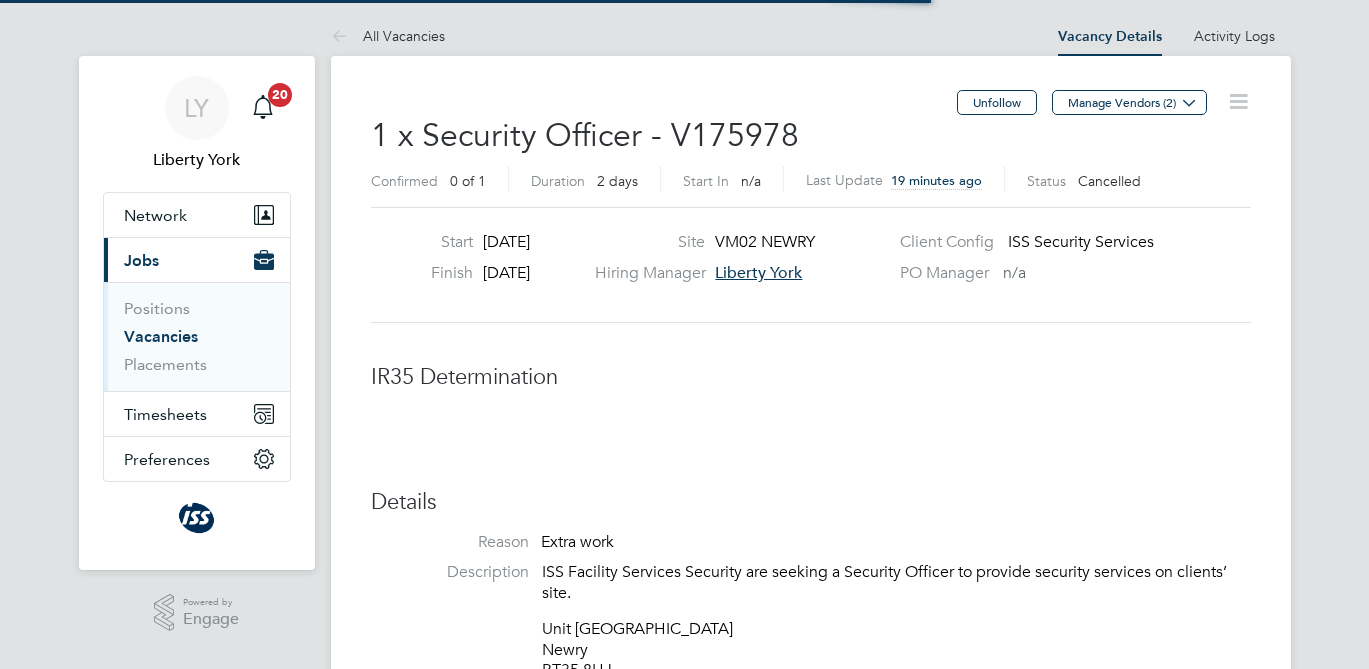 scroll, scrollTop: 0, scrollLeft: 0, axis: both 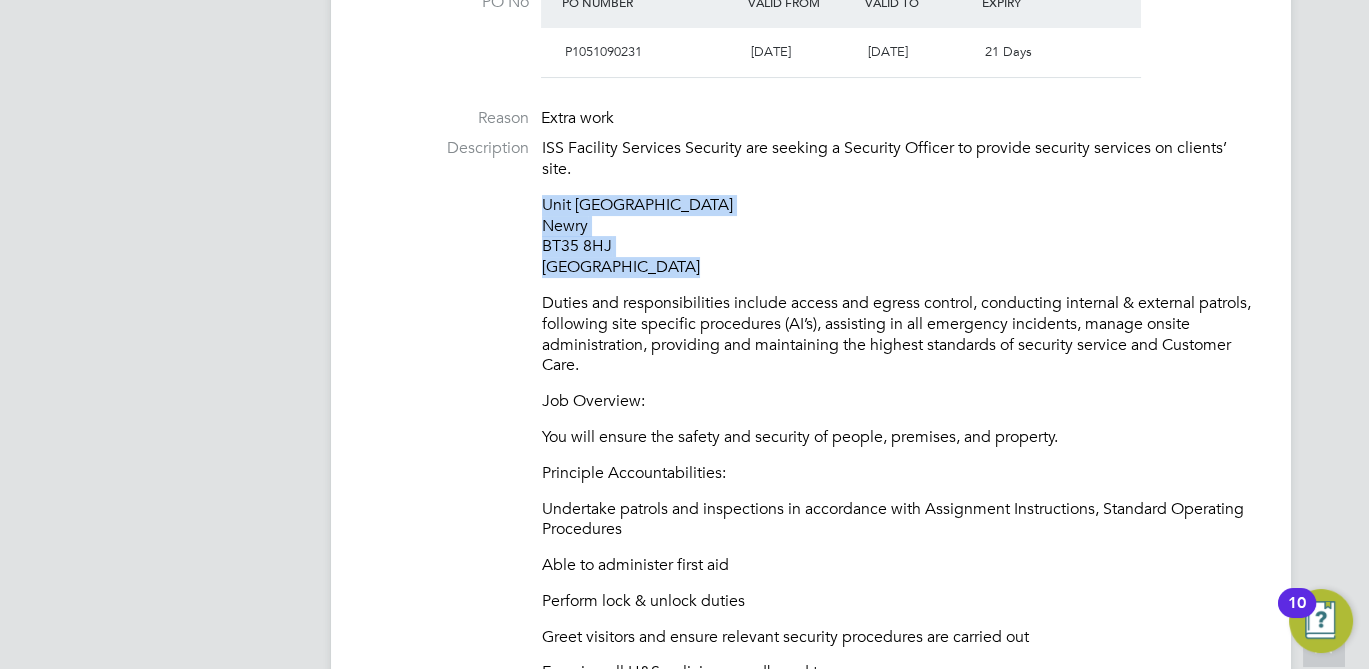 drag, startPoint x: 666, startPoint y: 263, endPoint x: 542, endPoint y: 205, distance: 136.89412 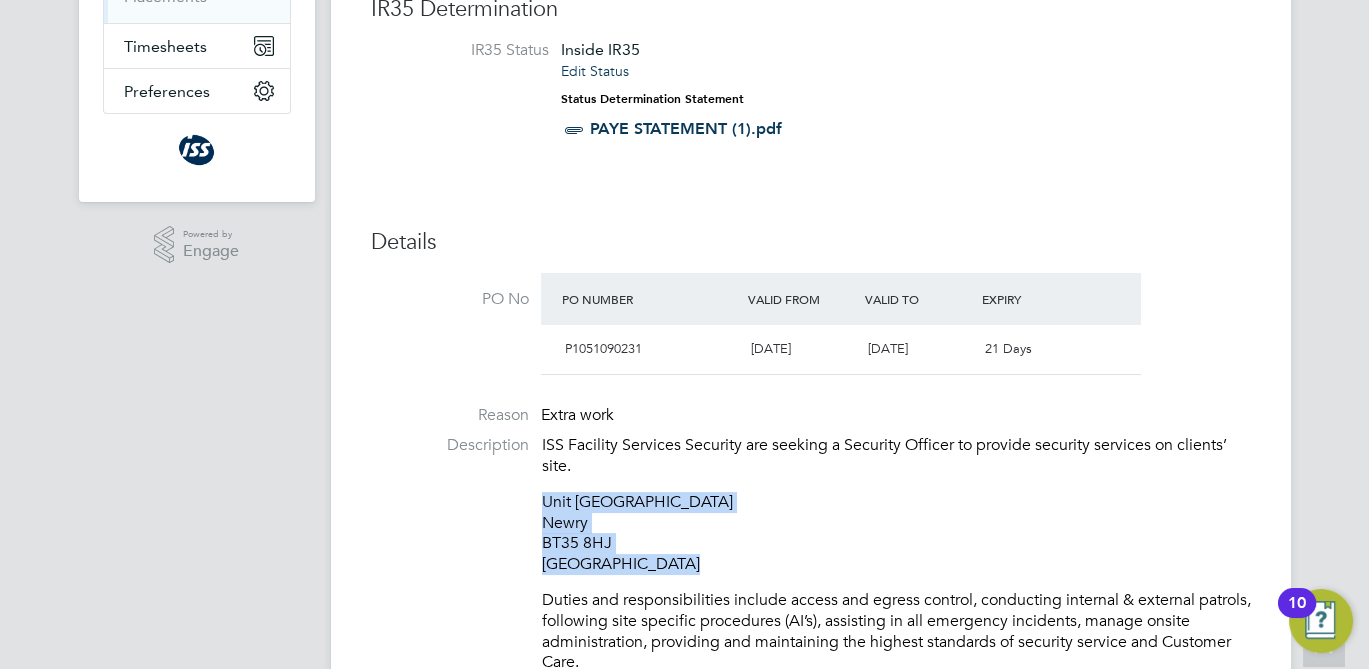 scroll, scrollTop: 0, scrollLeft: 0, axis: both 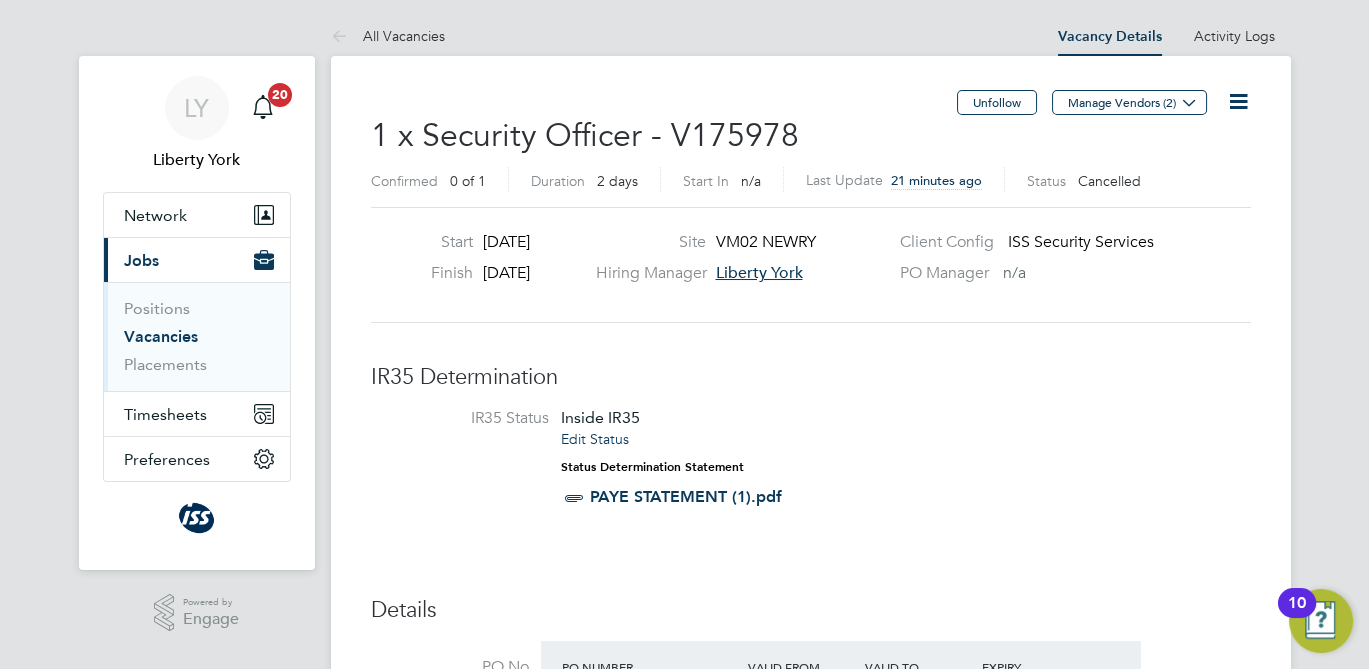 click on "1 x Security Officer - V175978" 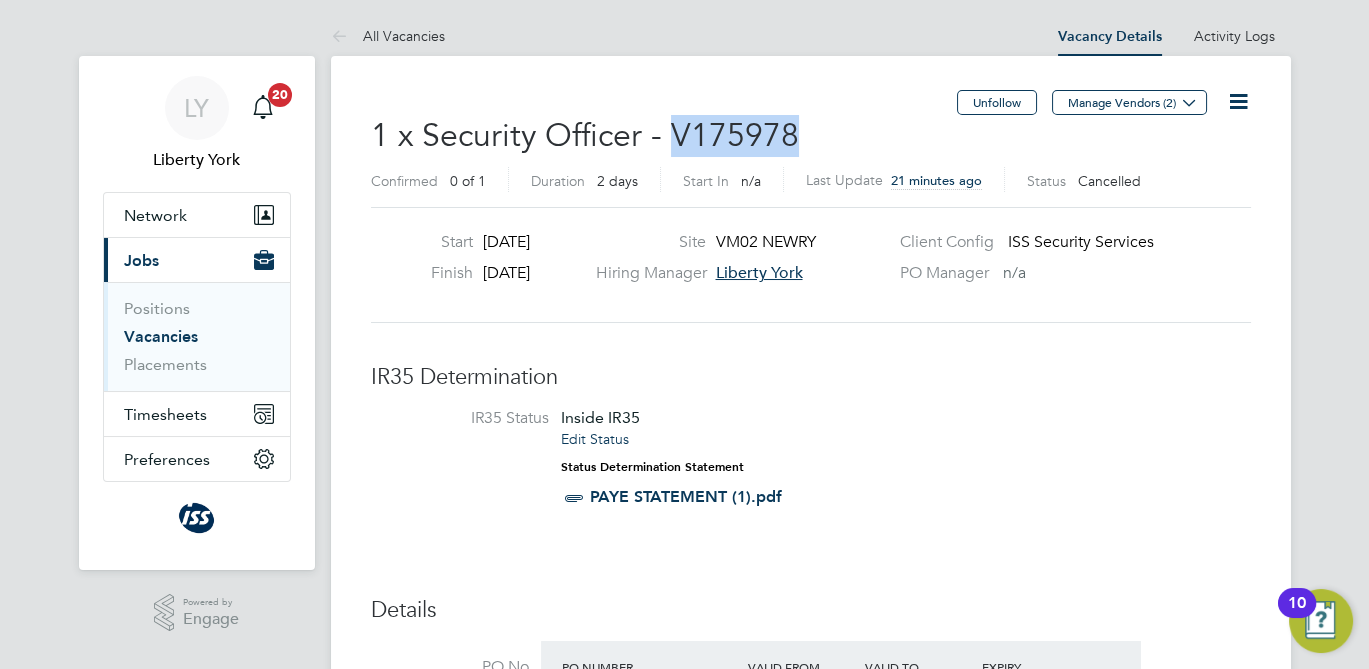 click on "1 x Security Officer - V175978" 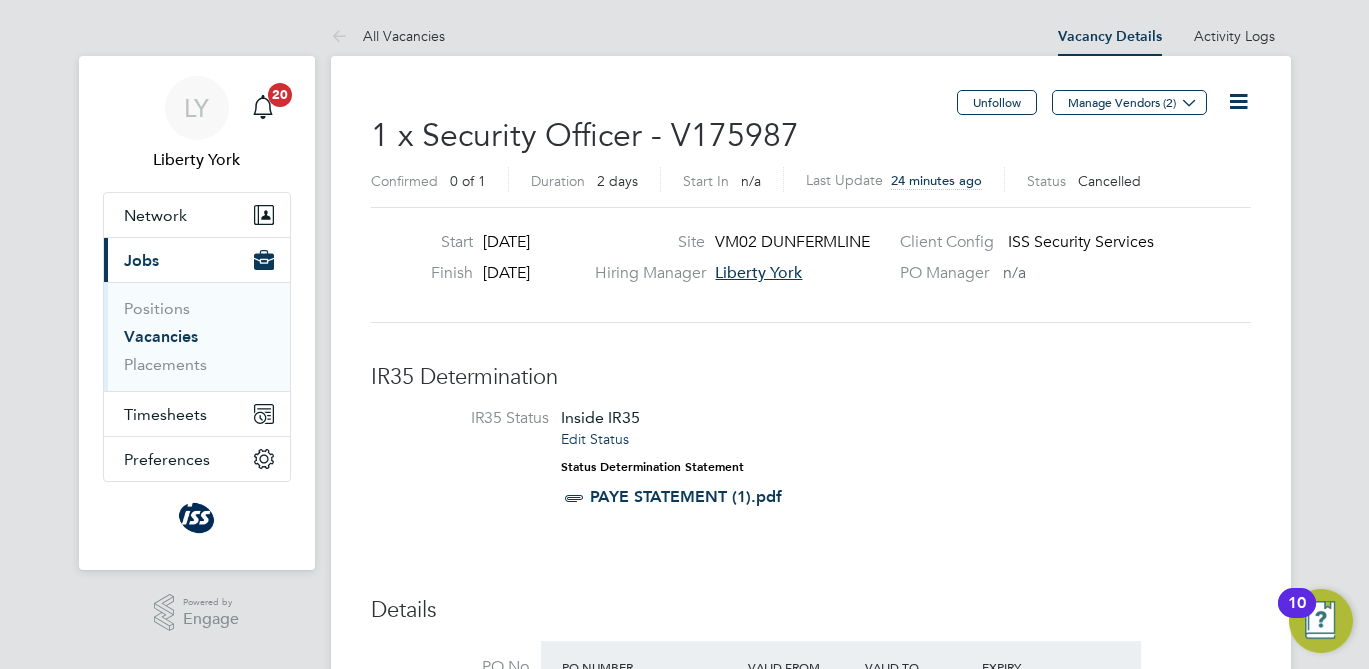 scroll, scrollTop: 0, scrollLeft: 0, axis: both 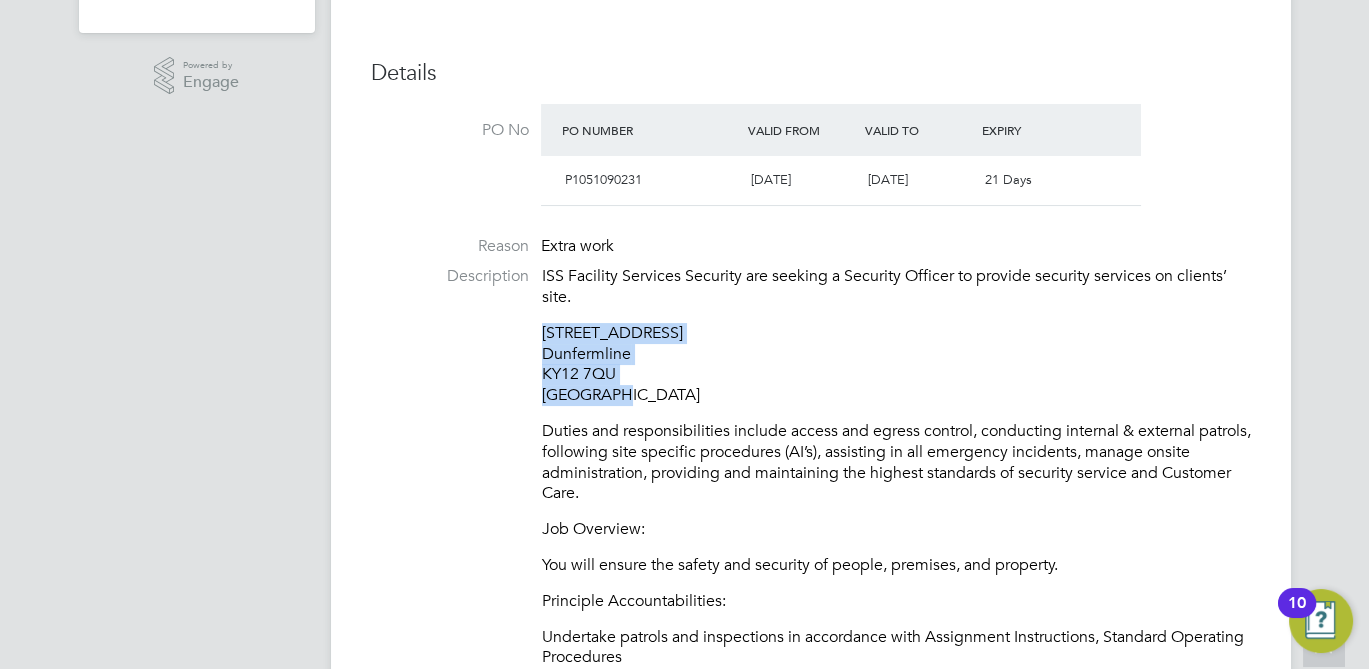 drag, startPoint x: 608, startPoint y: 397, endPoint x: 541, endPoint y: 333, distance: 92.65527 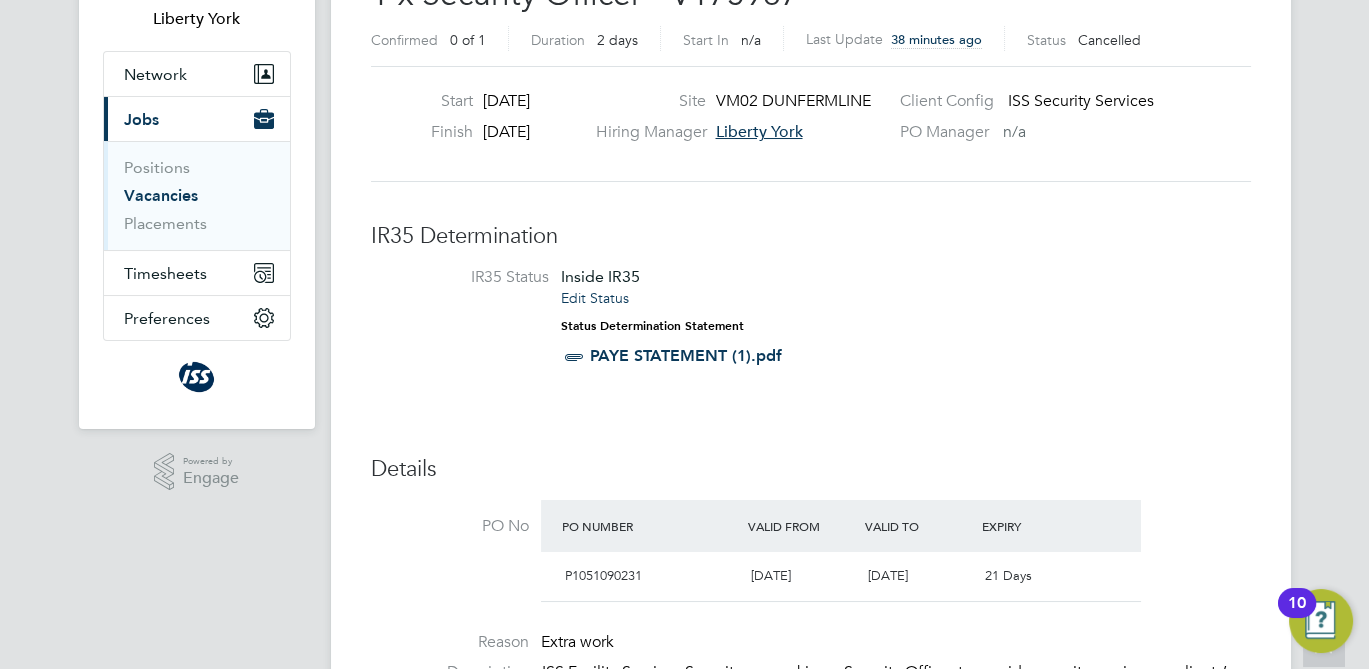 scroll, scrollTop: 0, scrollLeft: 0, axis: both 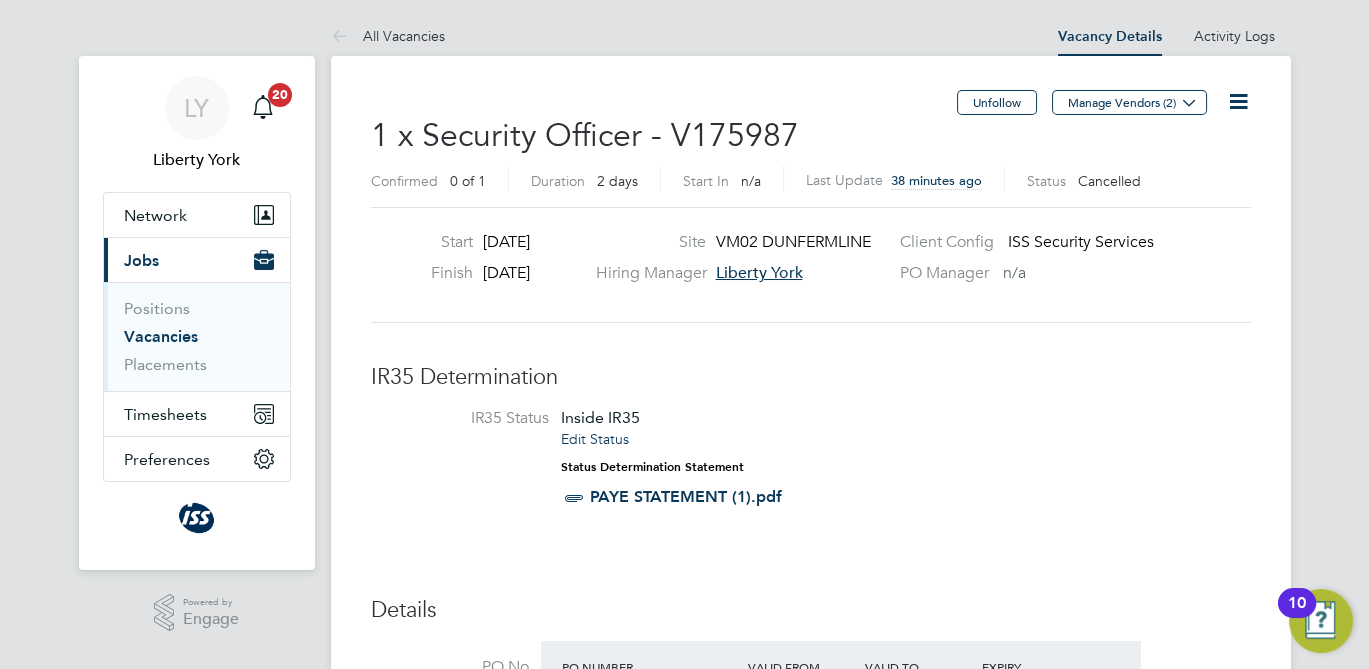 click on "1 x Security Officer - V175987" 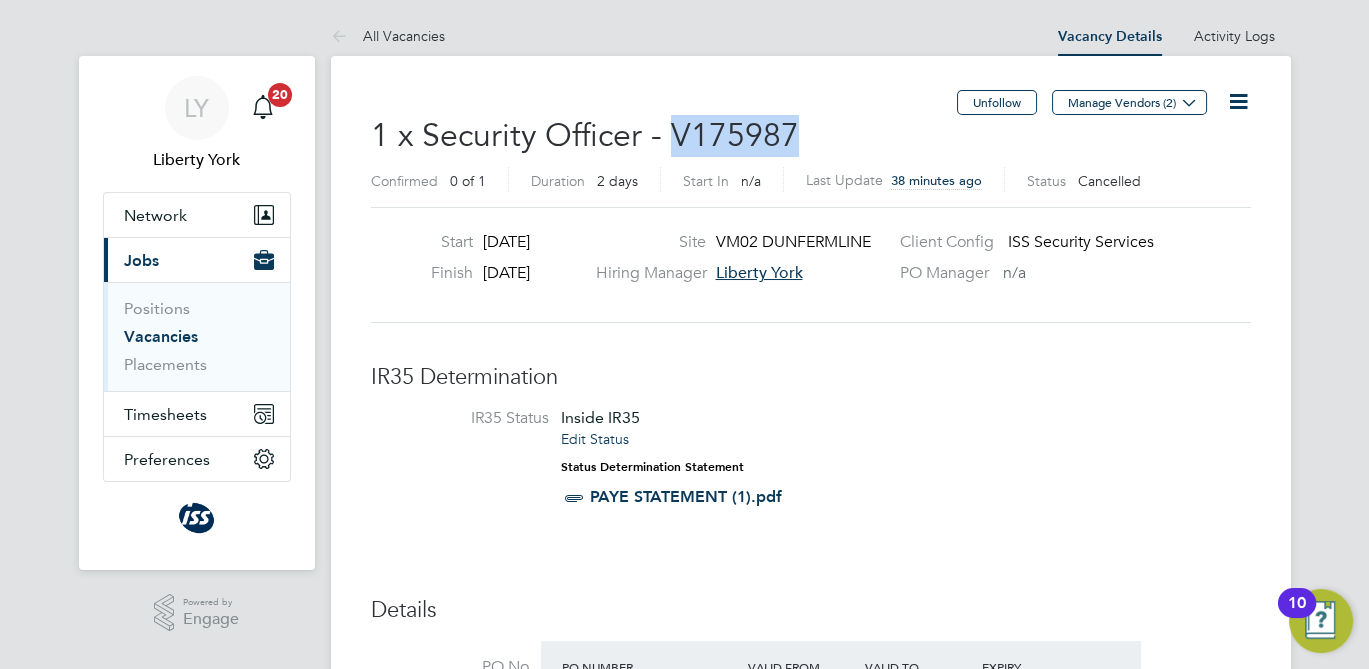 copy on "V175987" 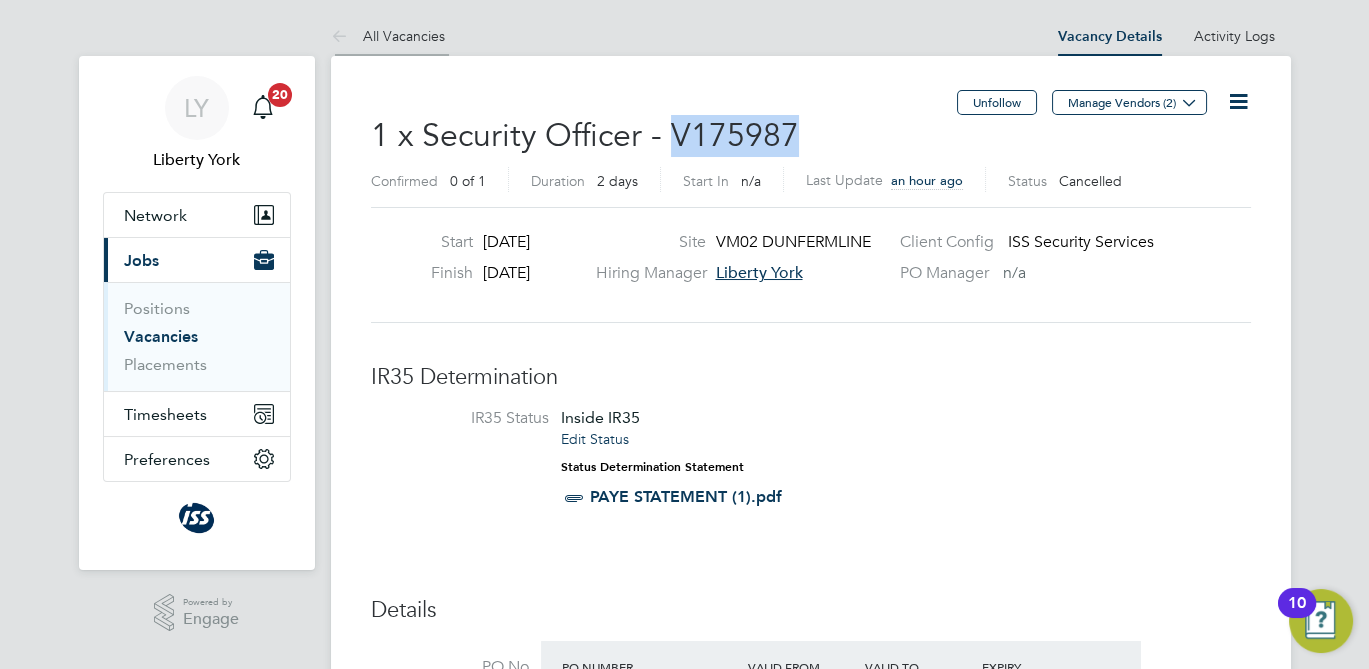click on "All Vacancies" at bounding box center (388, 36) 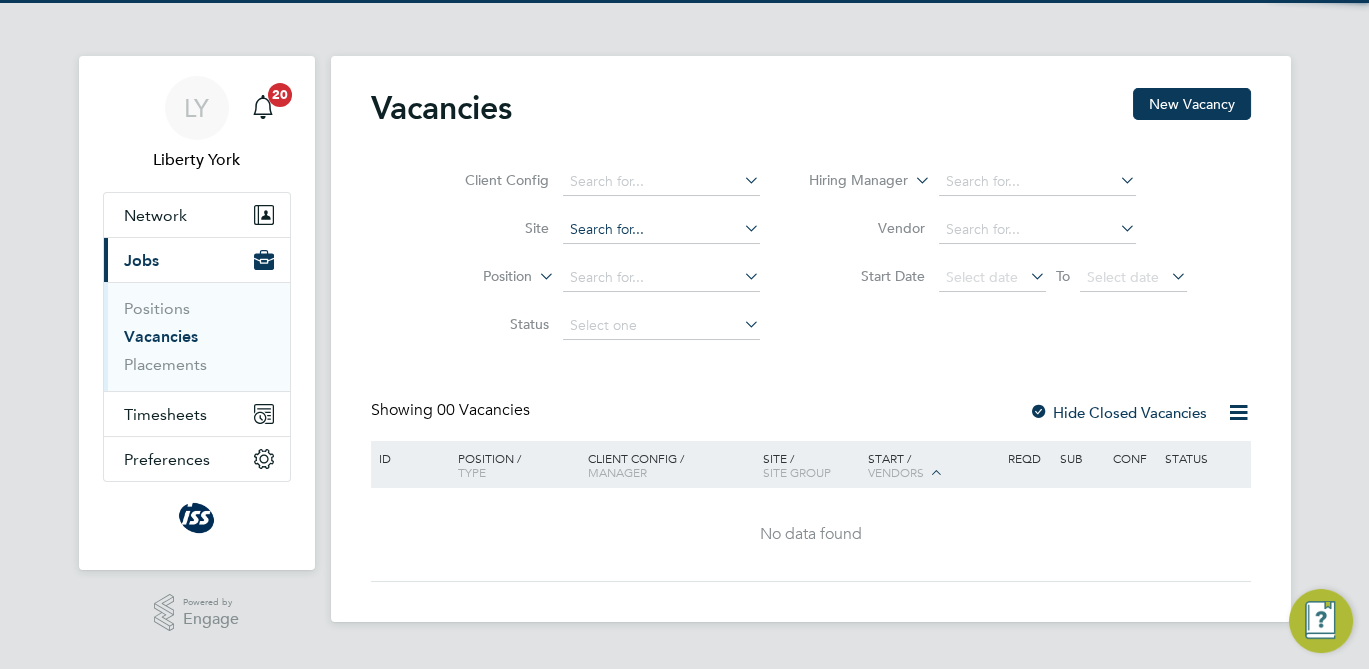 click 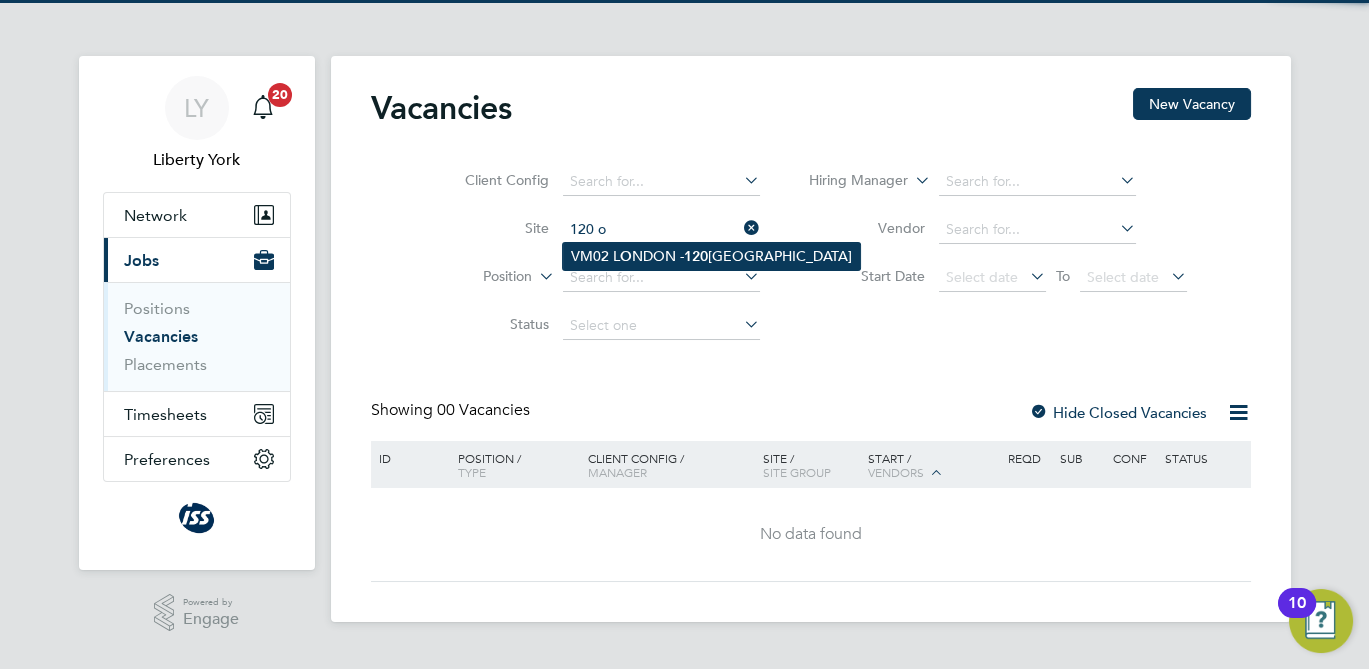 click on "VM02 L O NDON -  120  OXFORD STREET" 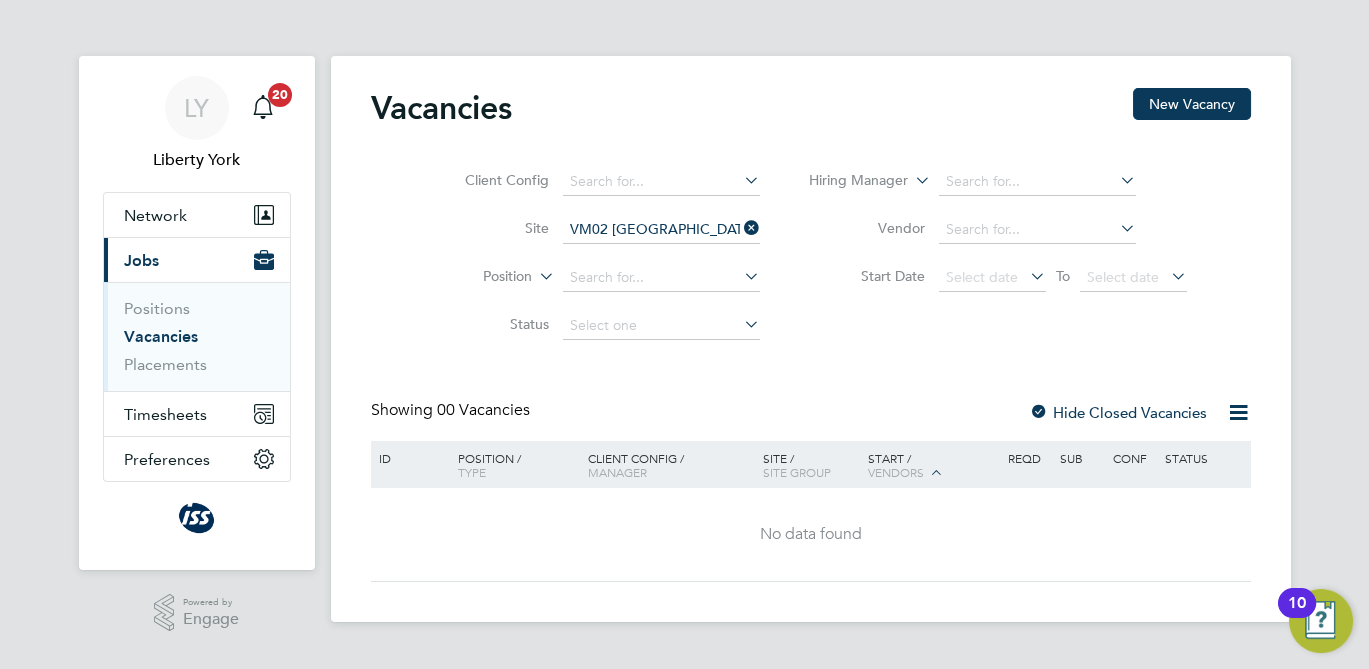 click on "Hide Closed Vacancies" 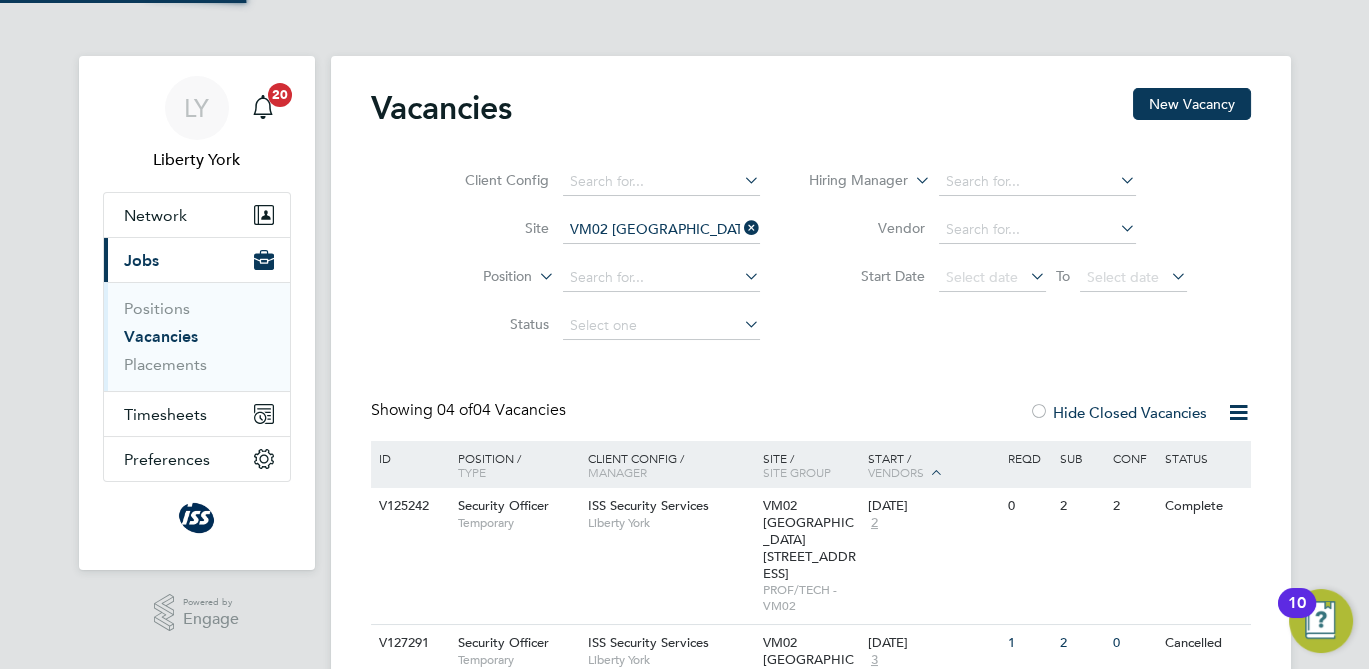 scroll, scrollTop: 368, scrollLeft: 0, axis: vertical 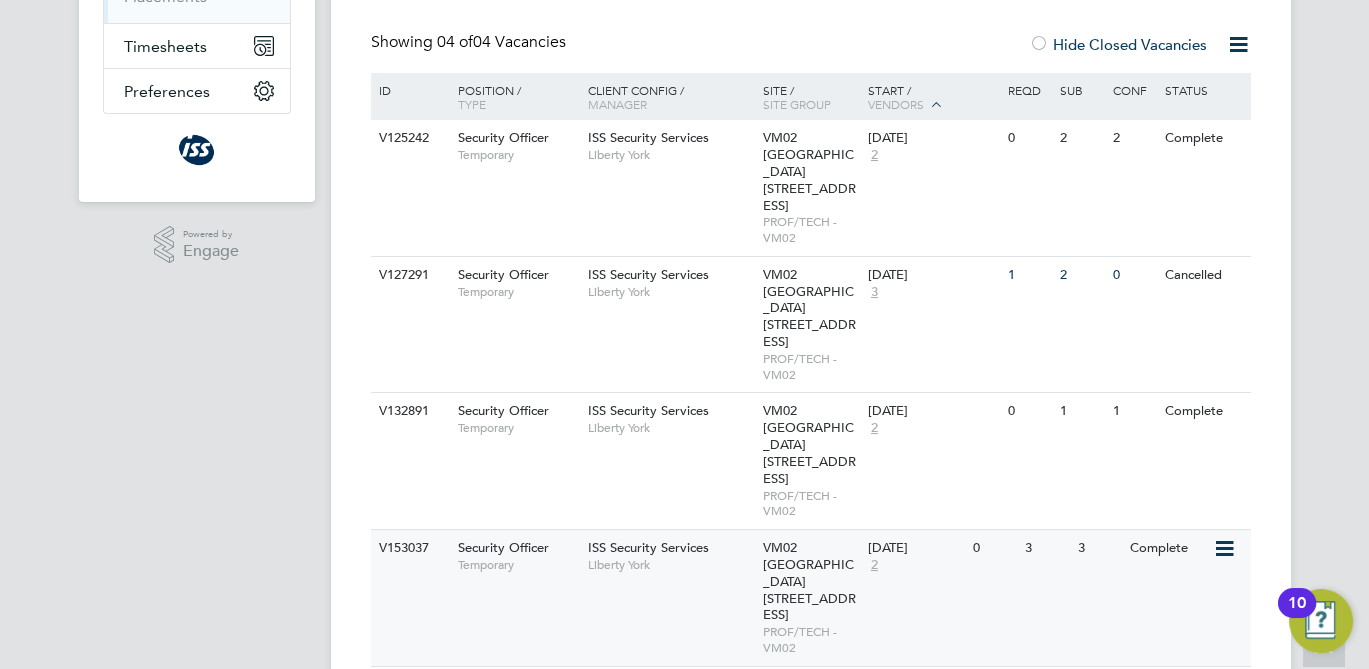 click on "01 Jan 2025 2" 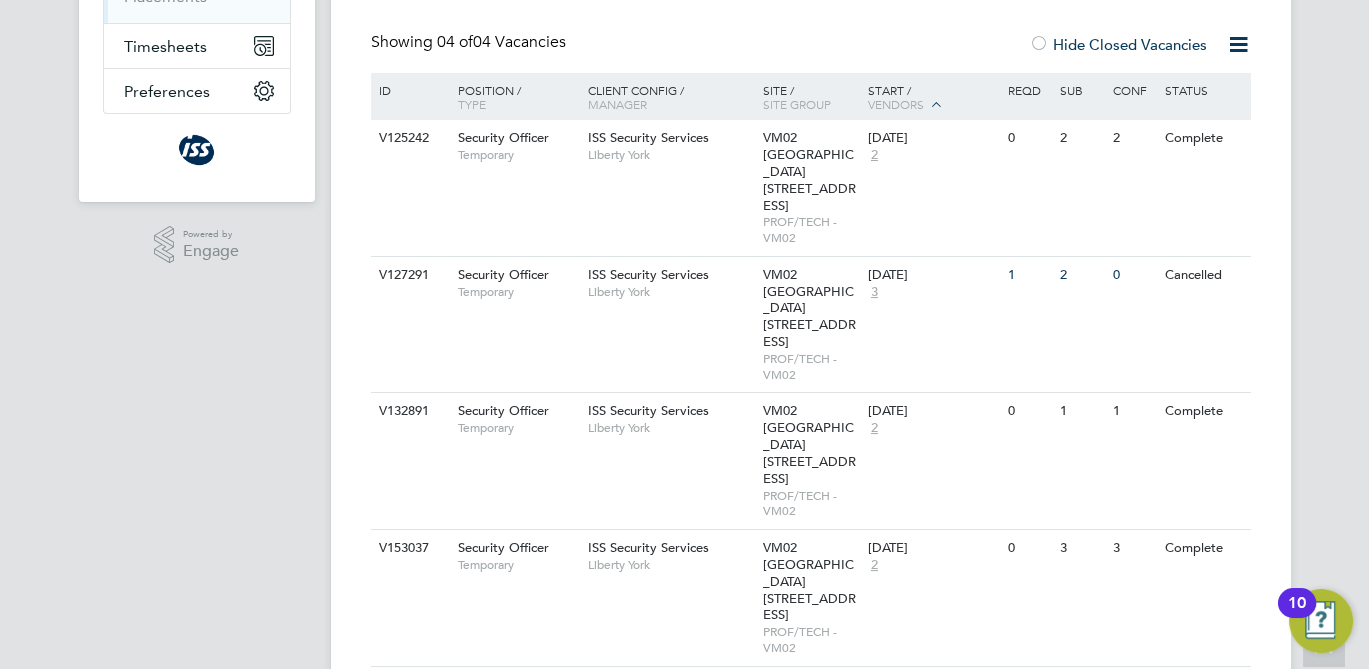 click on "LY   Liberty York   Notifications
20   Applications:   Network
Sites   Workers   Current page:   Jobs
Positions   Vacancies   Placements   Timesheets
Timesheets   Expenses   Preferences
VMS Configurations
.st0{fill:#C0C1C2;}
Powered by Engage" at bounding box center [197, 213] 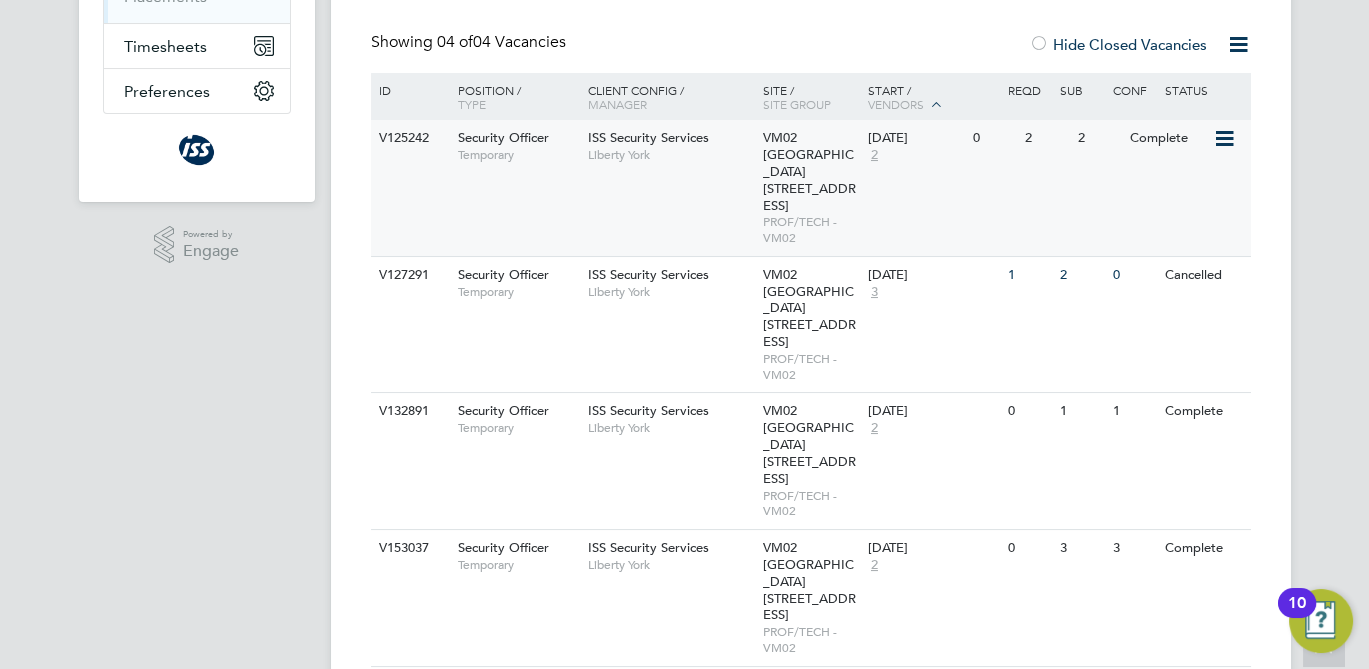 scroll, scrollTop: 0, scrollLeft: 0, axis: both 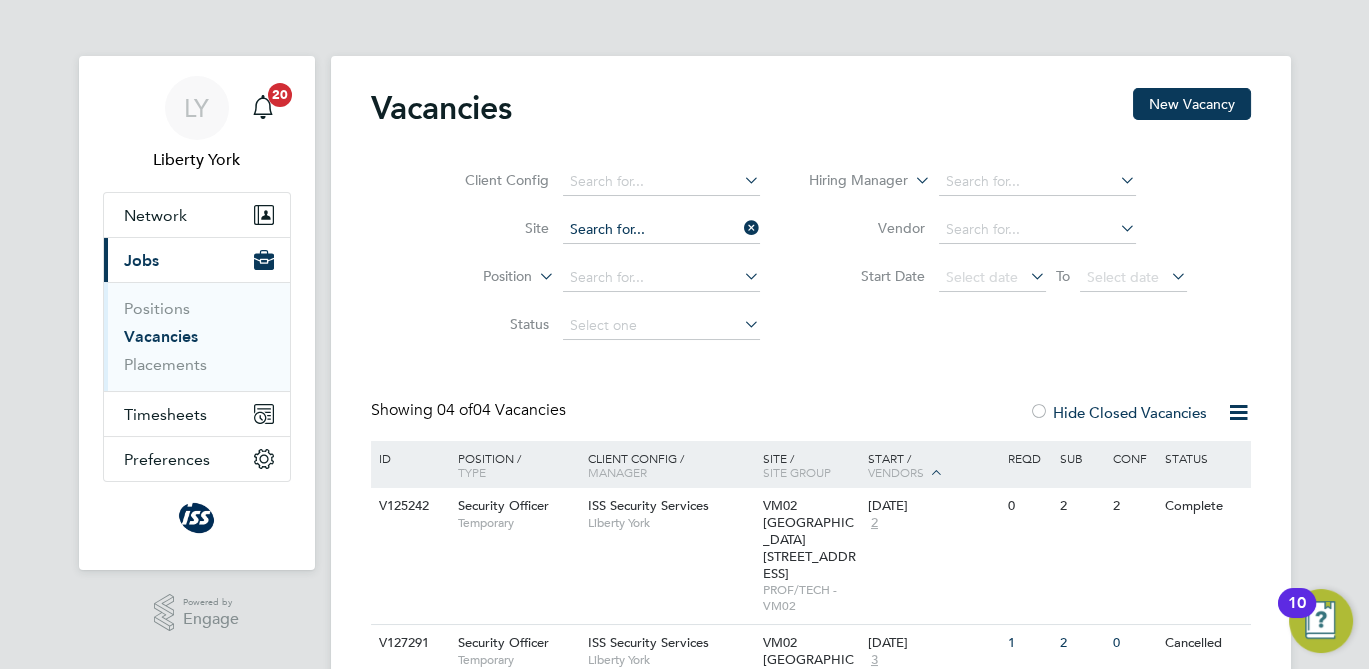 click 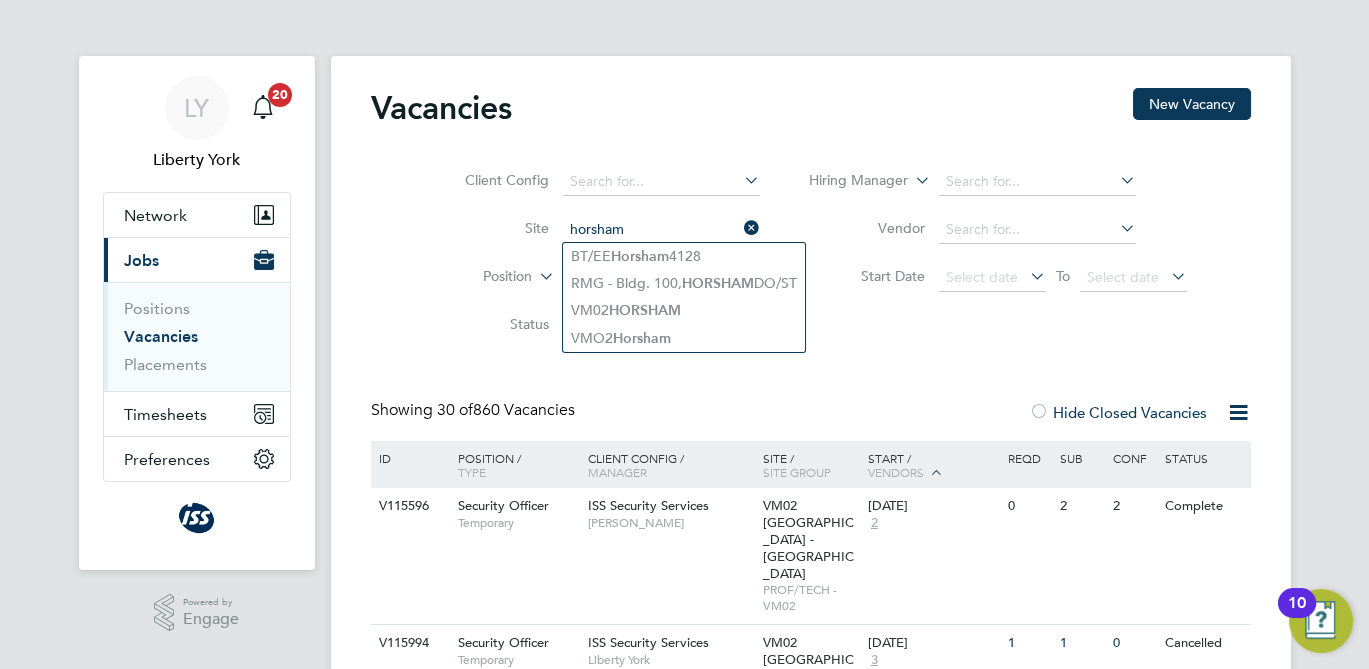 type on "horsham" 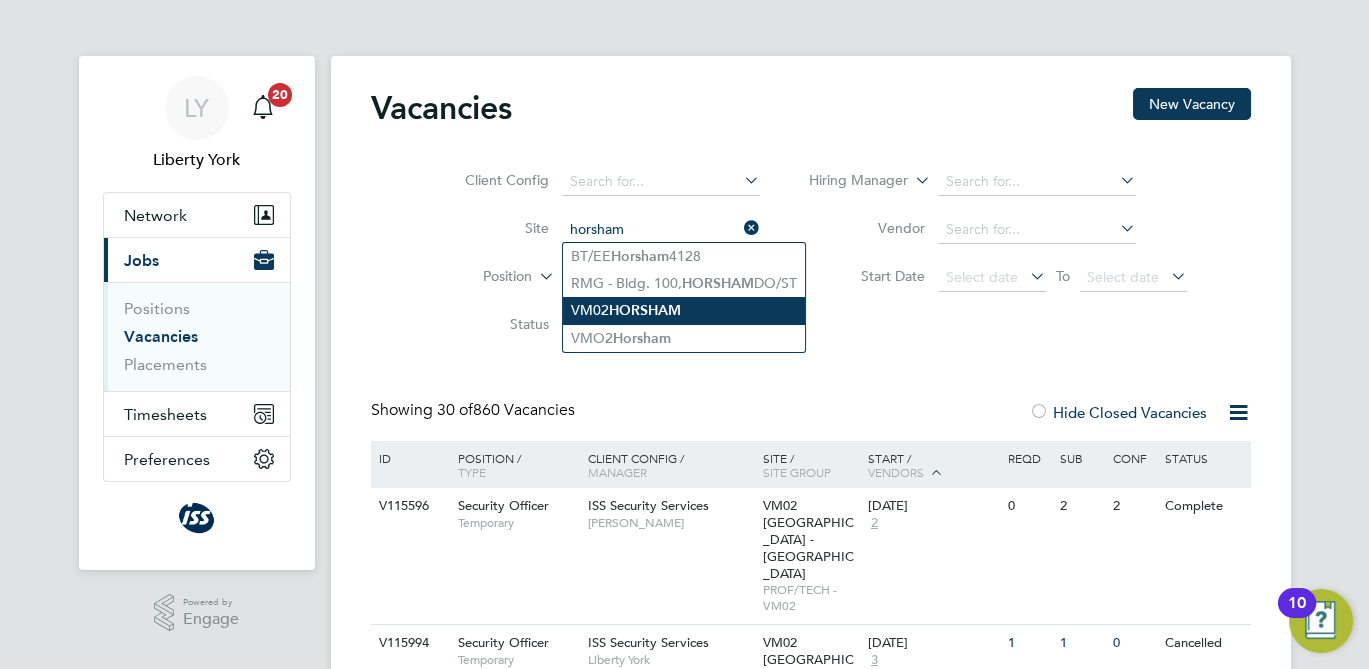 click on "HORSHAM" 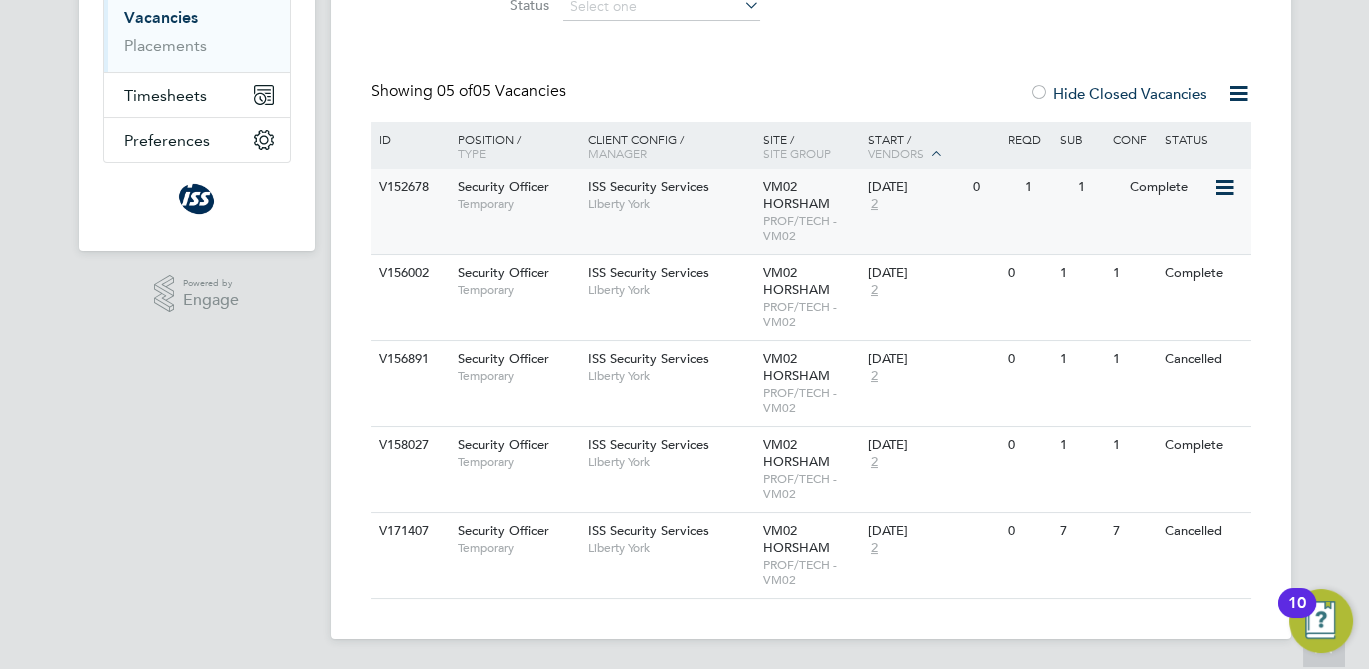 scroll, scrollTop: 0, scrollLeft: 0, axis: both 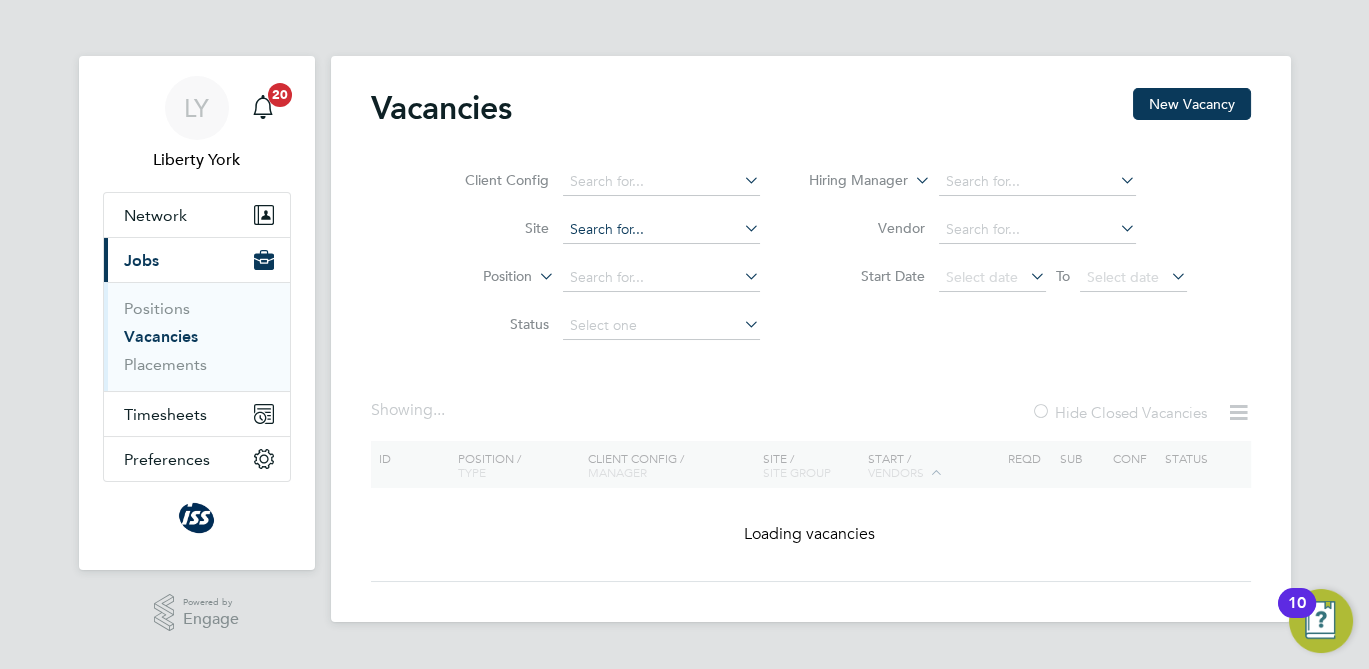 click 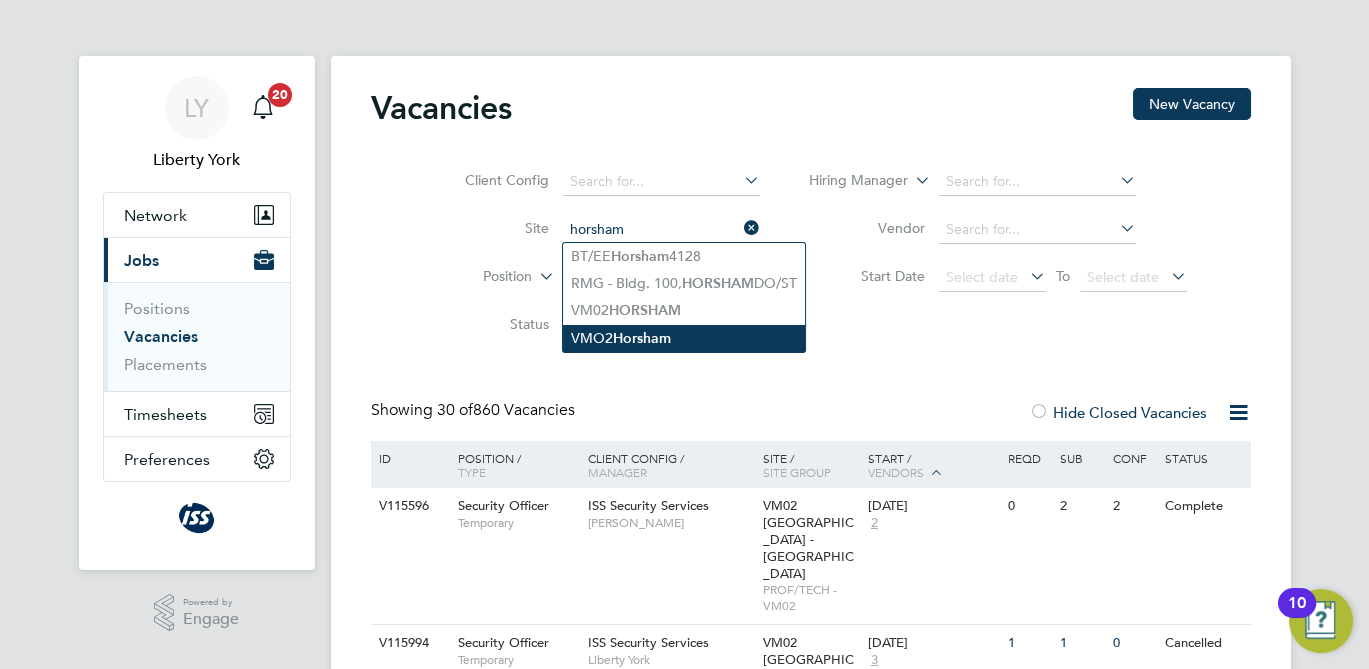 click on "Horsham" 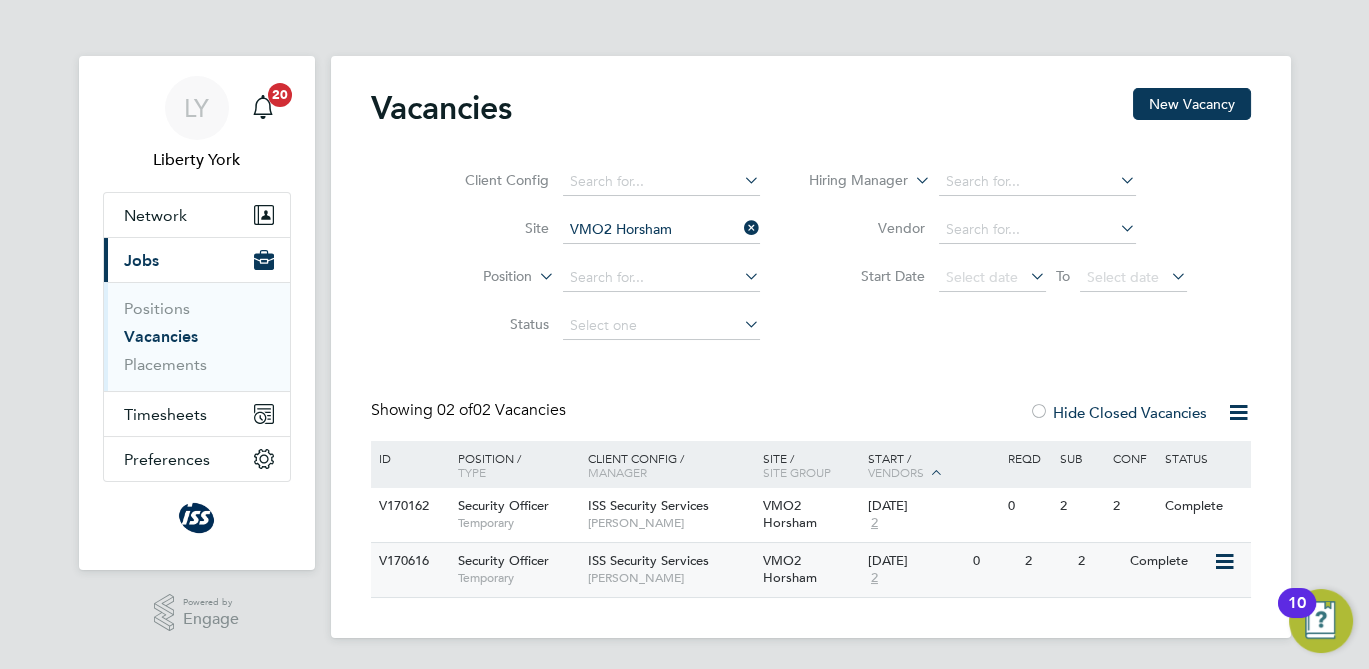 click on "2" 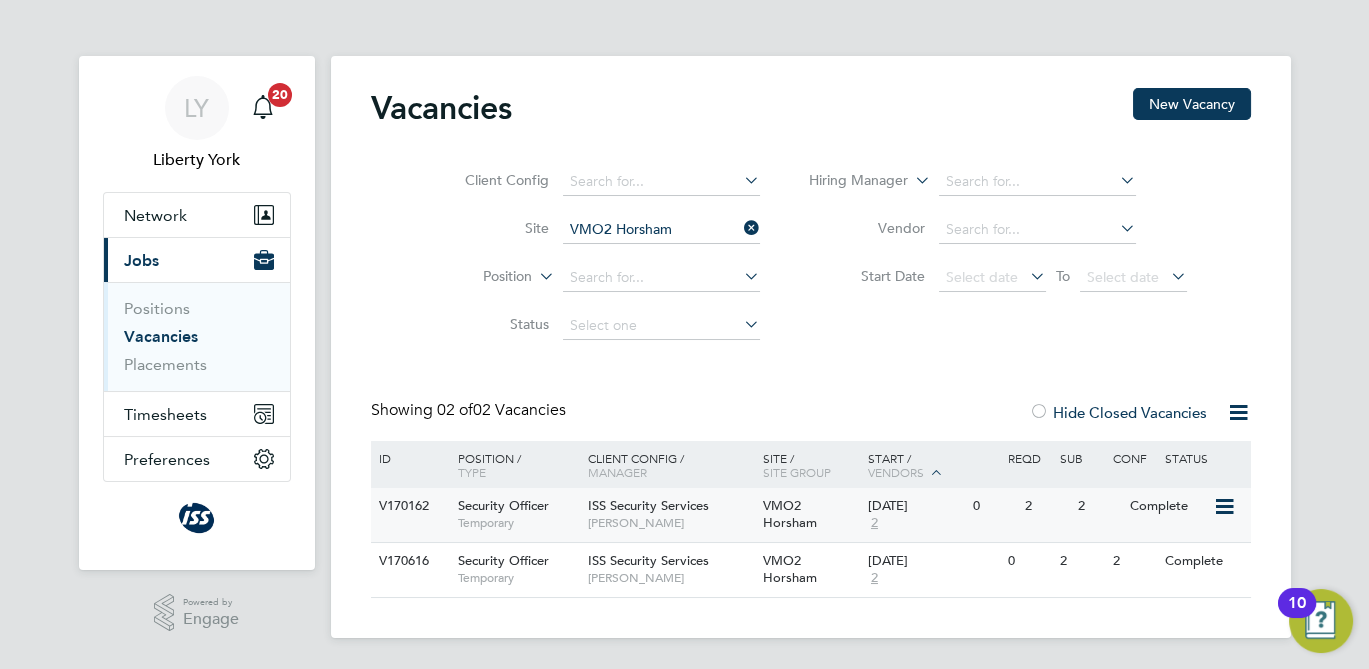 click on "2" 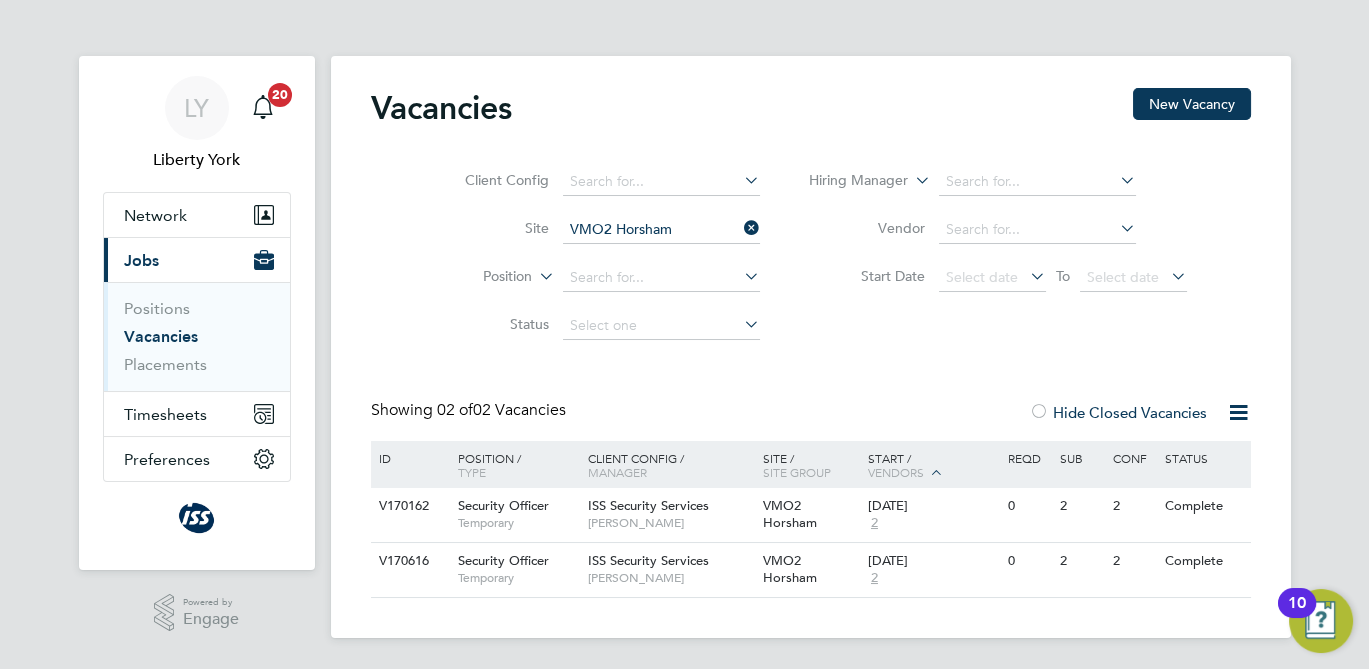 click 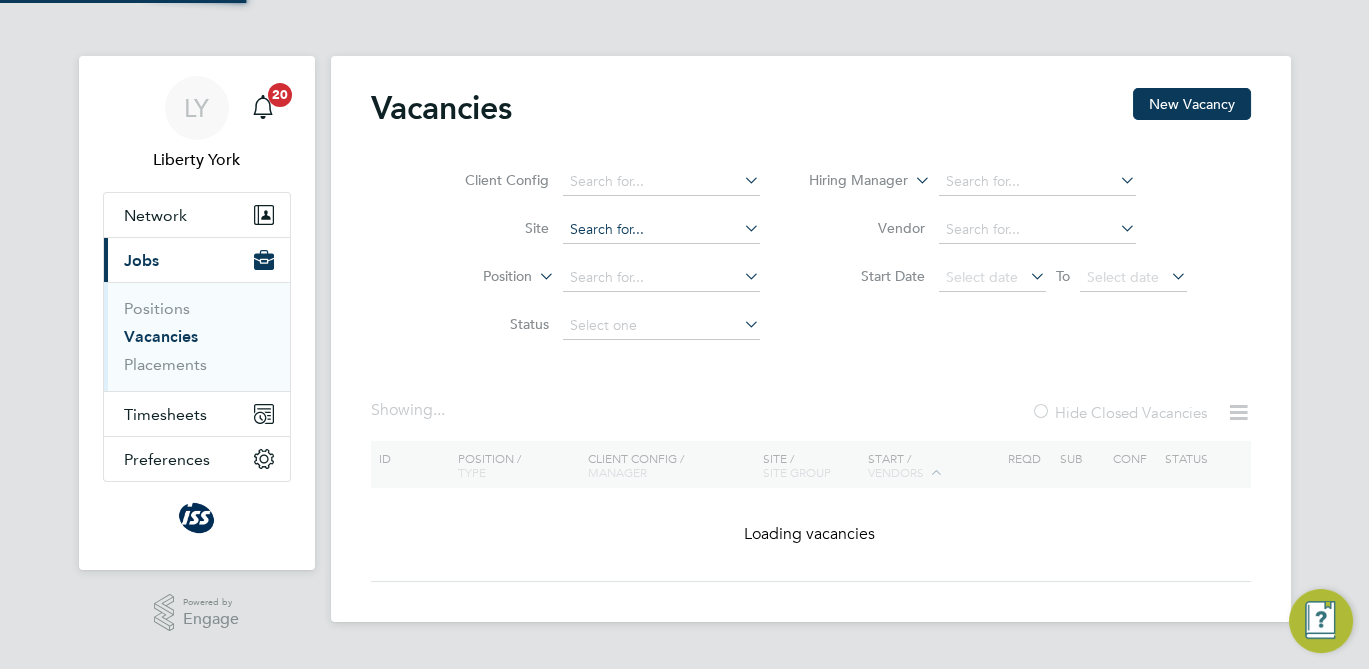 click 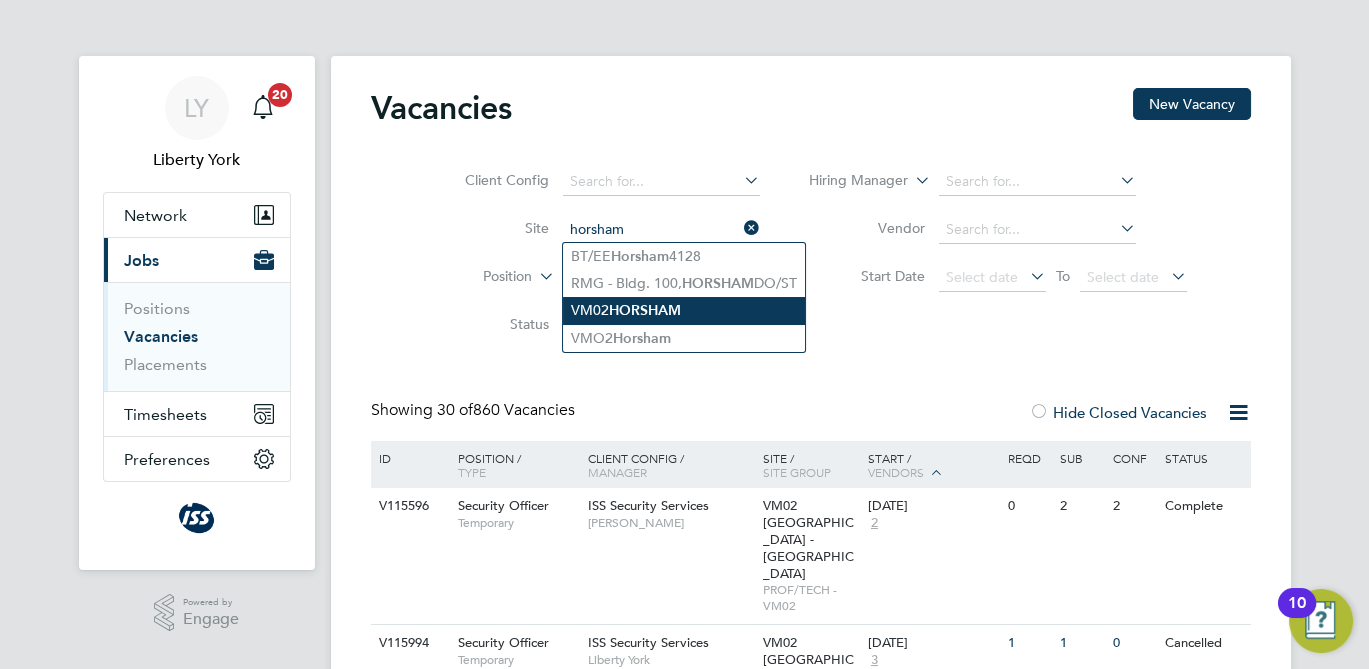 click on "HORSHAM" 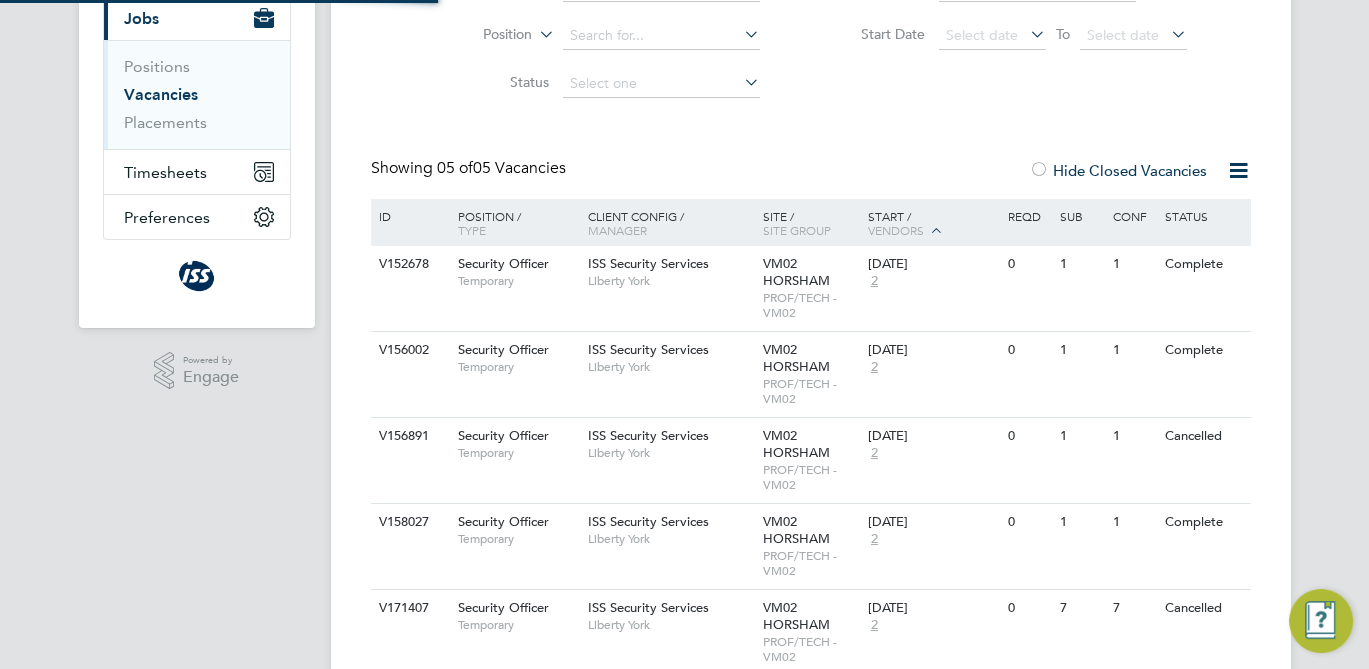 scroll, scrollTop: 319, scrollLeft: 0, axis: vertical 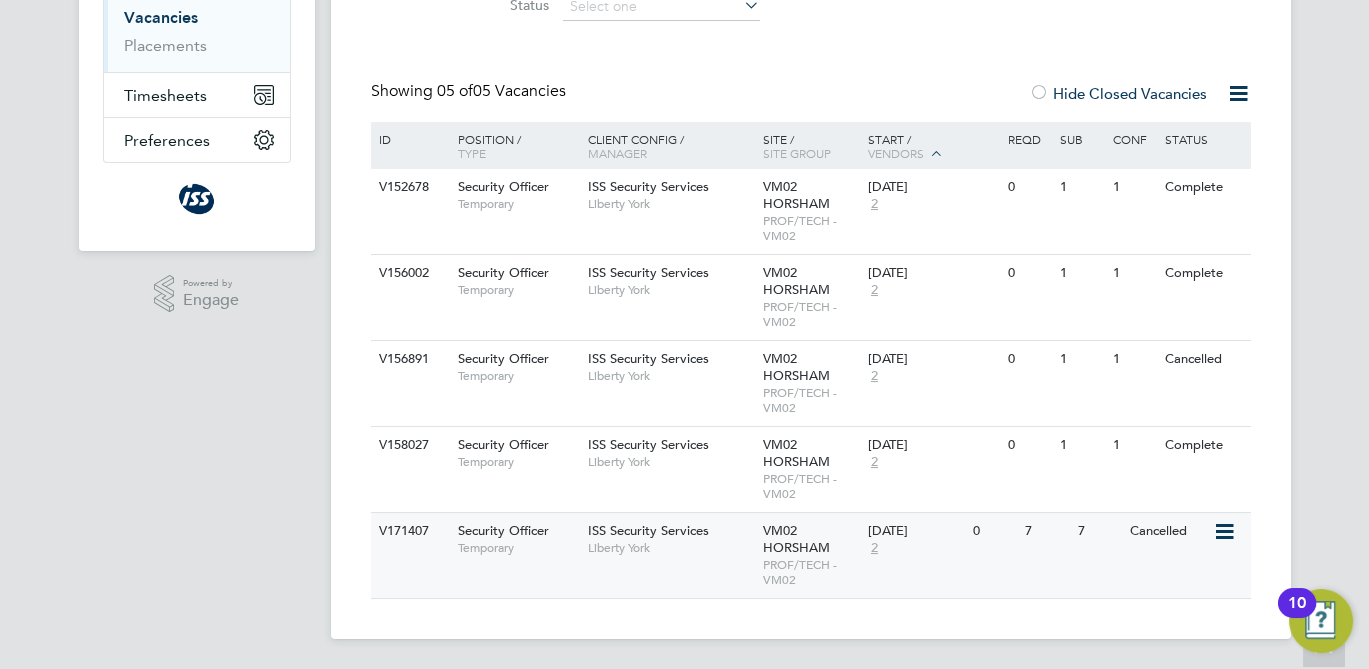 click on "0" 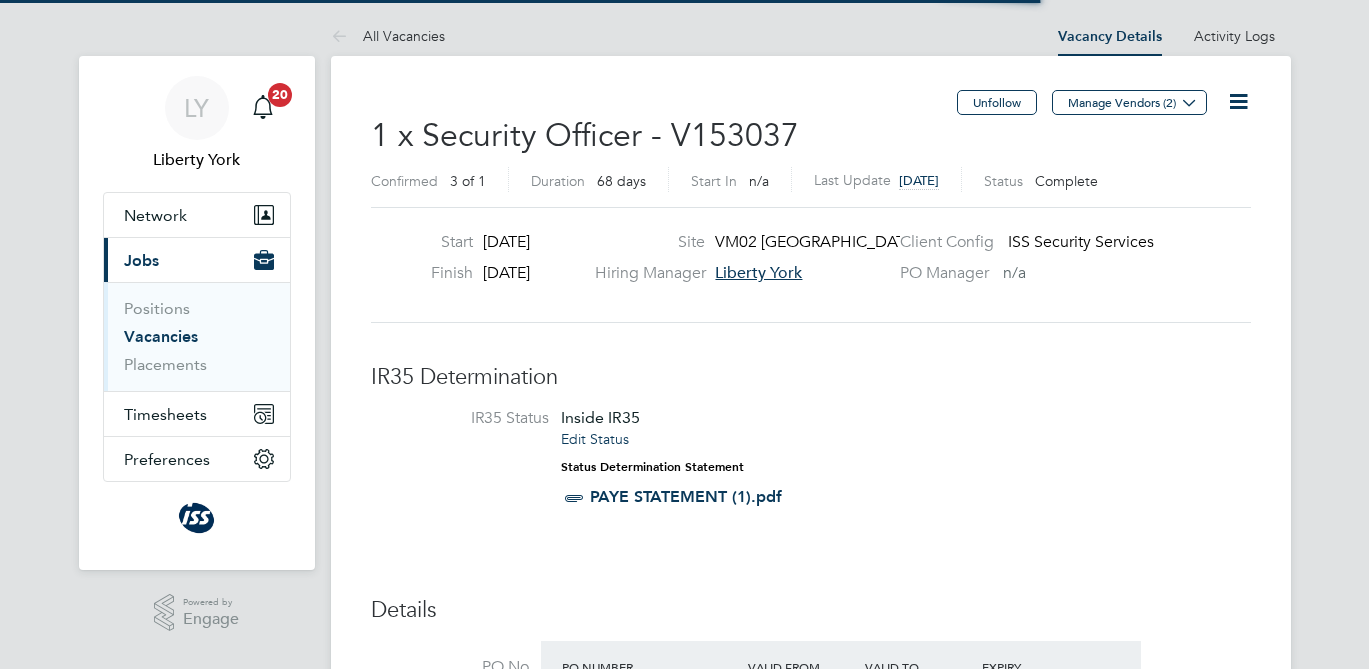 scroll, scrollTop: 0, scrollLeft: 0, axis: both 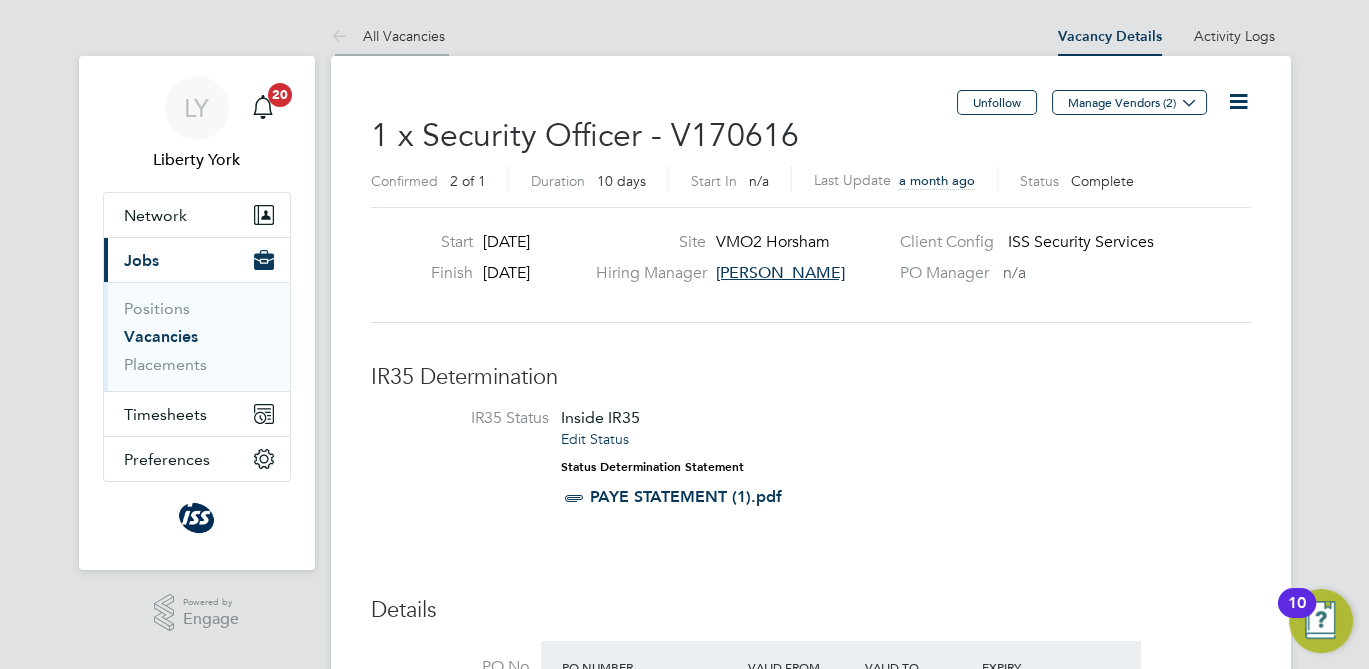 click on "All Vacancies" at bounding box center (388, 36) 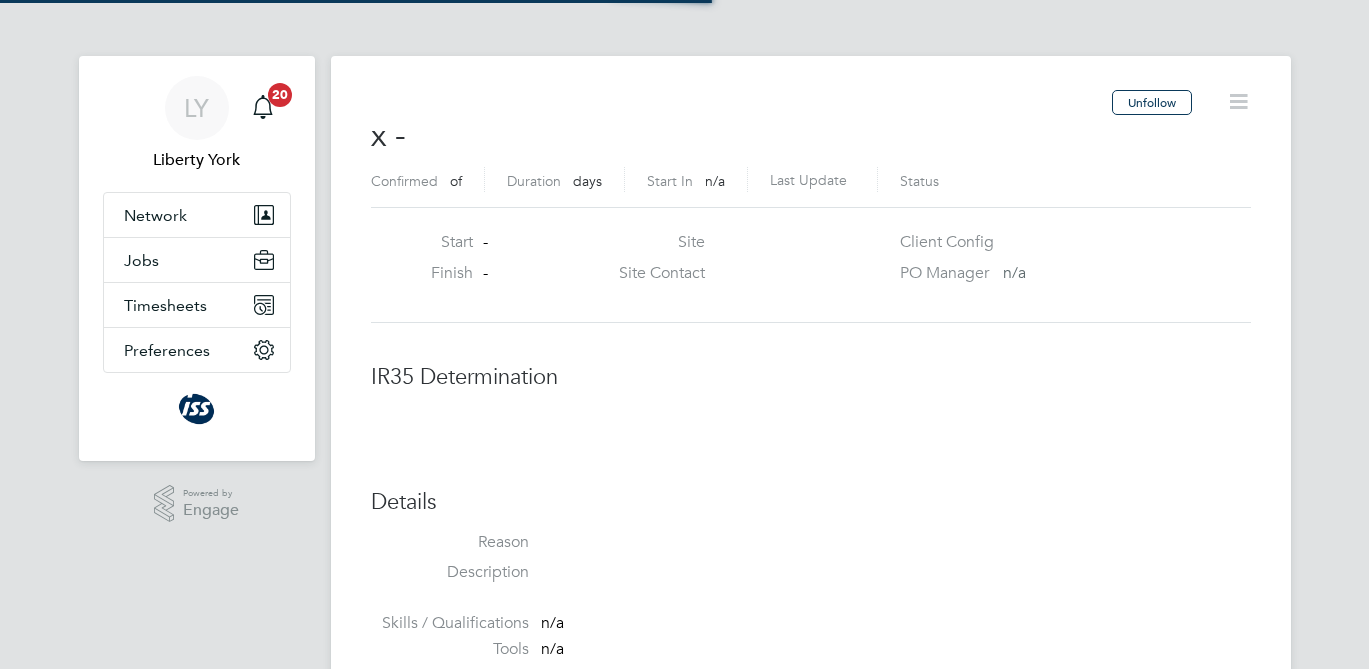 scroll, scrollTop: 0, scrollLeft: 0, axis: both 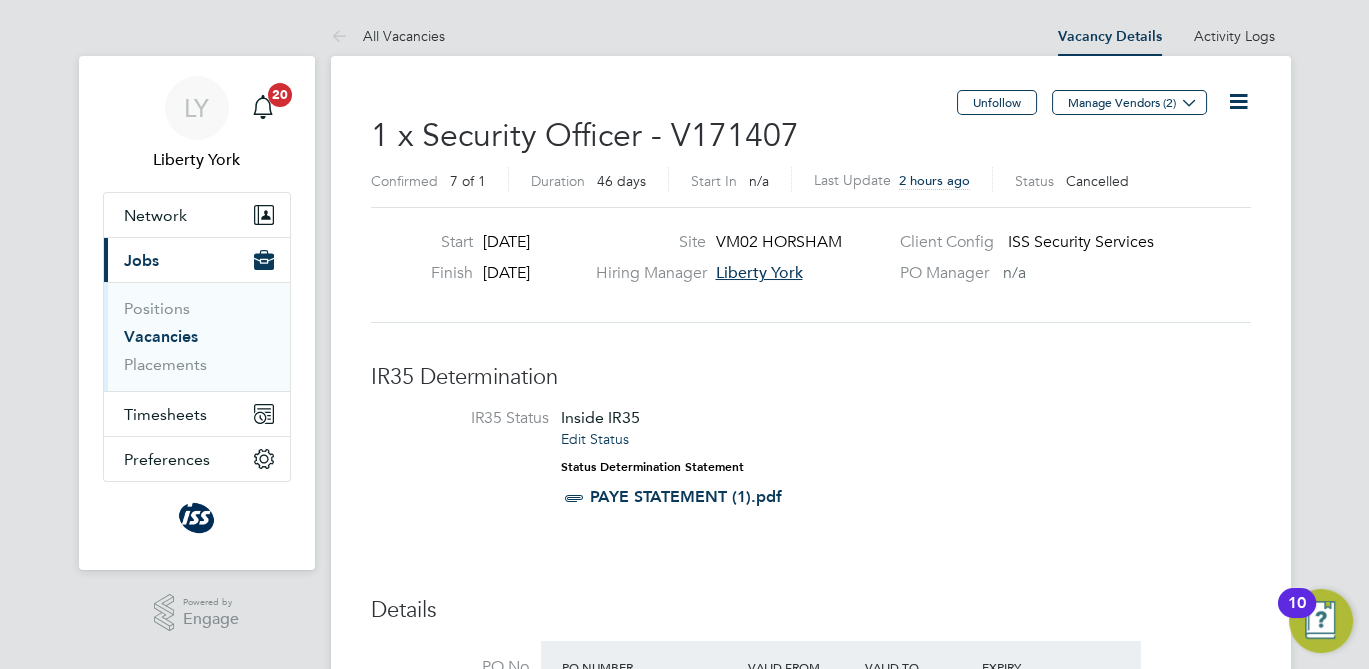click on "1 x Security Officer - V171407" 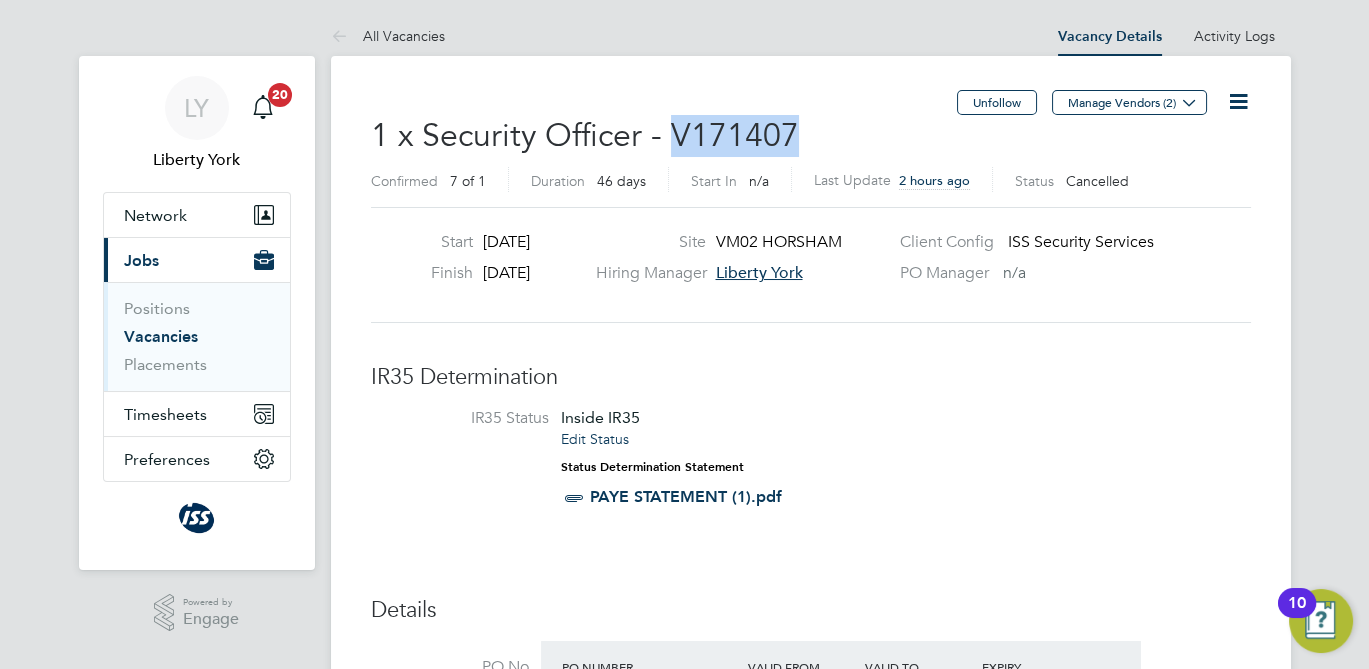 click on "1 x Security Officer - V171407" 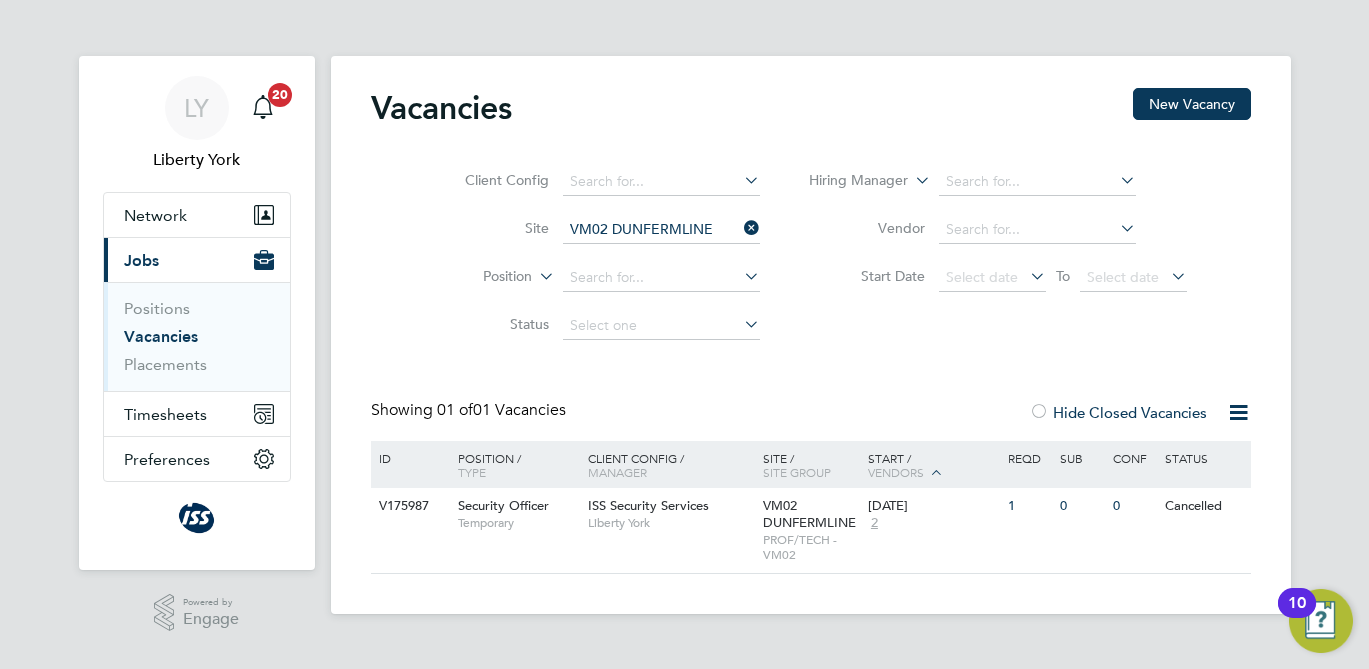 scroll, scrollTop: 0, scrollLeft: 0, axis: both 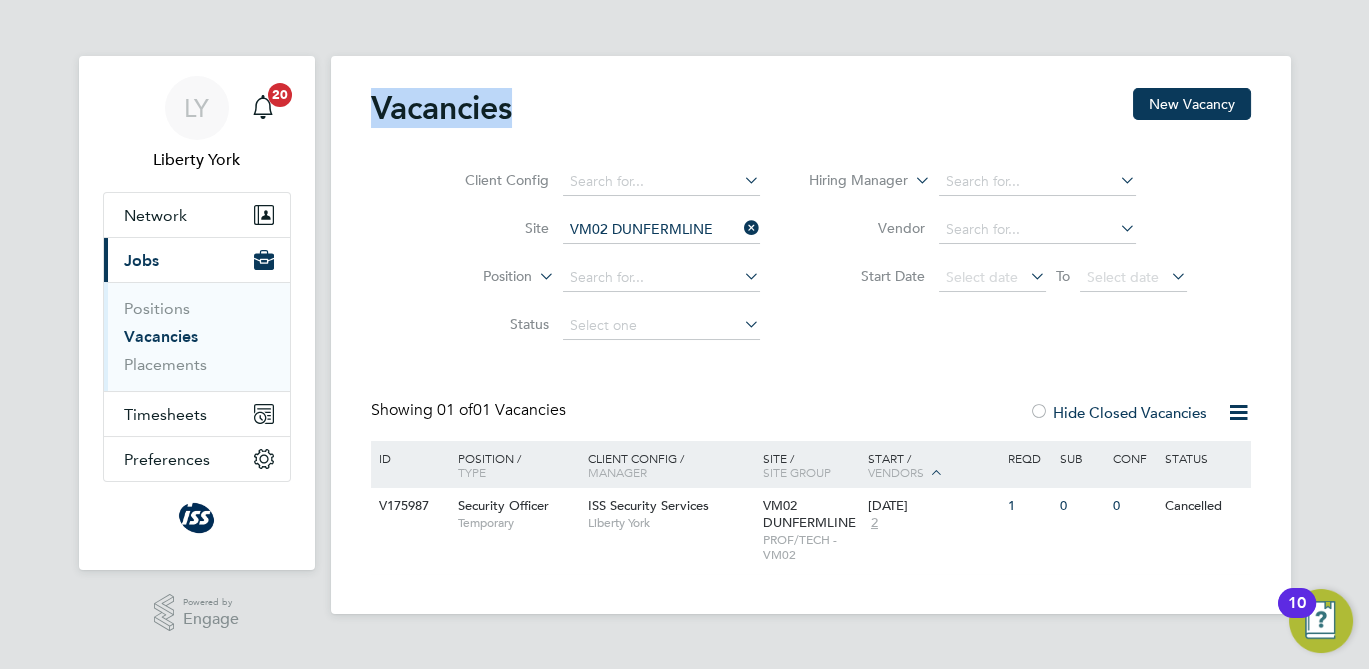 drag, startPoint x: 518, startPoint y: 106, endPoint x: 363, endPoint y: 112, distance: 155.11609 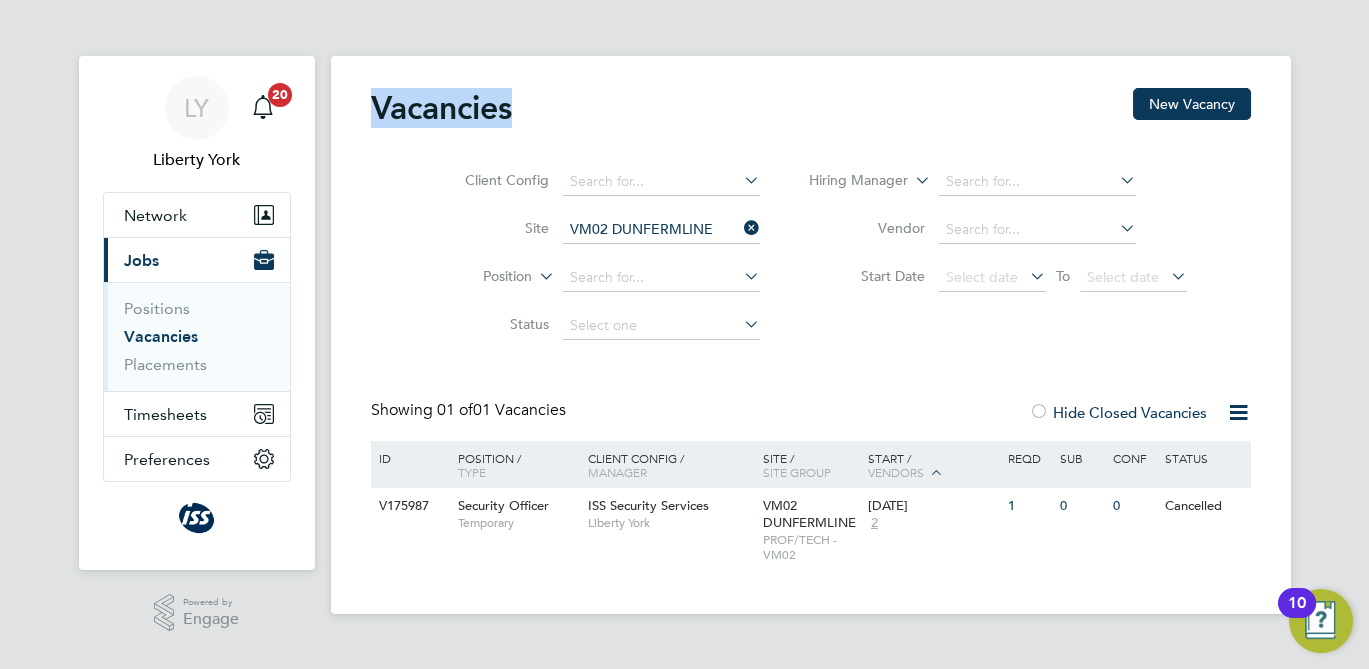 click on "Vacancies New Vacancy Client Config     Site   VM02 DUNFERMLINE   Position     Status   Hiring Manager     Vendor   Start Date
Select date
To
Select date
Showing   01 of  01 Vacancies Hide Closed Vacancies ID  Position / Type   Client Config / Manager Site / Site Group Start / Vendors   Reqd Sub Conf Status V175987 Security Officer   Temporary ISS Security Services   Liberty York VM02 DUNFERMLINE   PROF/TECH - VM02 [DATE] 2 1 0 0 Cancelled Show  30  more" 